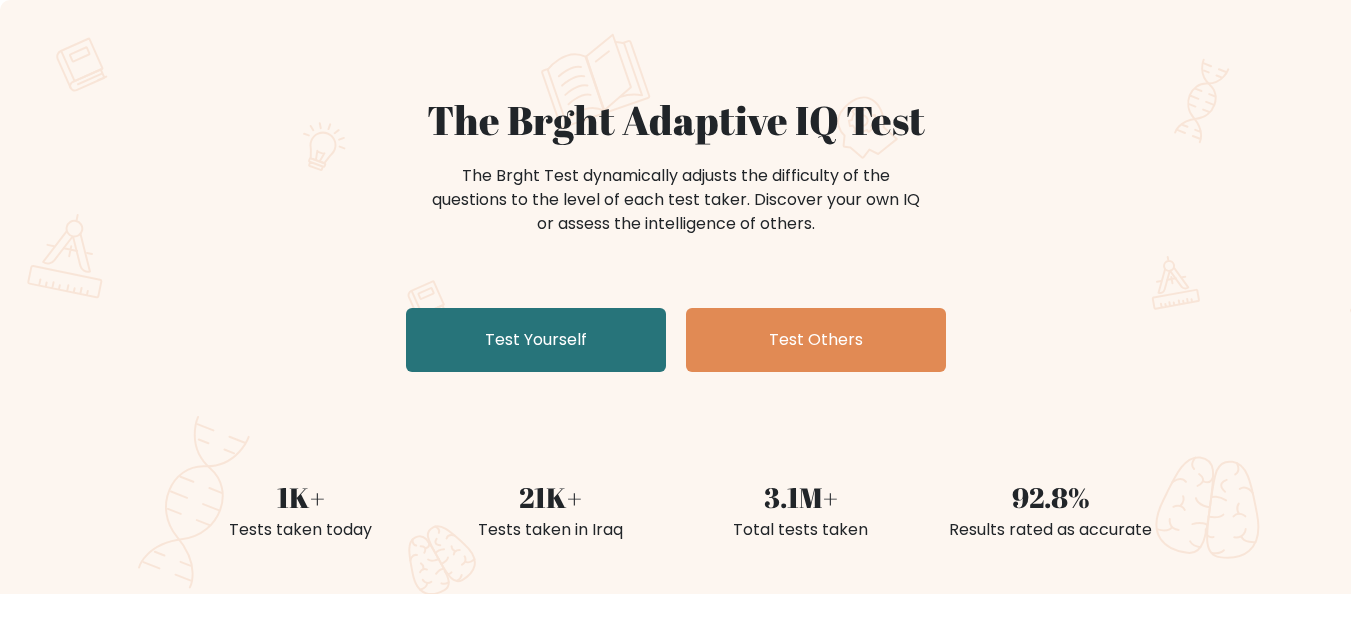 scroll, scrollTop: 300, scrollLeft: 0, axis: vertical 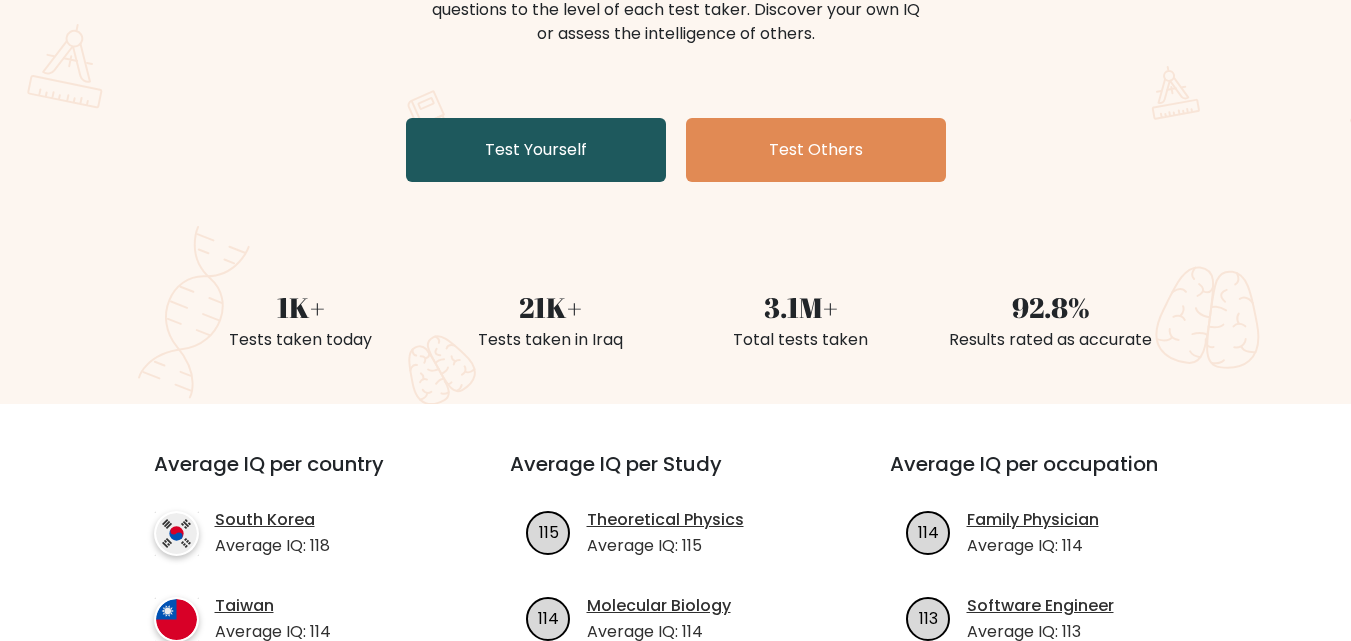 click on "Test Yourself" at bounding box center (536, 150) 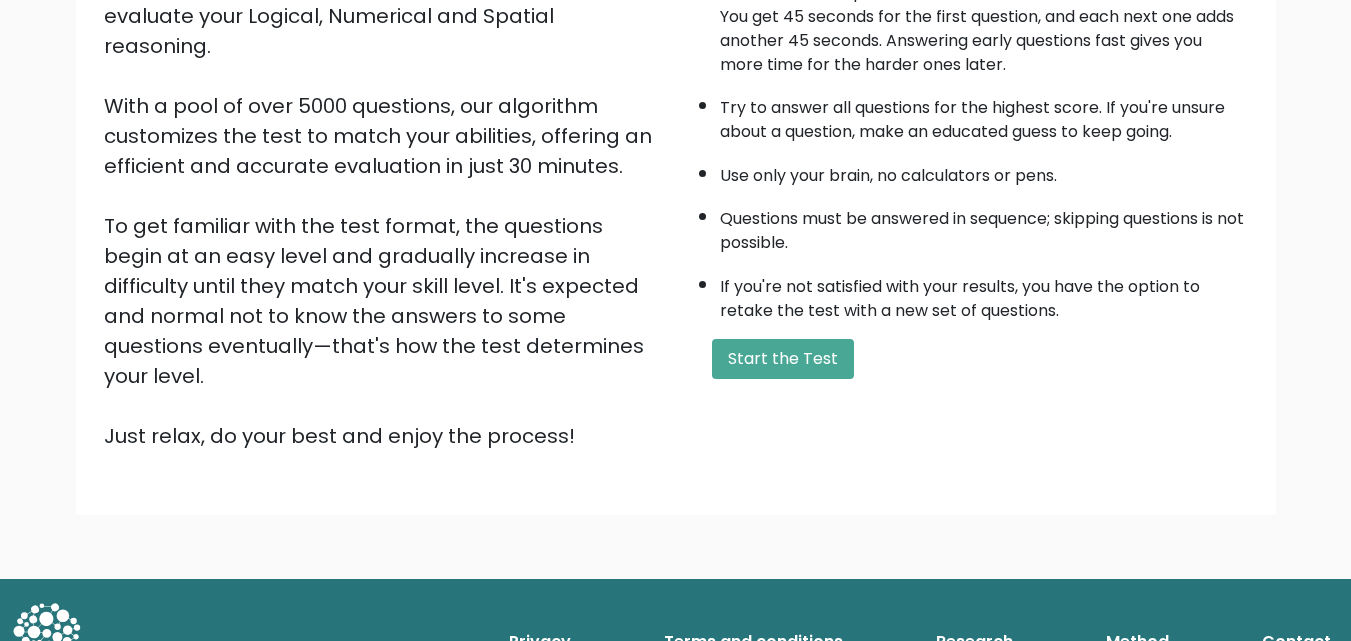 scroll, scrollTop: 0, scrollLeft: 0, axis: both 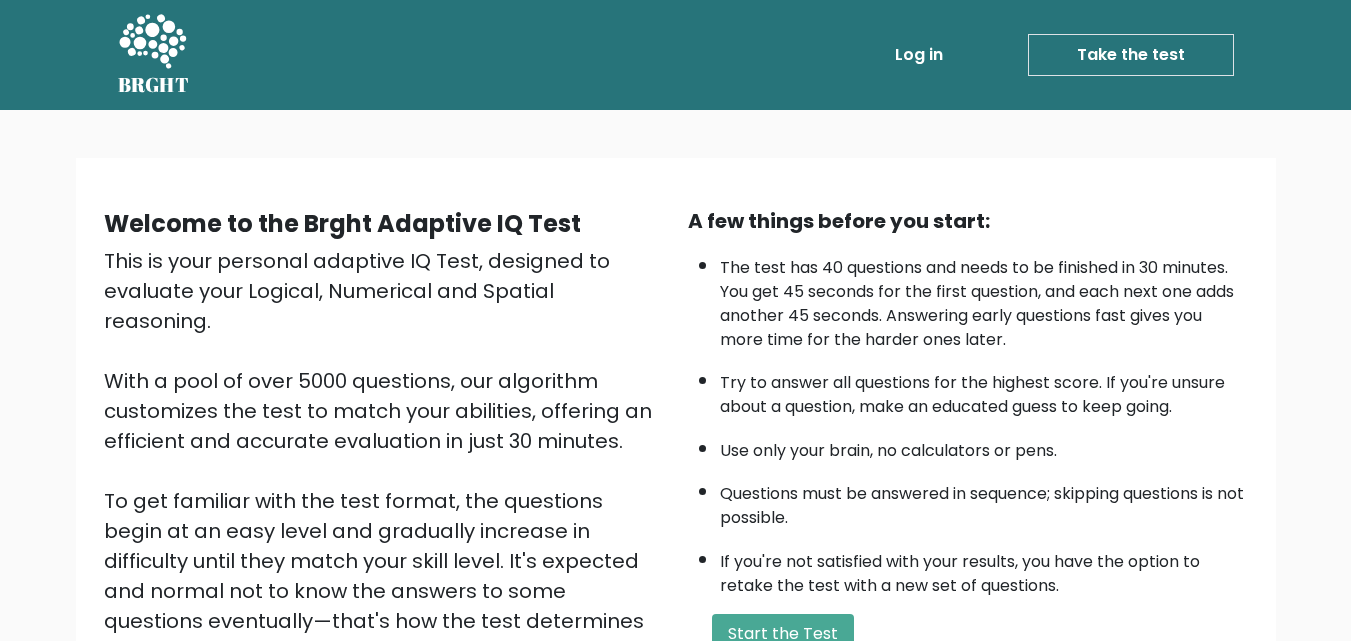 click on "Take the test" at bounding box center (1131, 55) 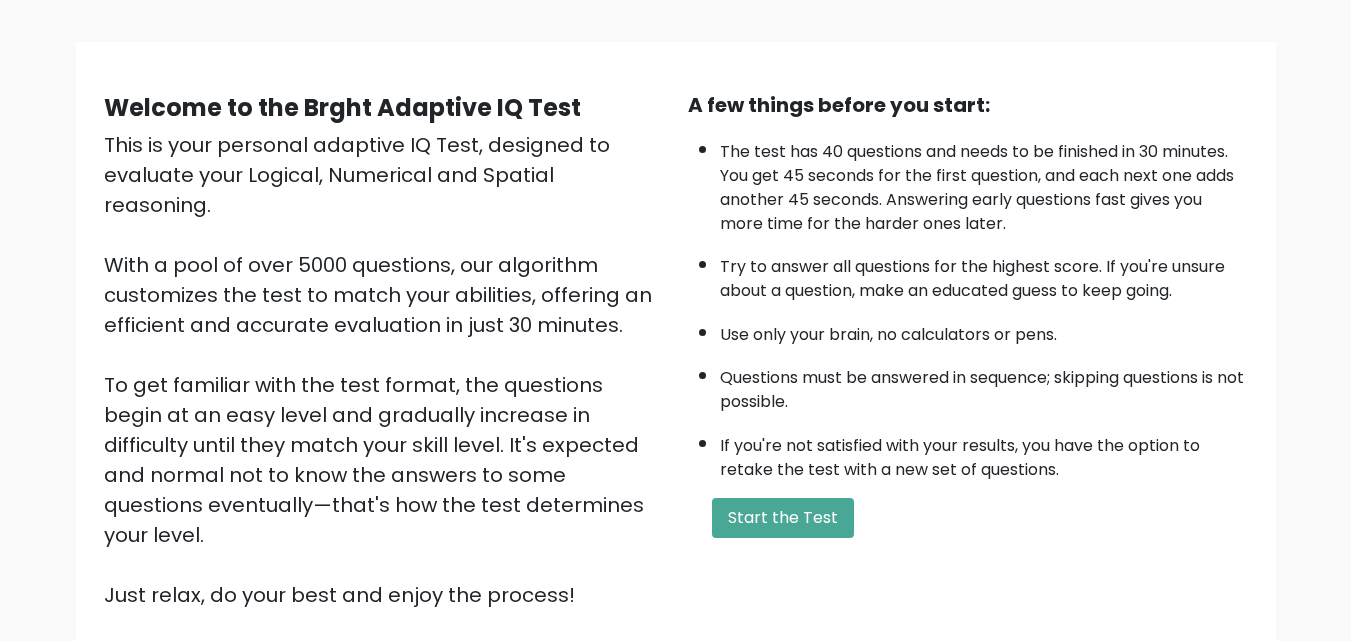 scroll, scrollTop: 0, scrollLeft: 0, axis: both 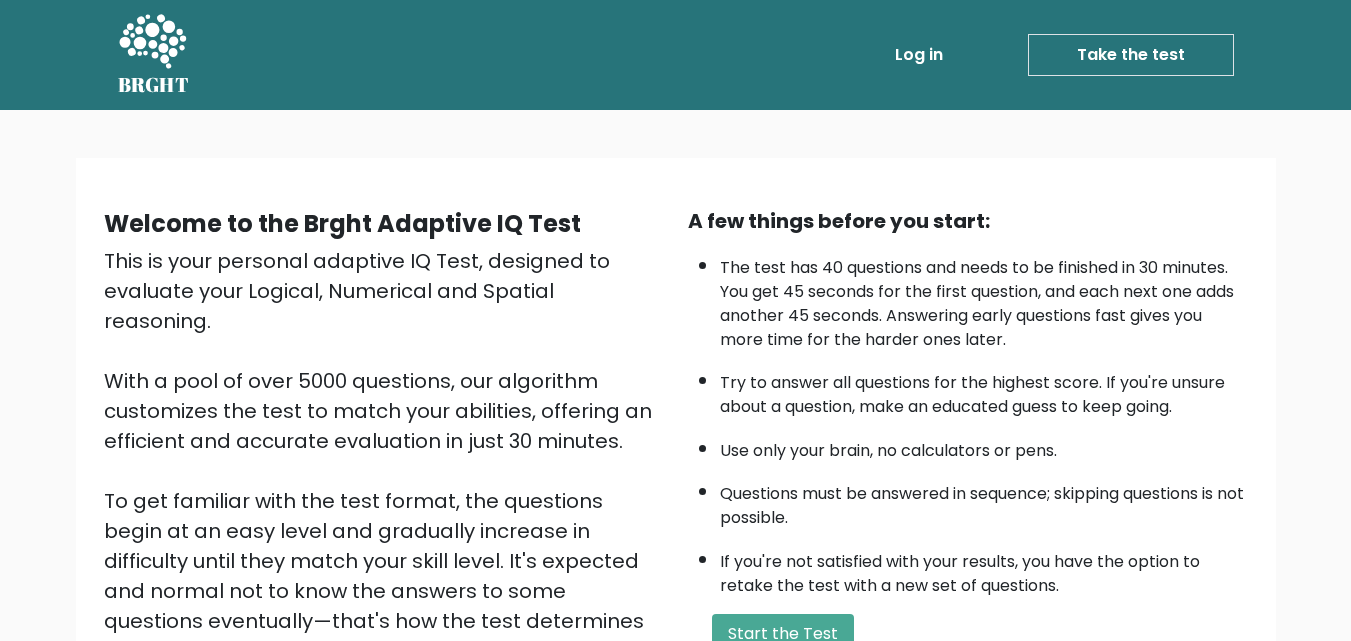 click on "Take the test" at bounding box center (1131, 55) 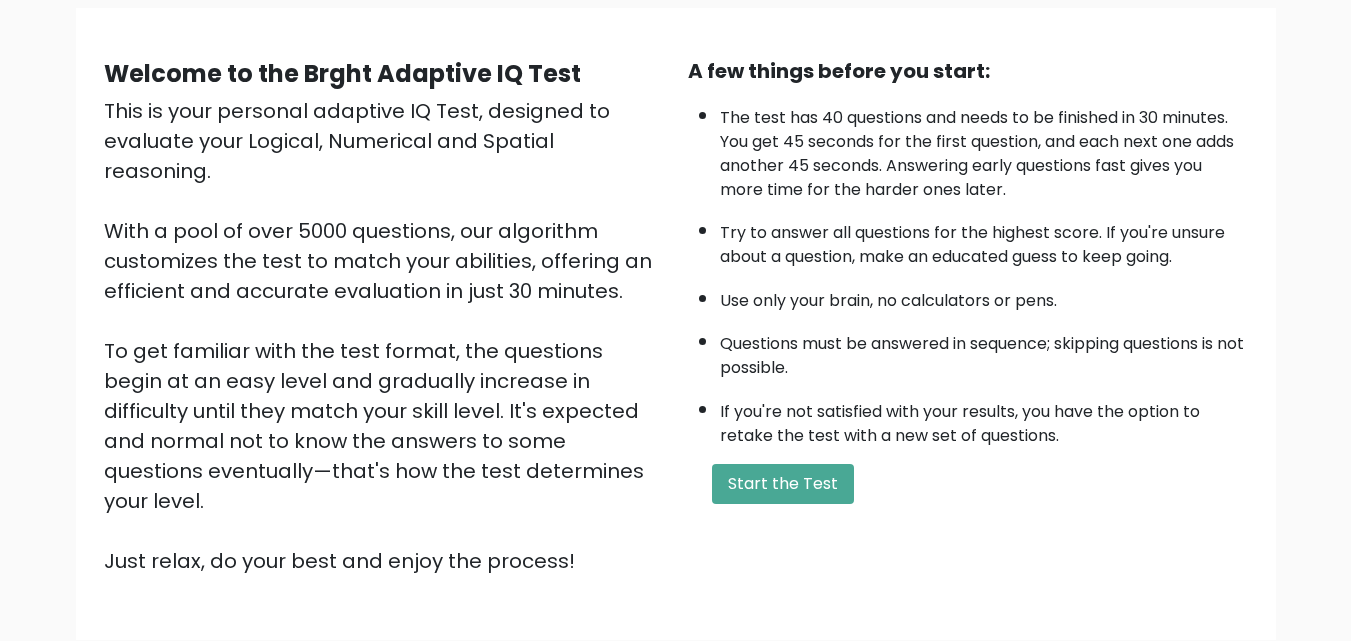 scroll, scrollTop: 275, scrollLeft: 0, axis: vertical 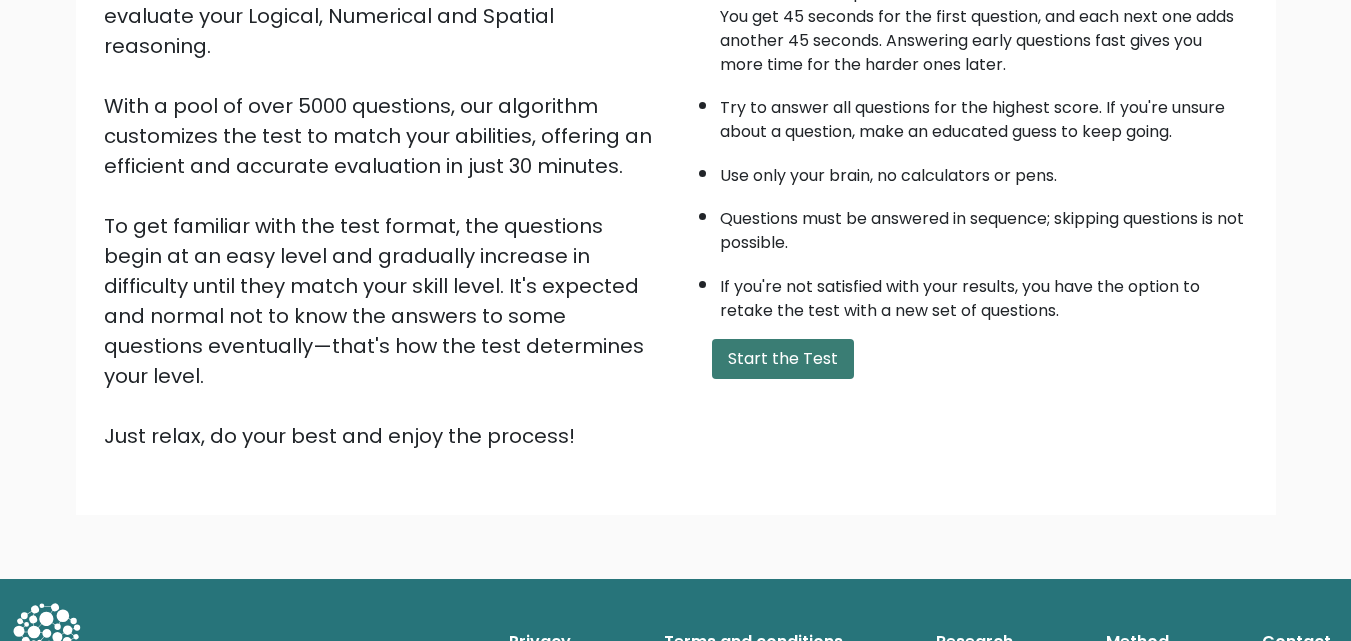 click on "Start the Test" at bounding box center [783, 359] 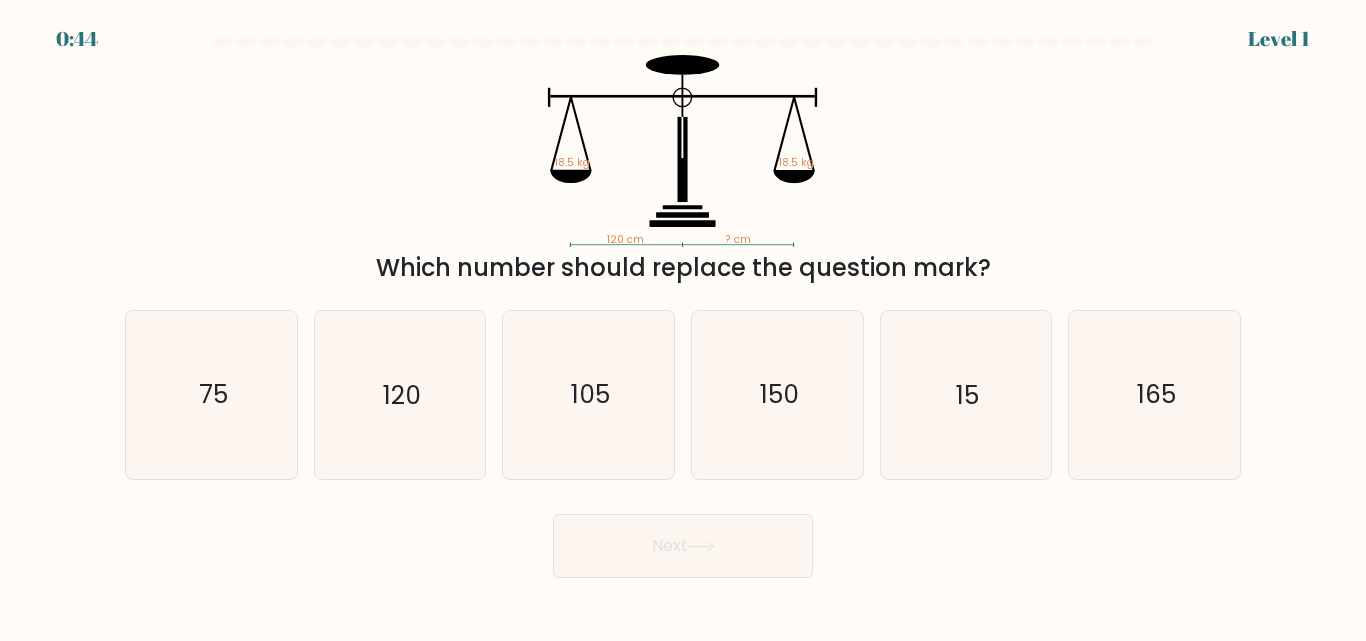 scroll, scrollTop: 0, scrollLeft: 0, axis: both 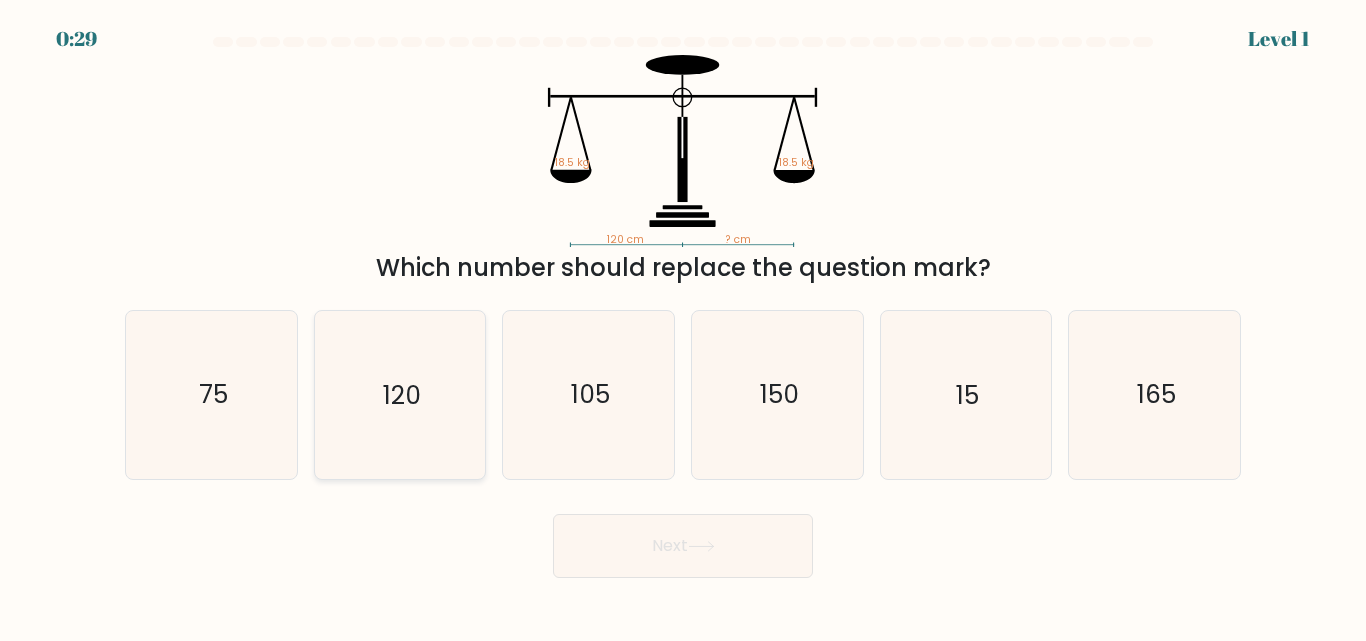click on "120" 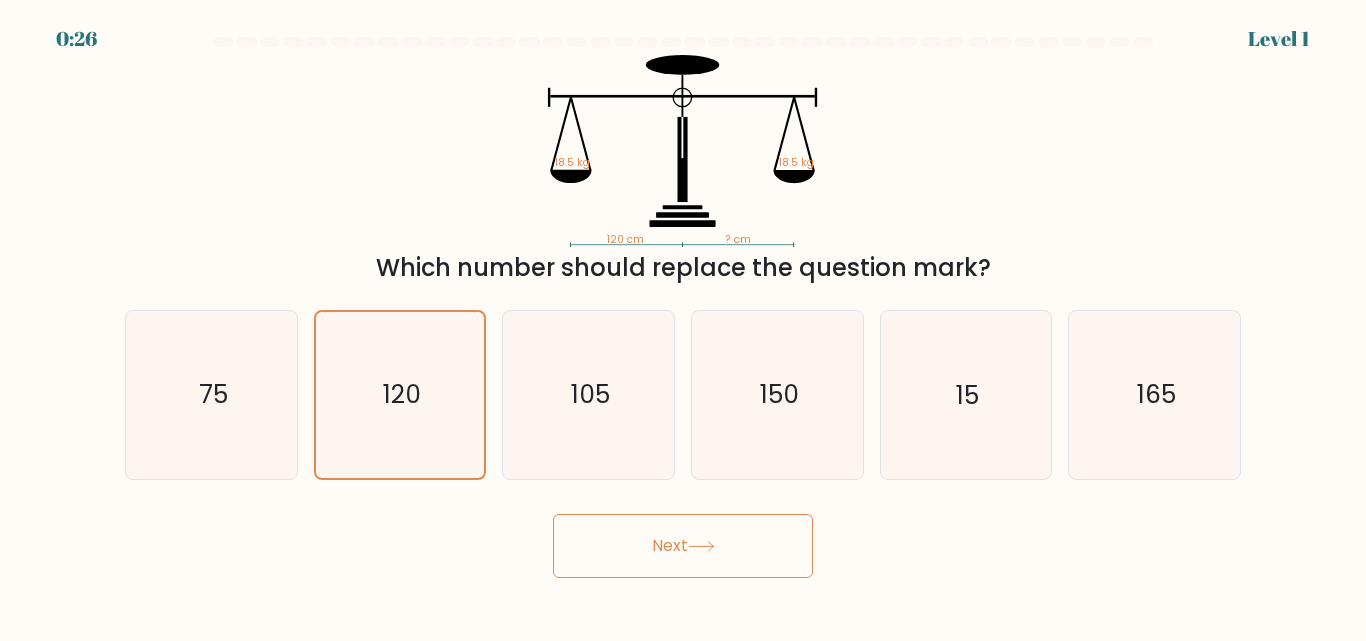 click on "Next" at bounding box center [683, 546] 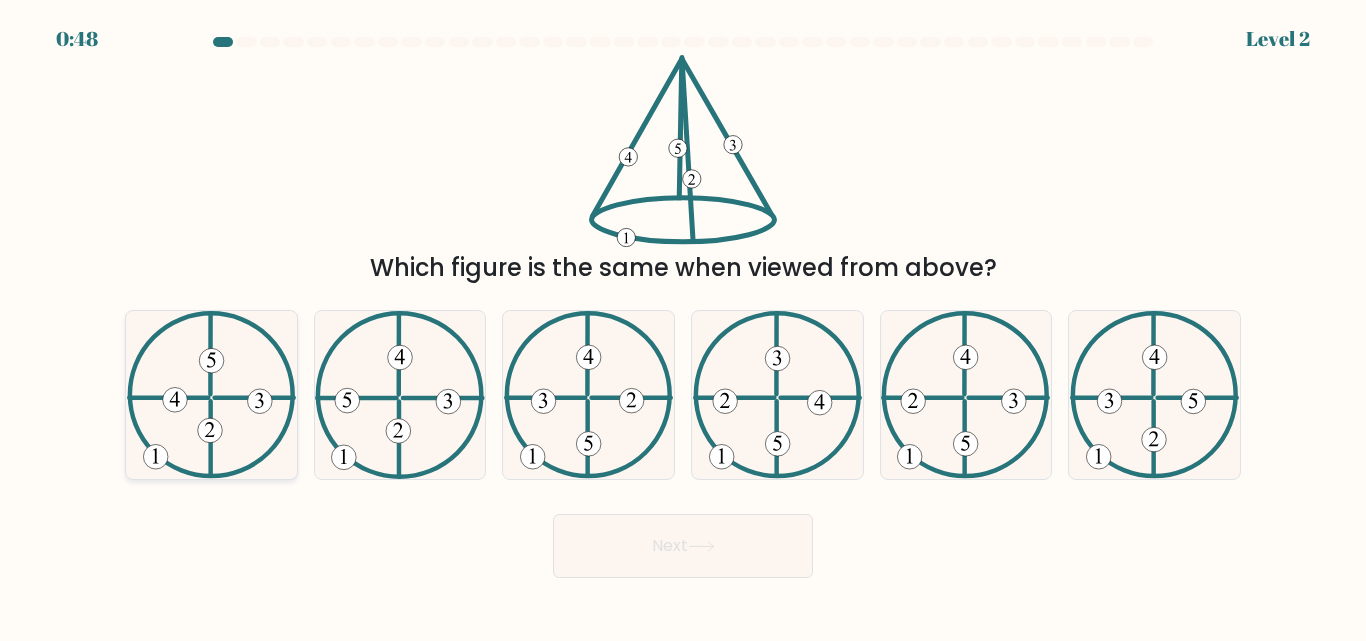 click 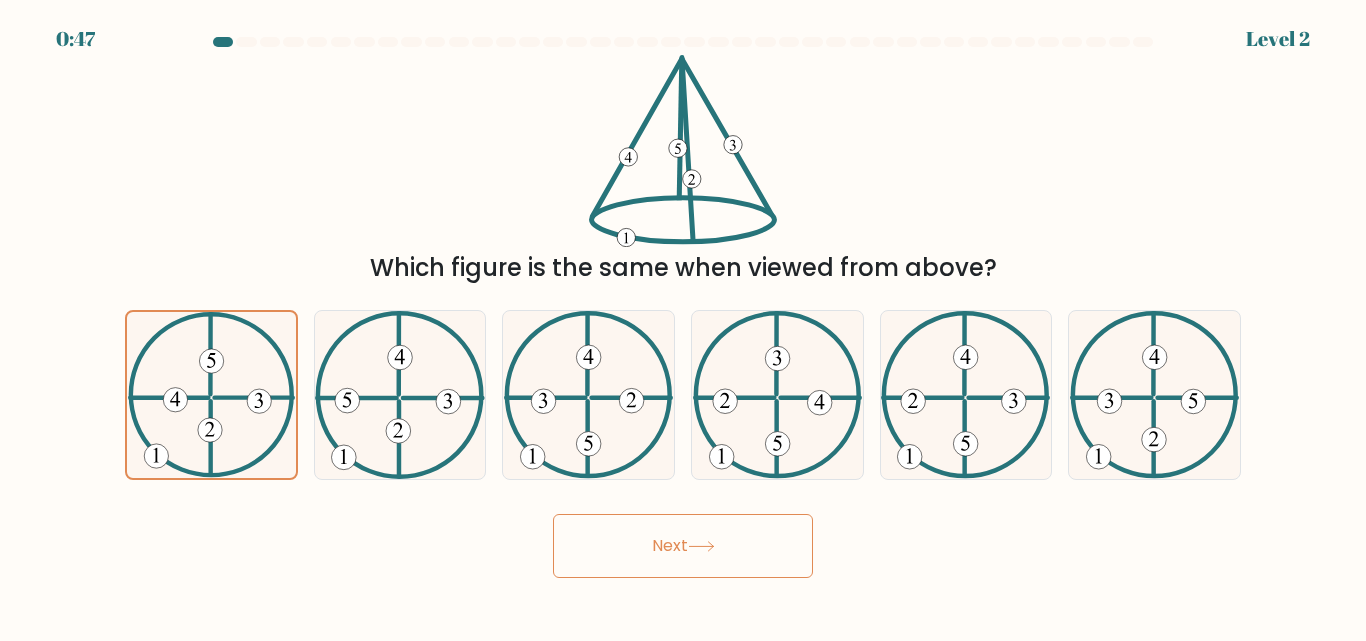 click on "Next" at bounding box center [683, 546] 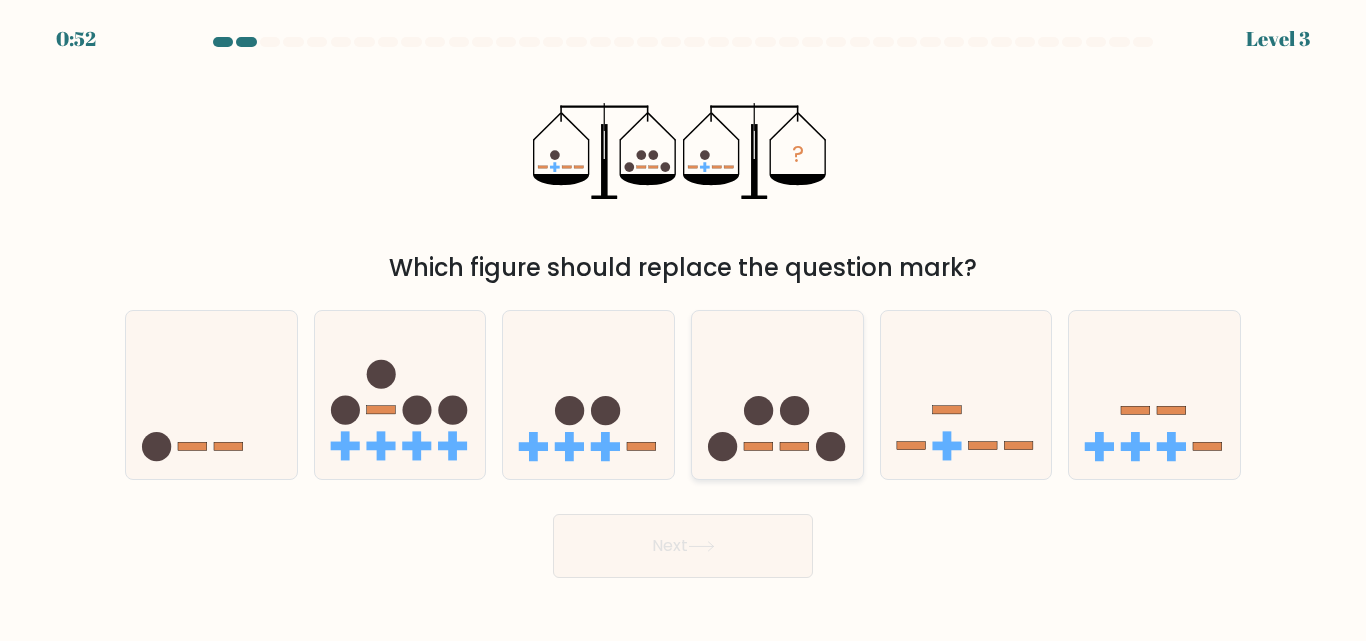 click 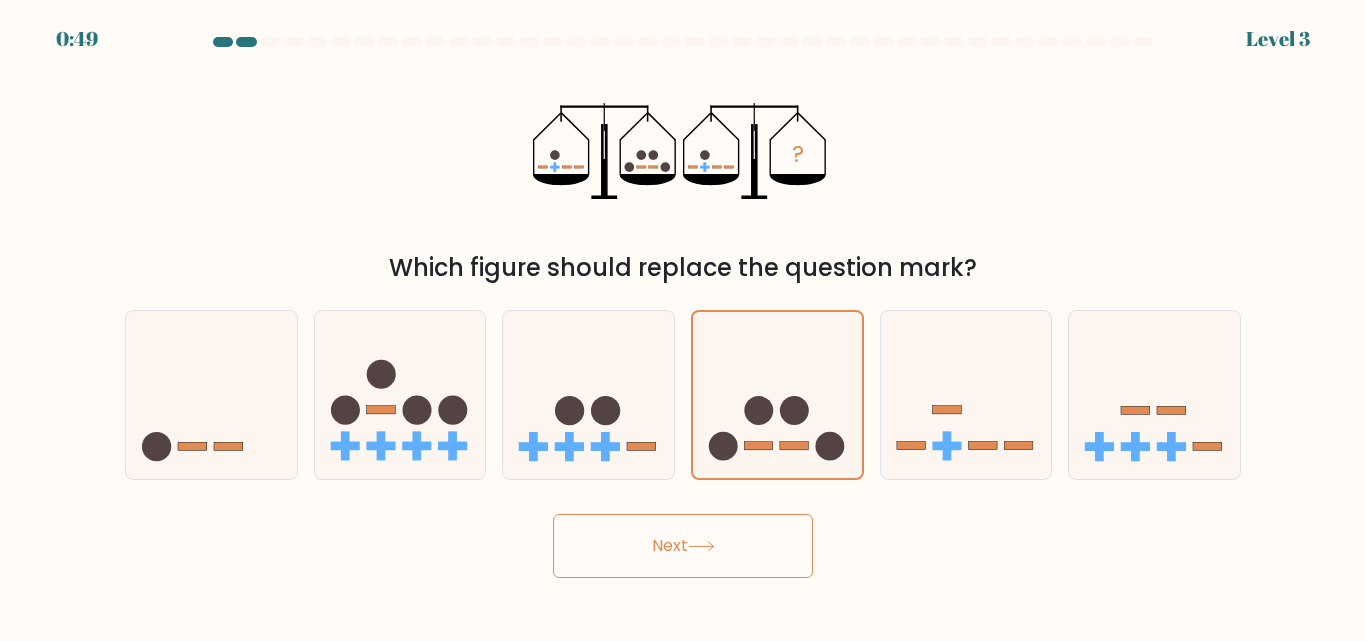 click on "Next" at bounding box center [683, 546] 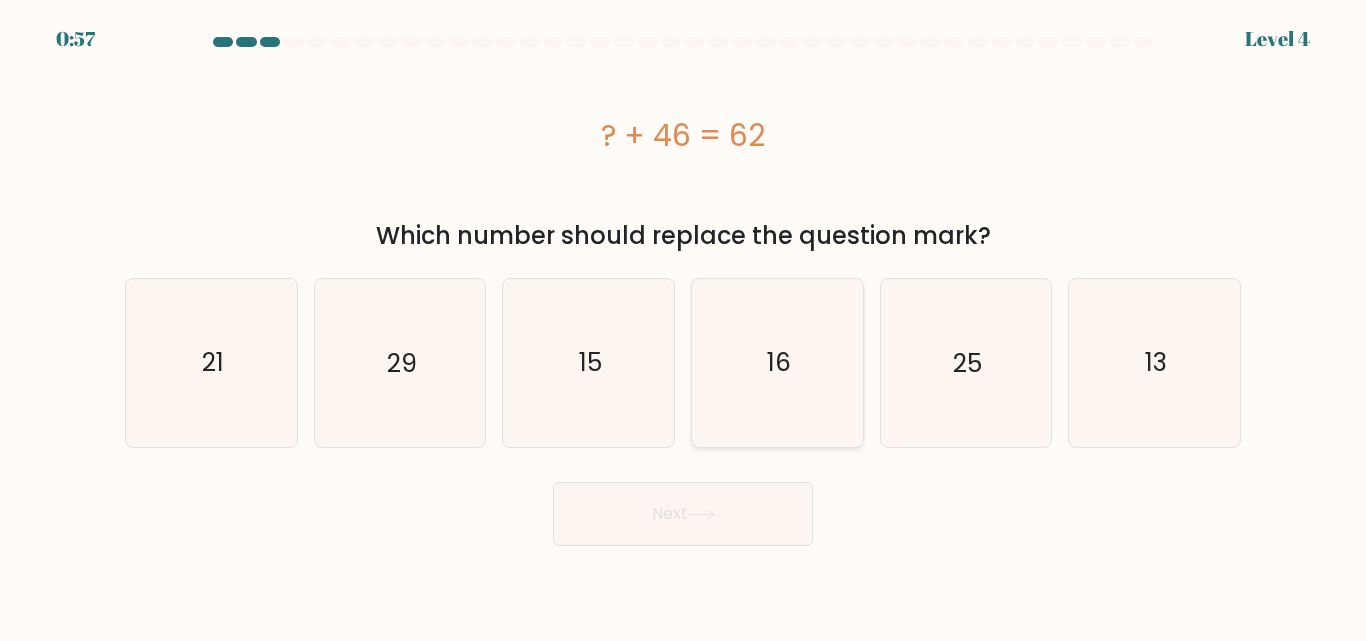 click on "16" 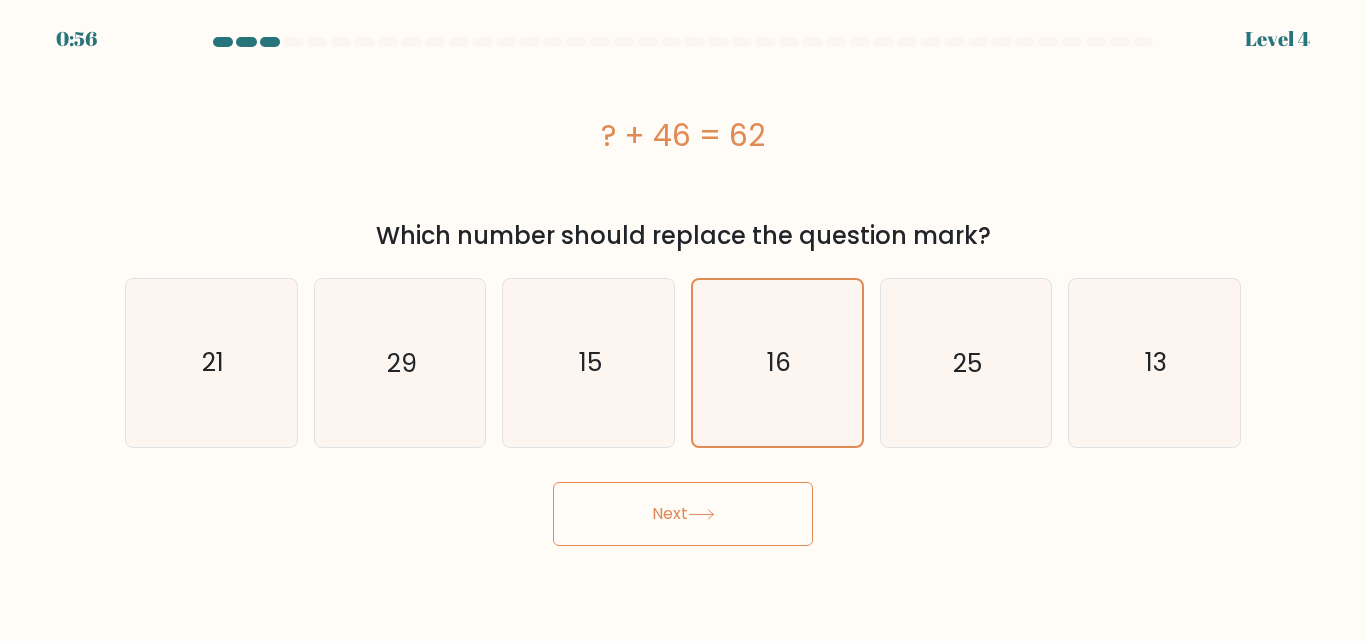 click on "Next" at bounding box center (683, 514) 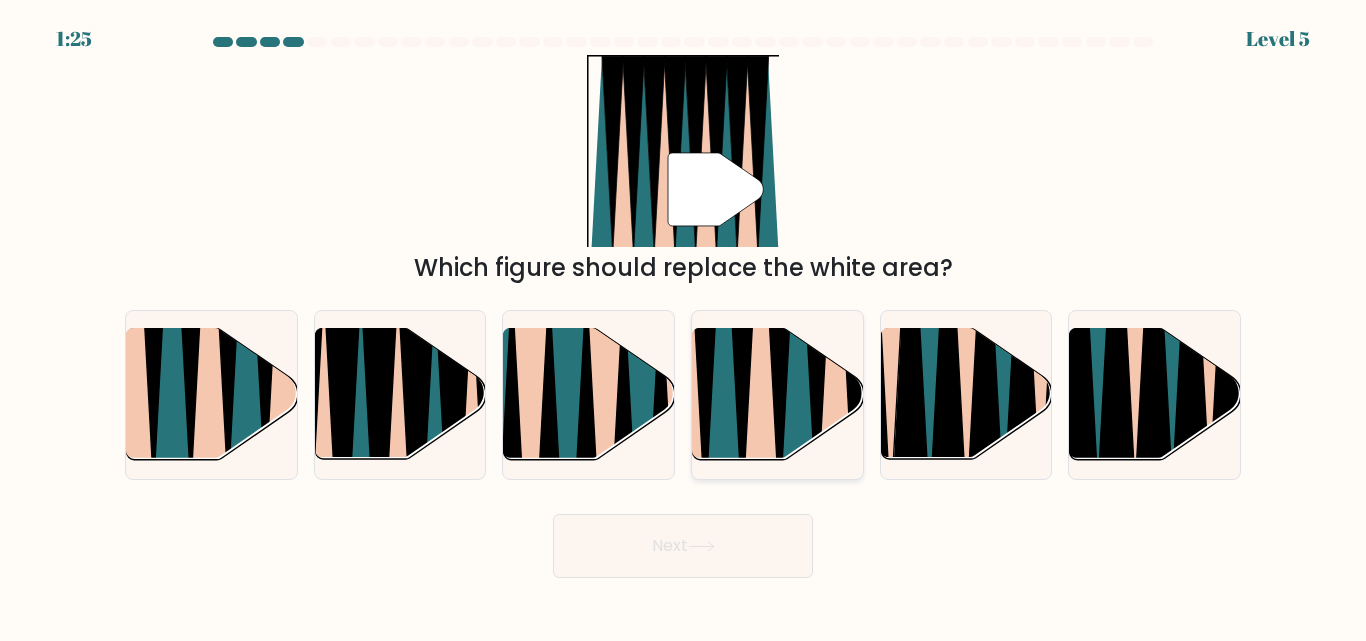 click 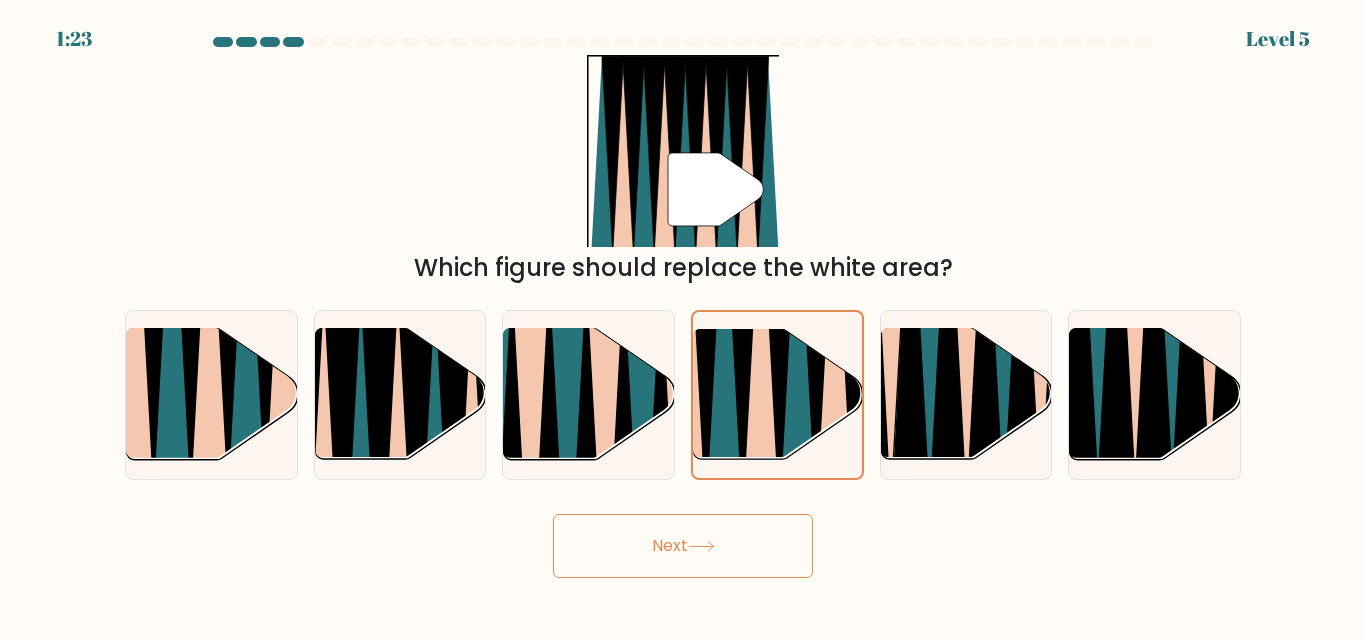 click on "Next" at bounding box center (683, 546) 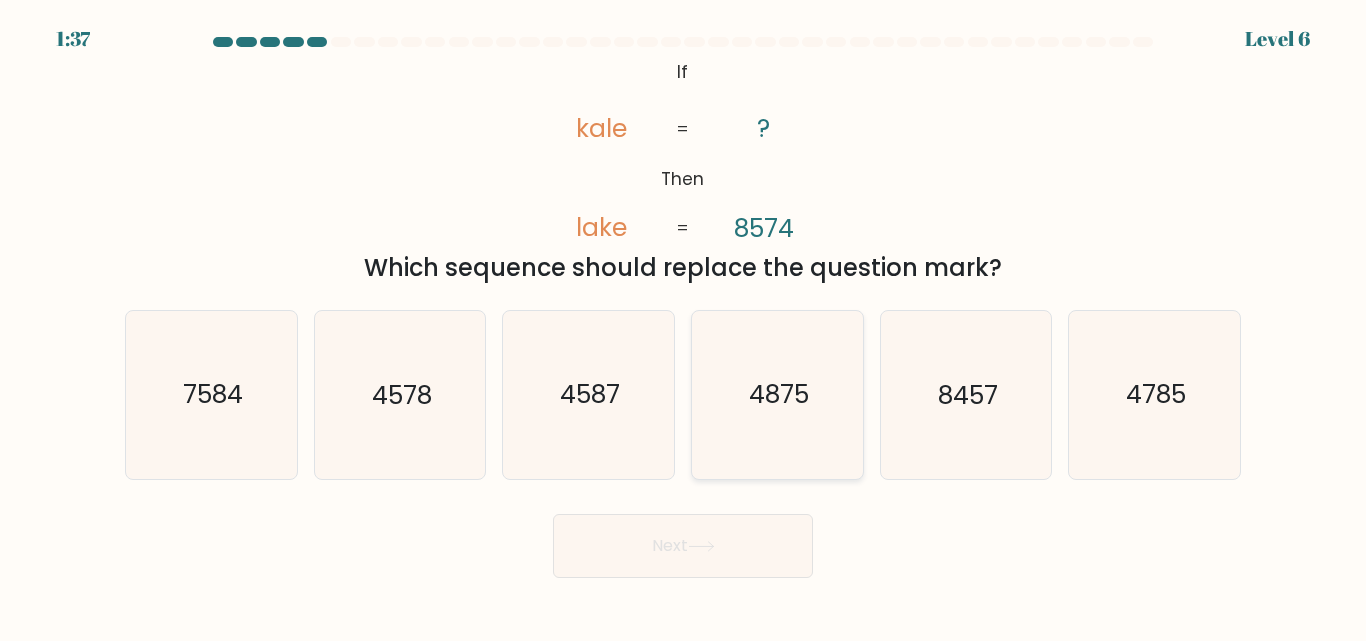 click on "4875" 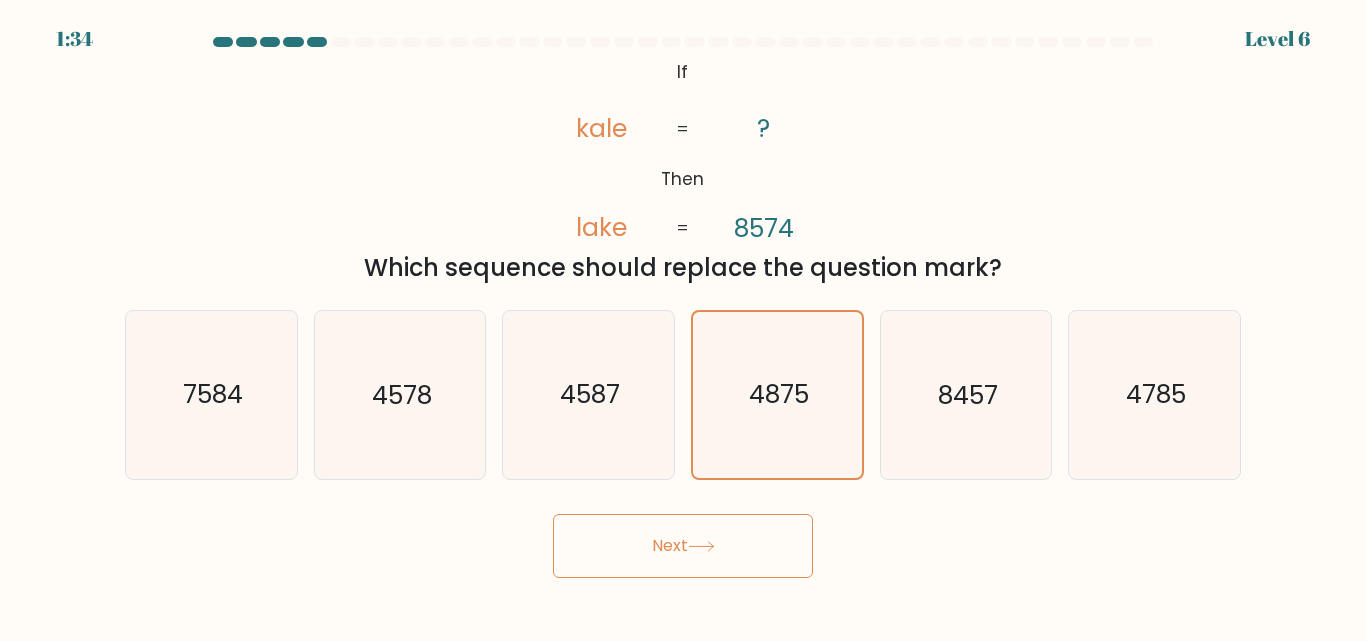 click on "Next" at bounding box center (683, 546) 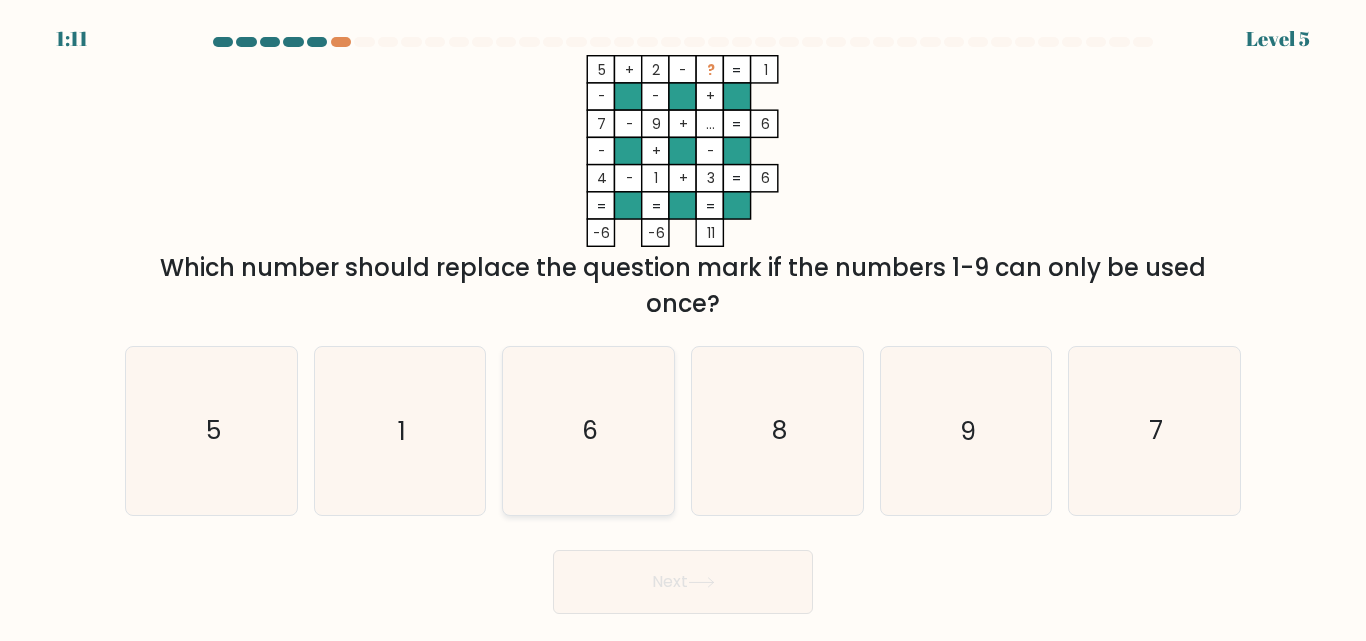 click on "6" 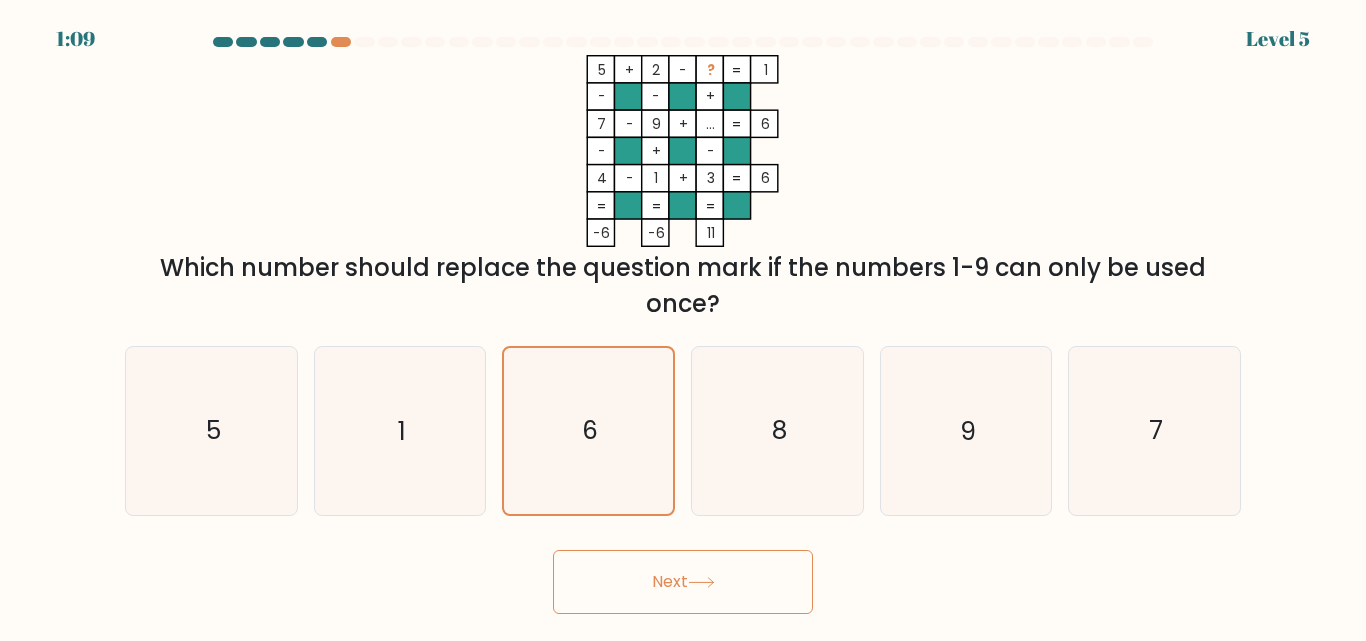 click on "Next" at bounding box center (683, 582) 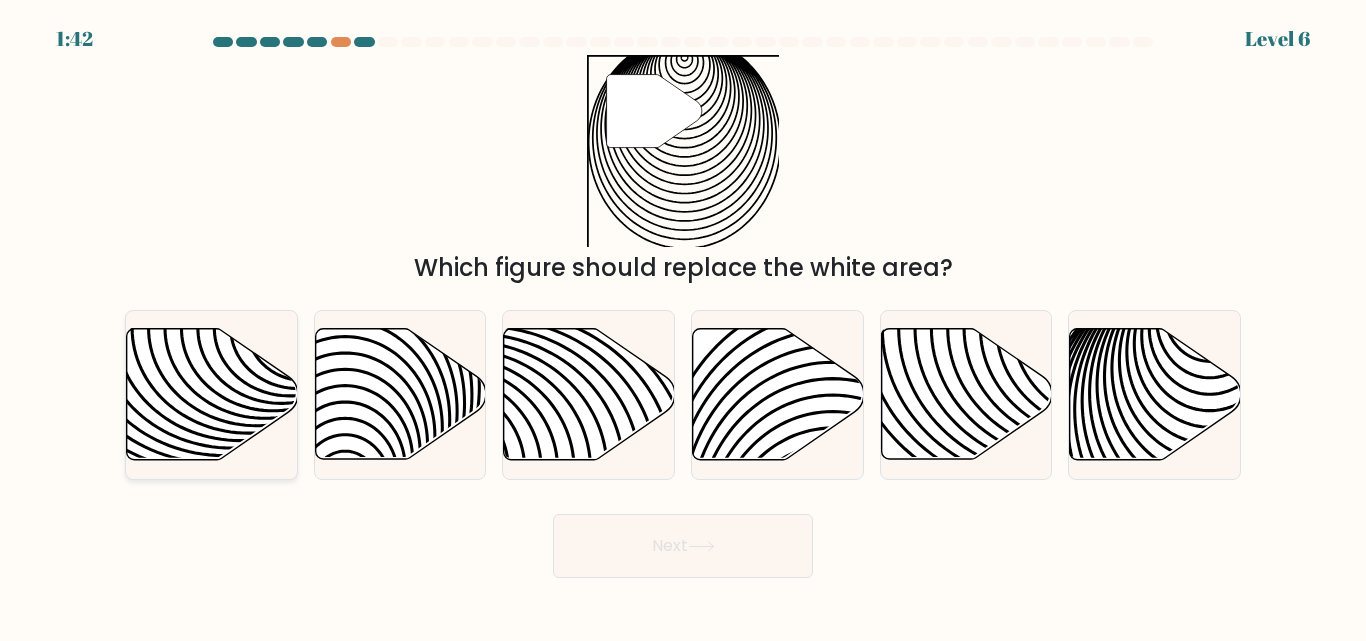 click 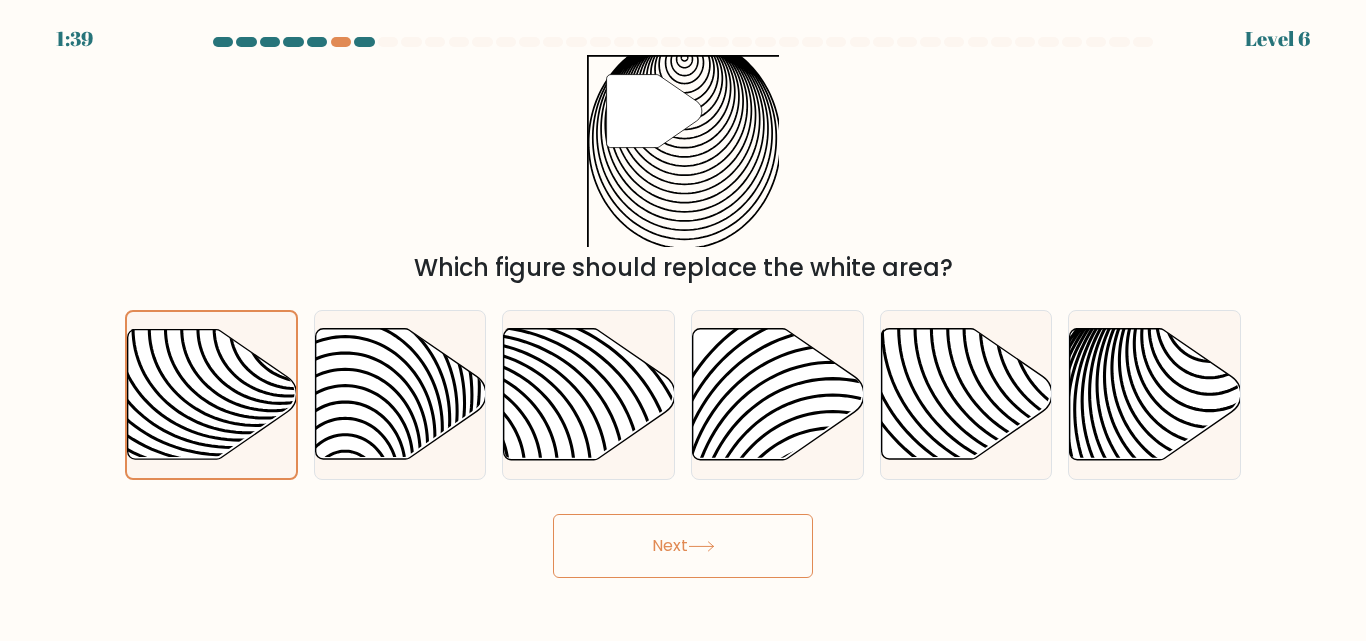 click on "Next" at bounding box center (683, 546) 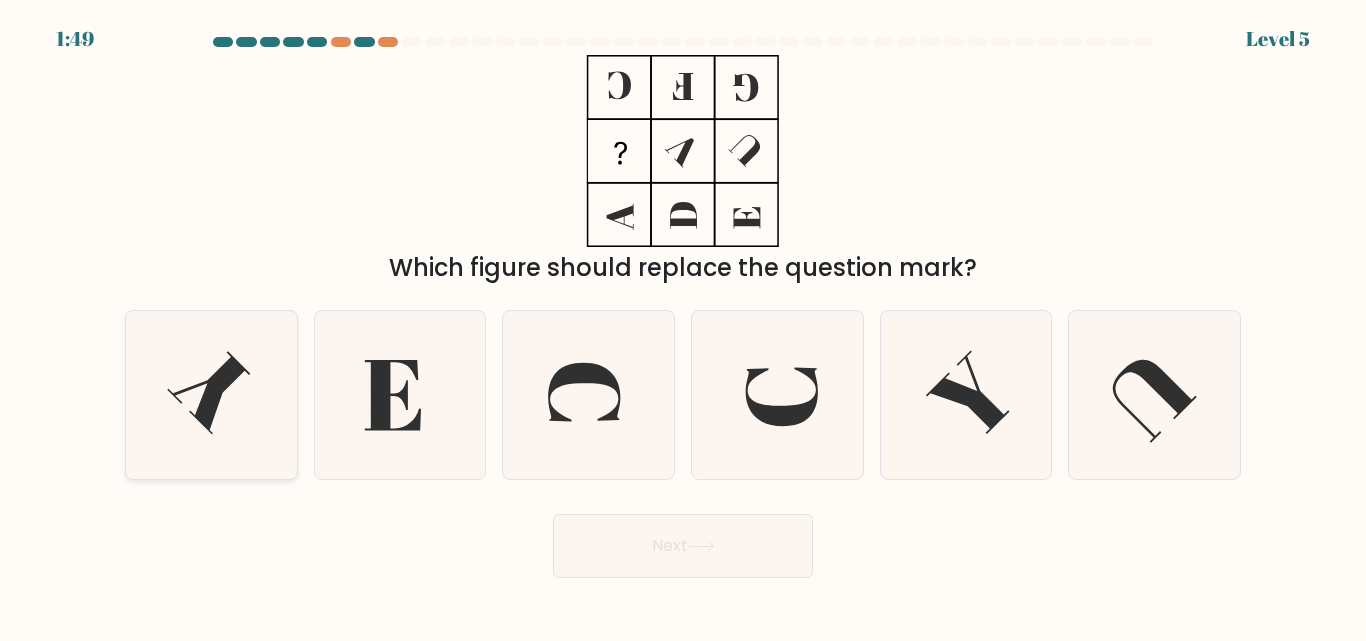 click 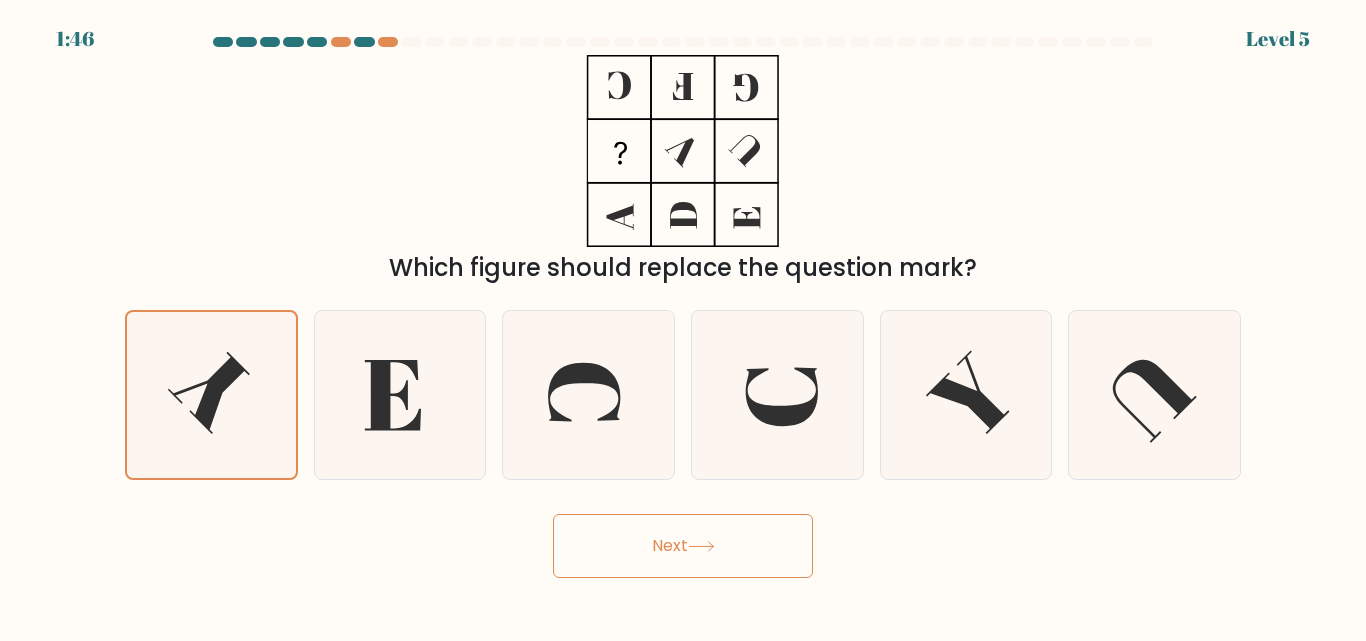 click on "Next" at bounding box center (683, 546) 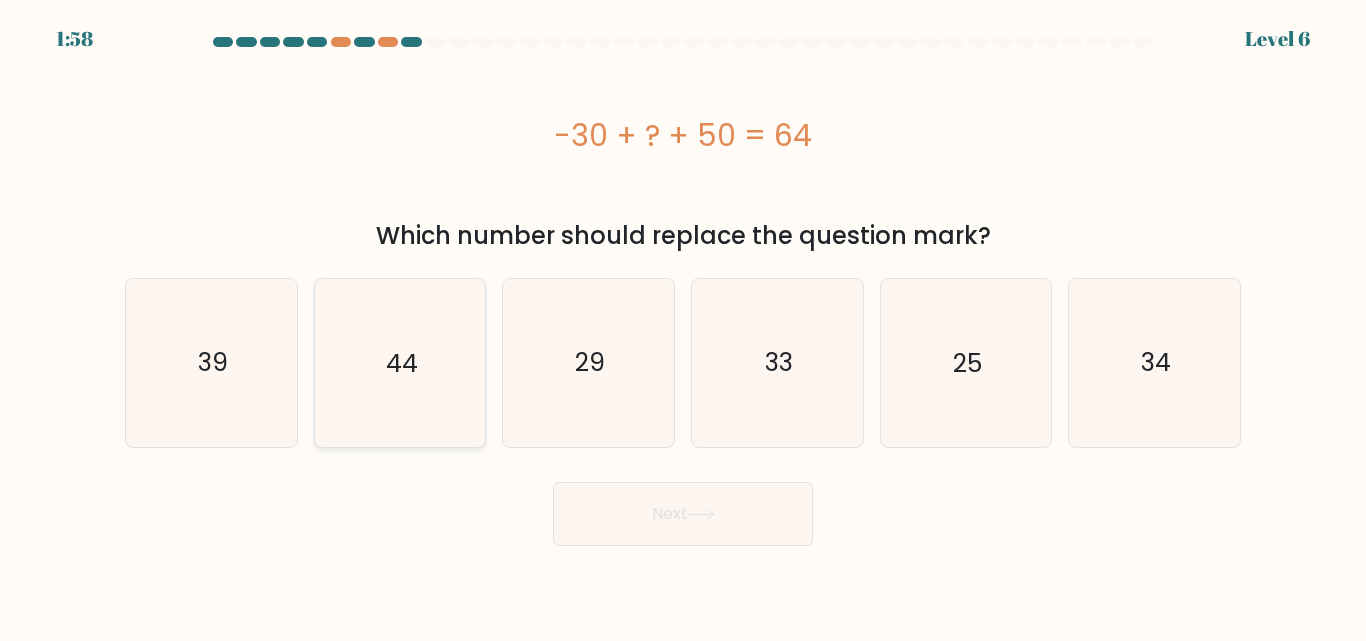 click on "44" 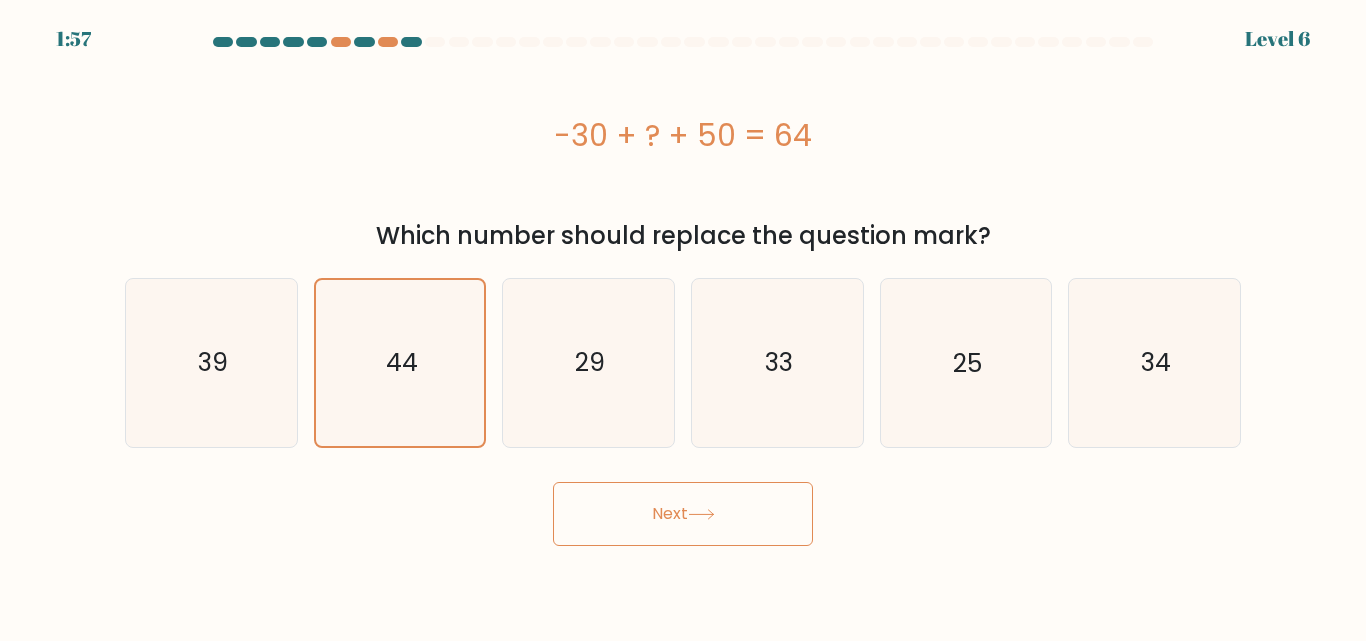 click on "Next" at bounding box center (683, 514) 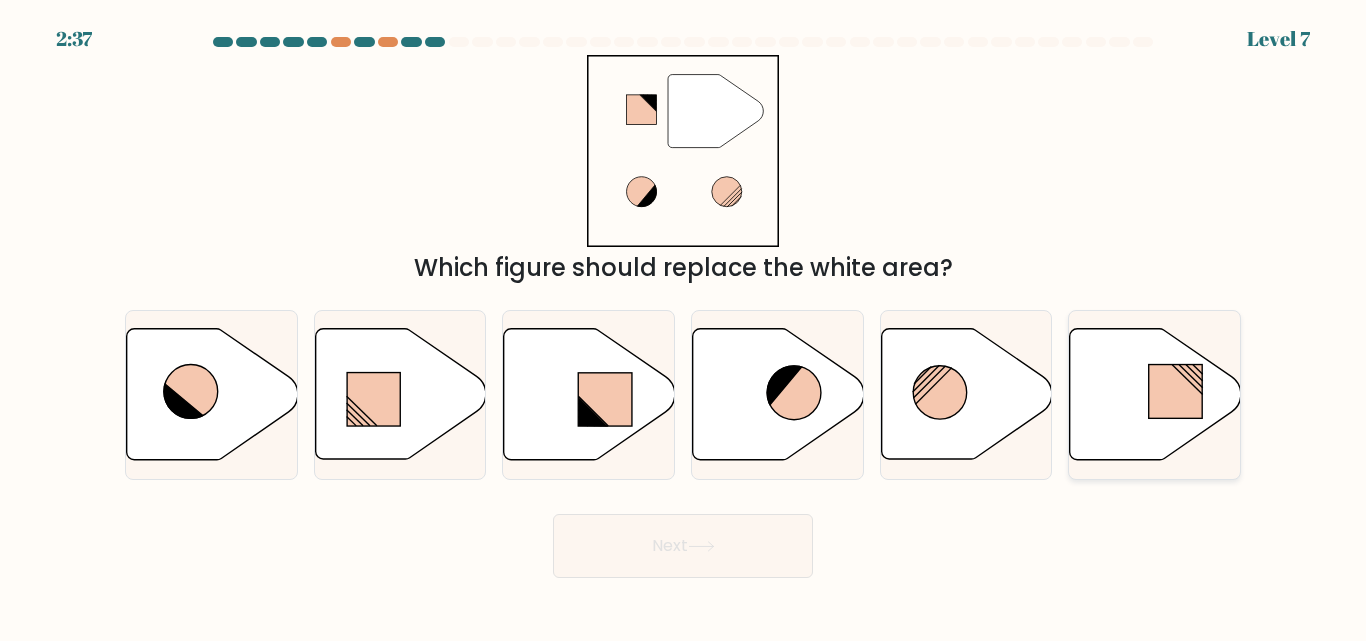 click at bounding box center [1154, 394] 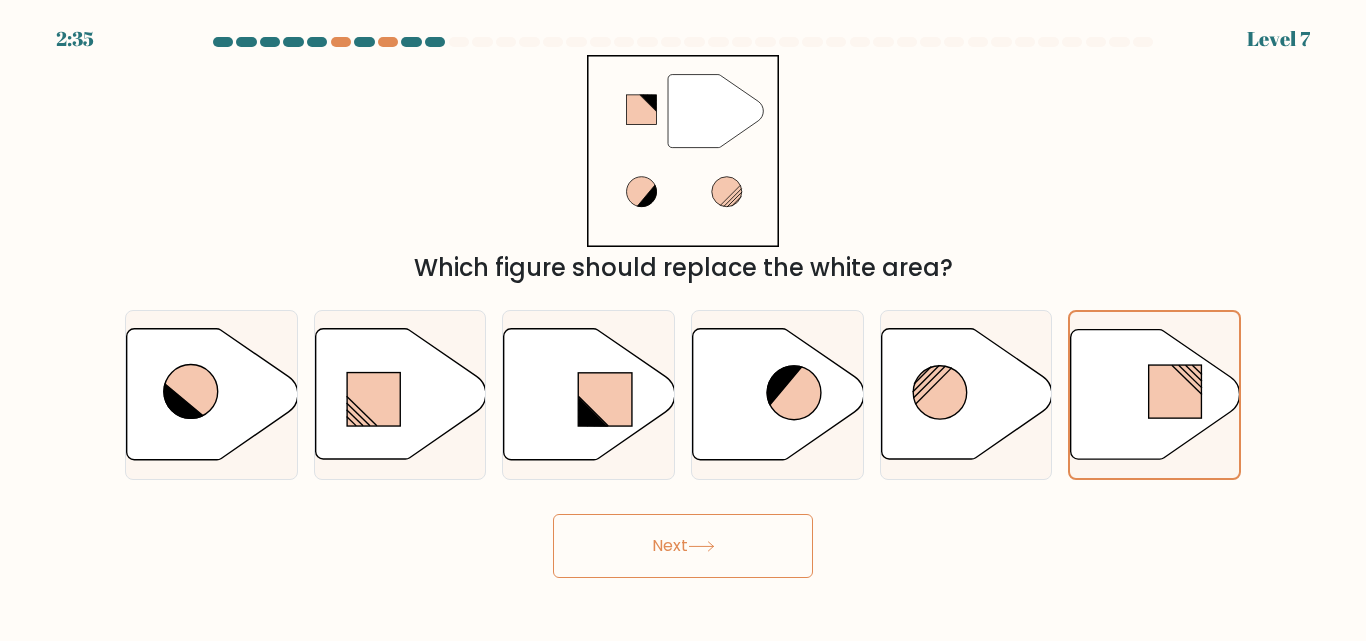 click on "Next" at bounding box center (683, 546) 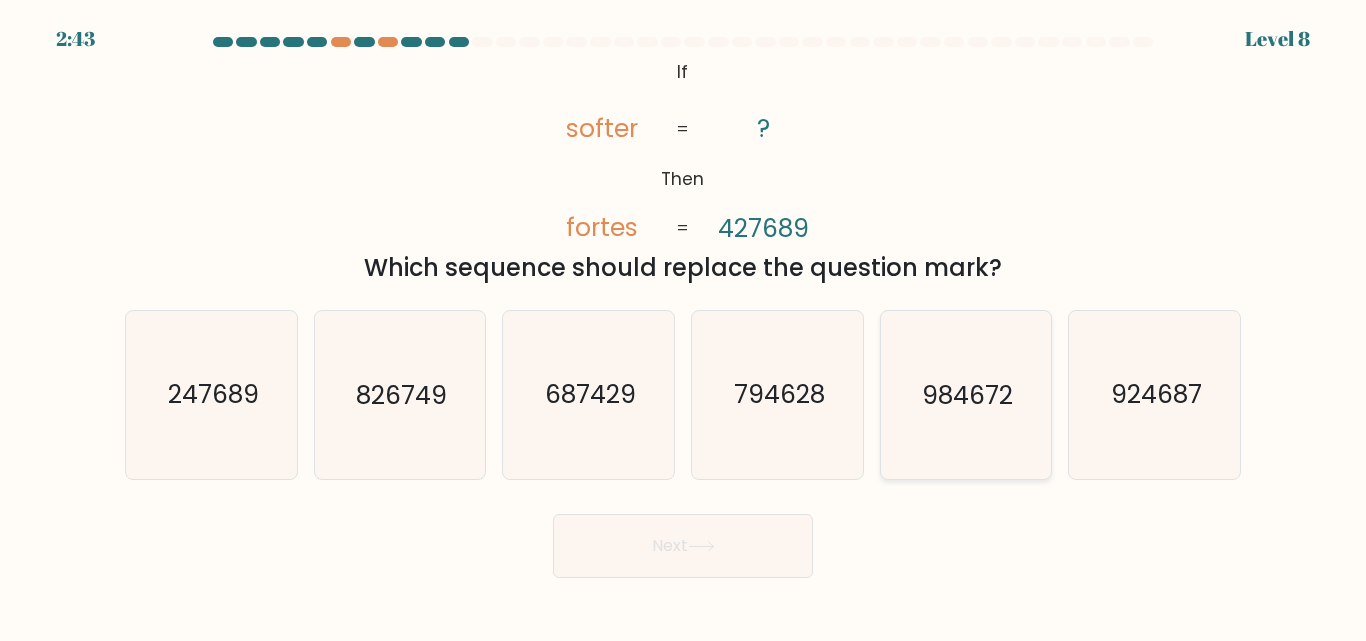 click on "984672" 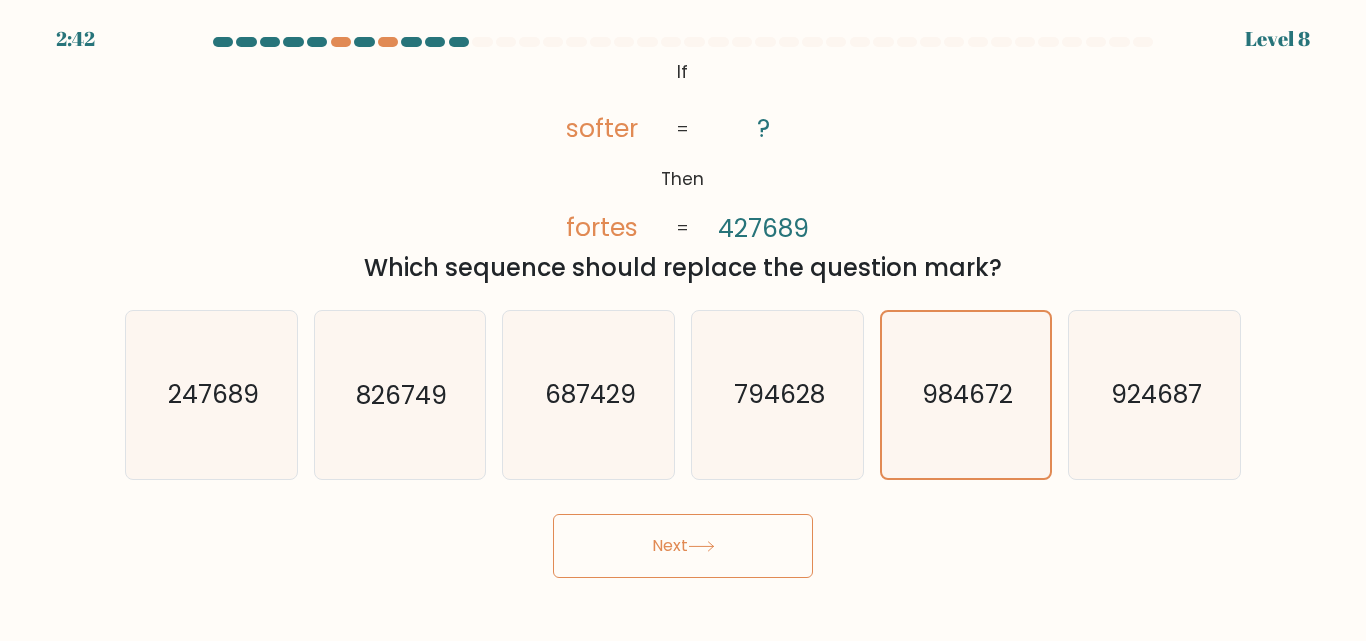 click on "Next" at bounding box center [683, 546] 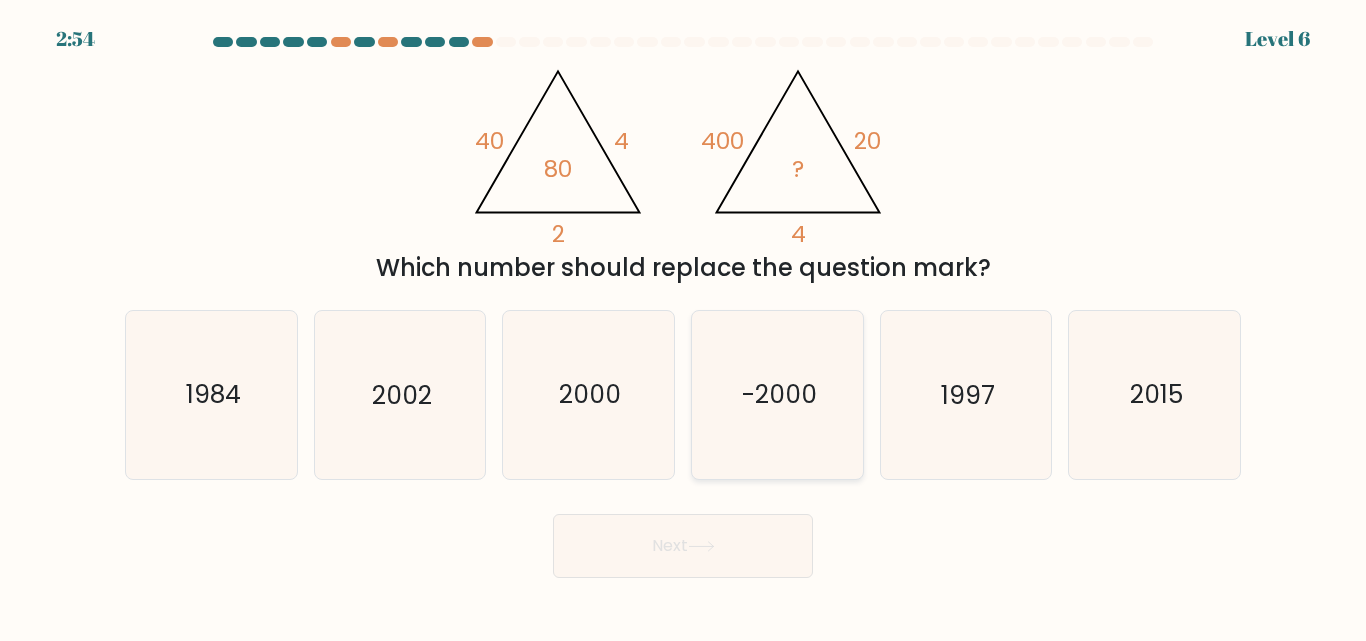 click on "-2000" 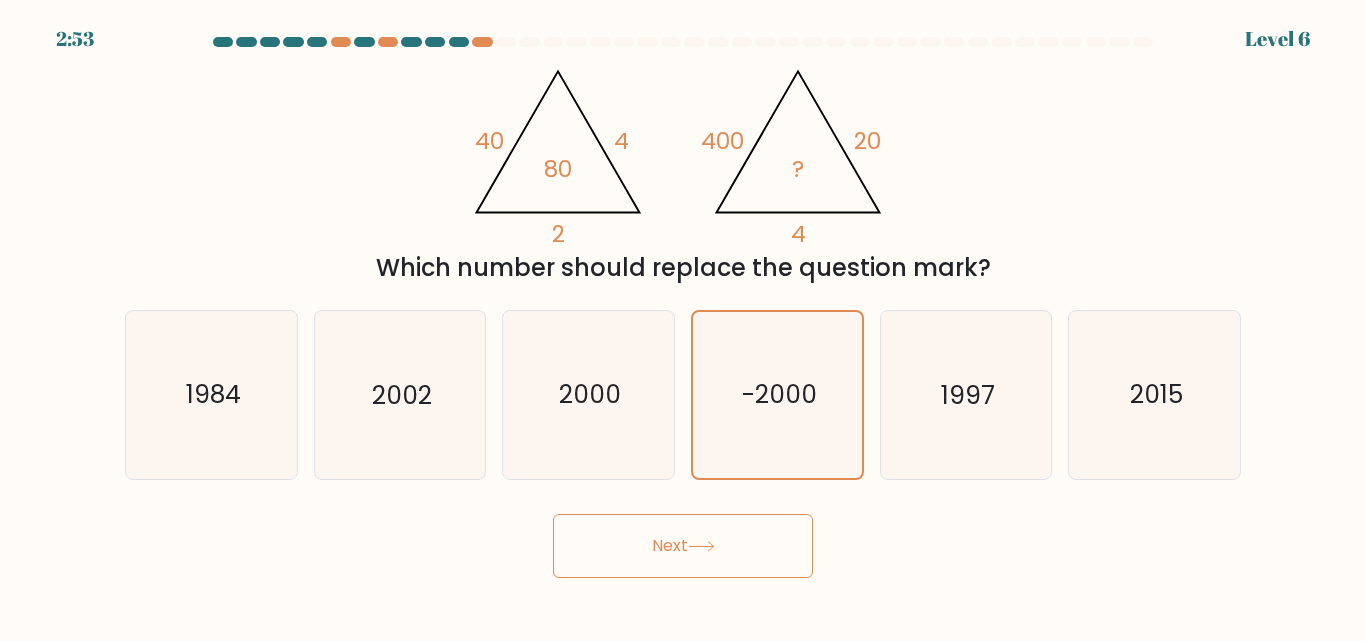 click 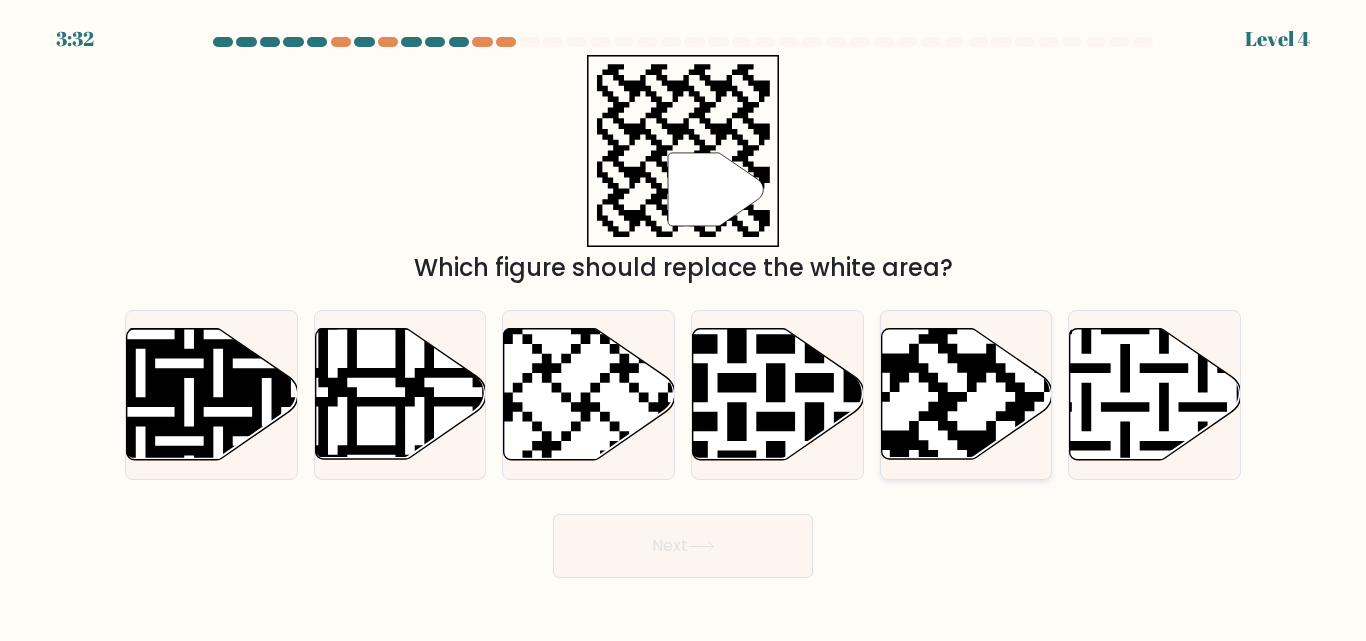 click 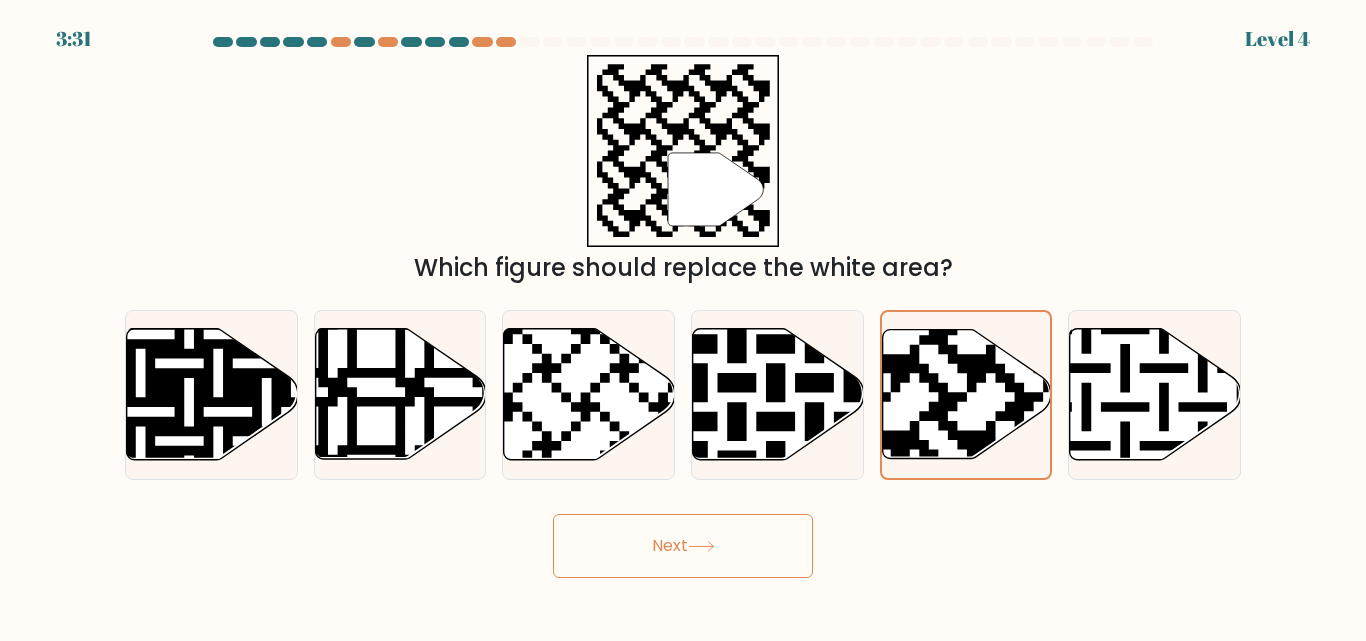 click on "Next" at bounding box center (683, 546) 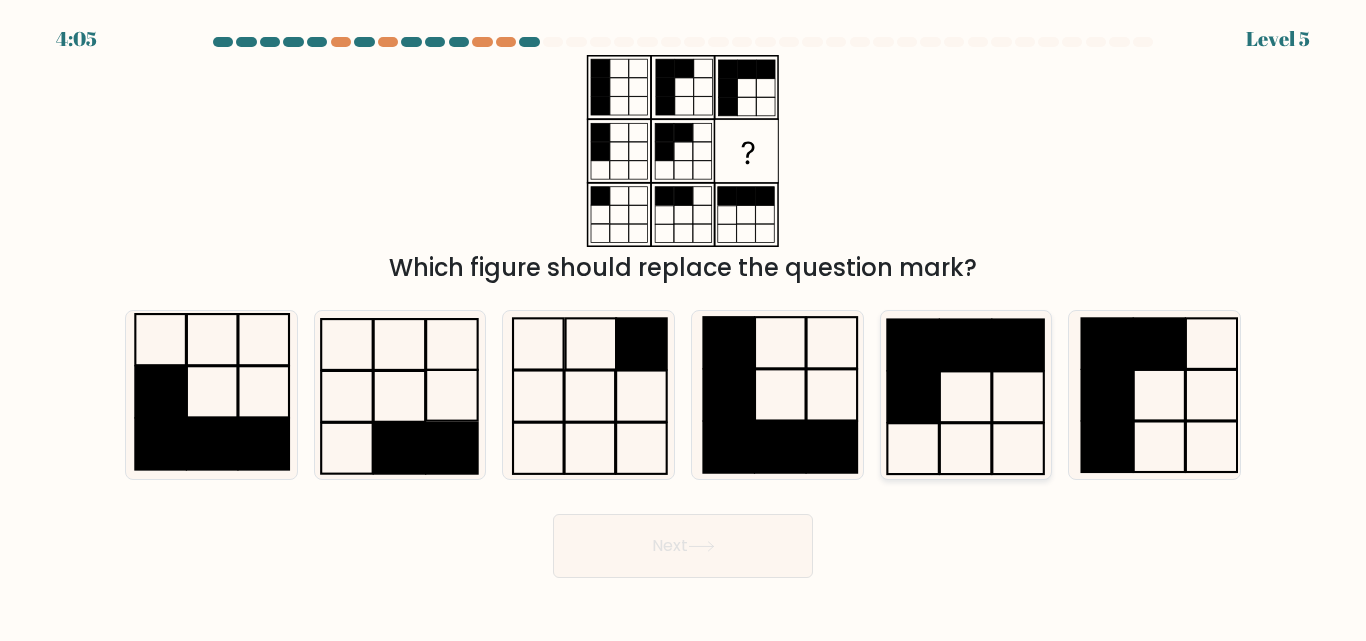 click 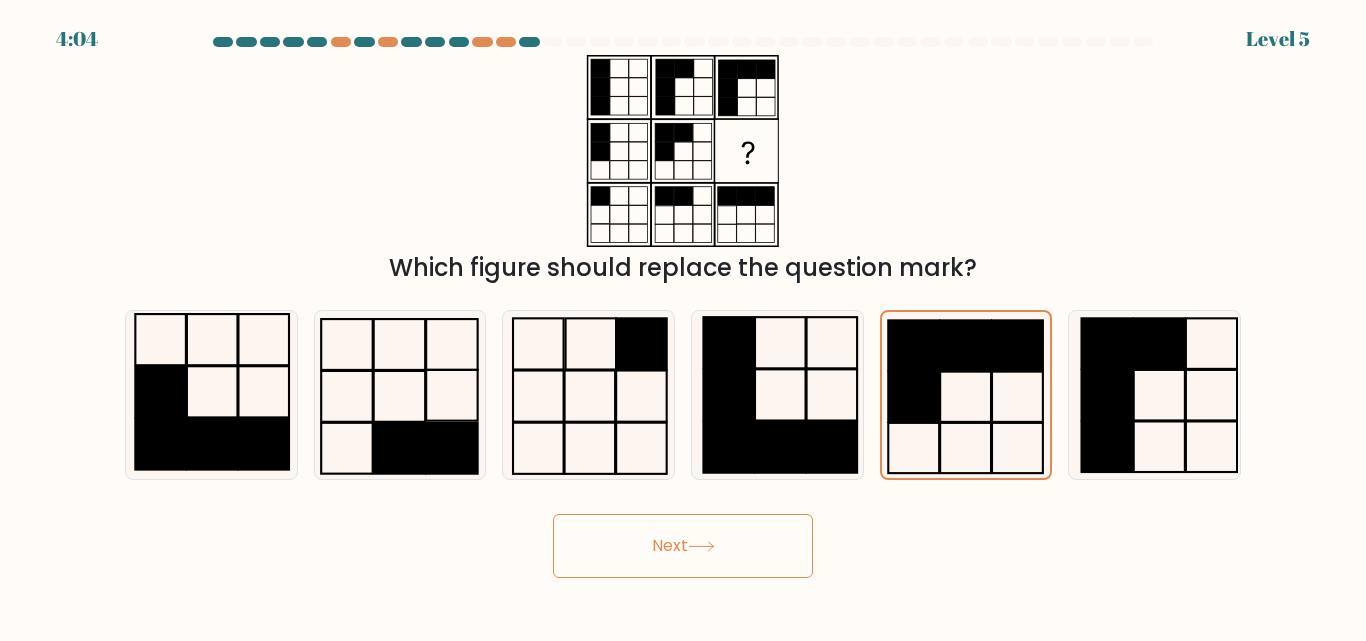 click on "Next" at bounding box center [683, 546] 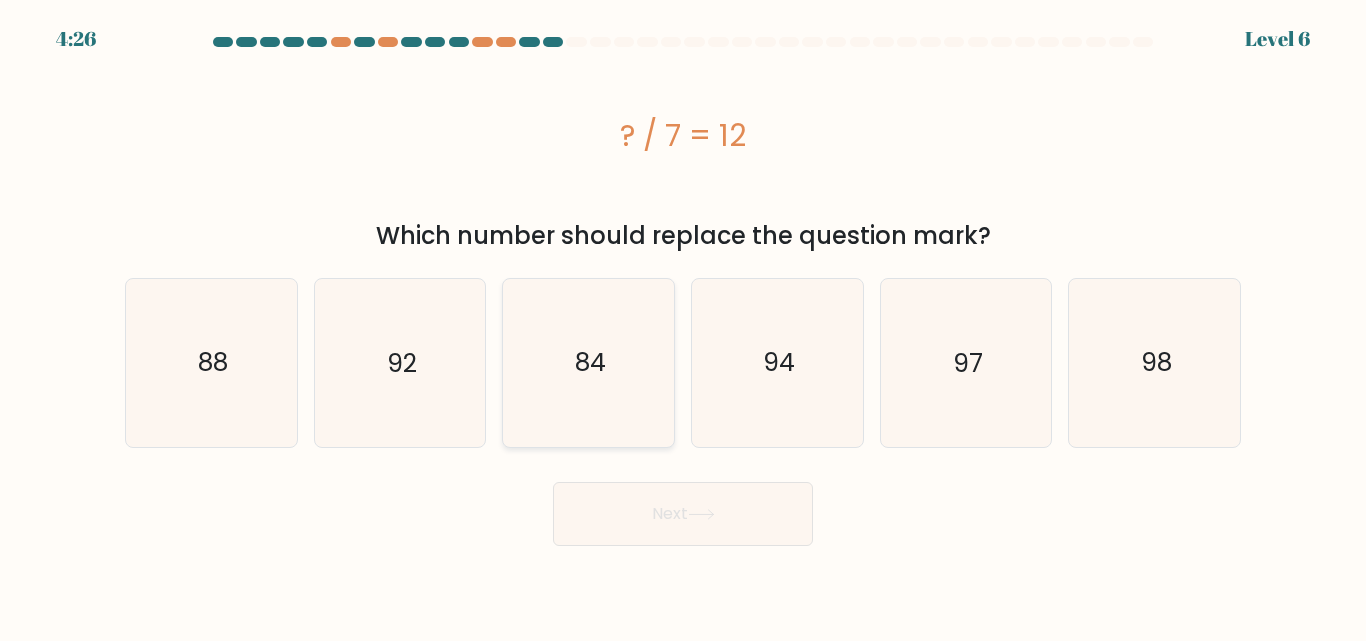 click on "84" 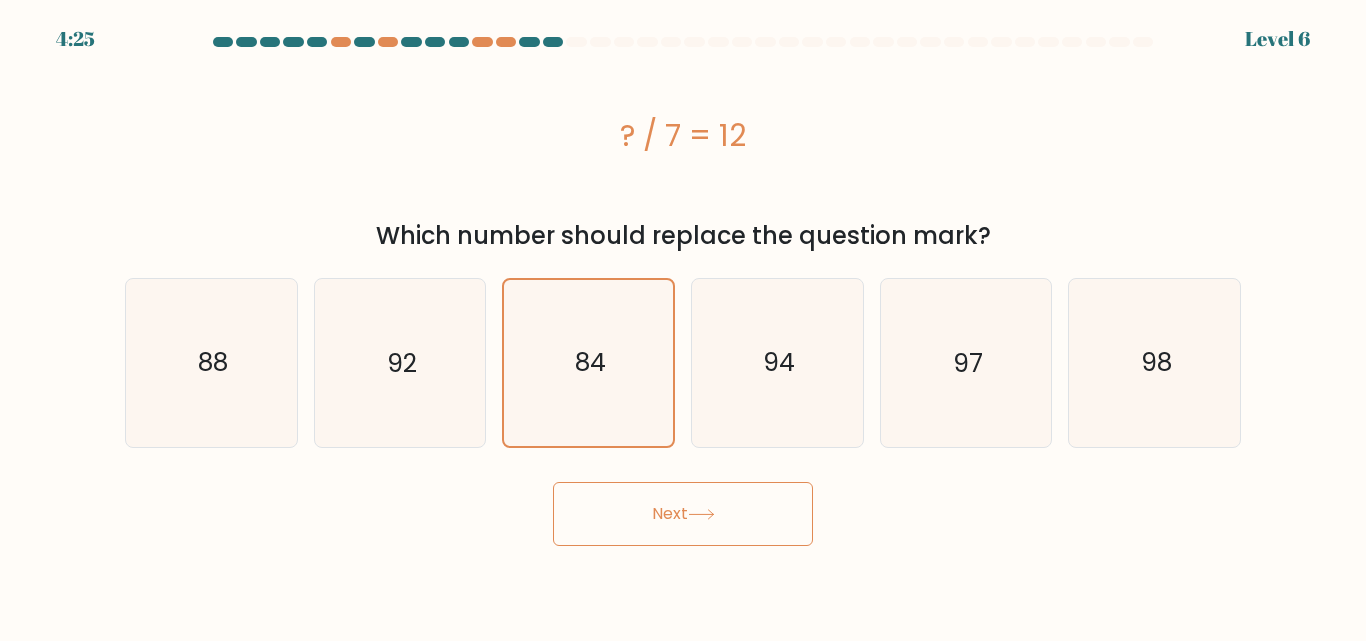 click on "Next" at bounding box center (683, 514) 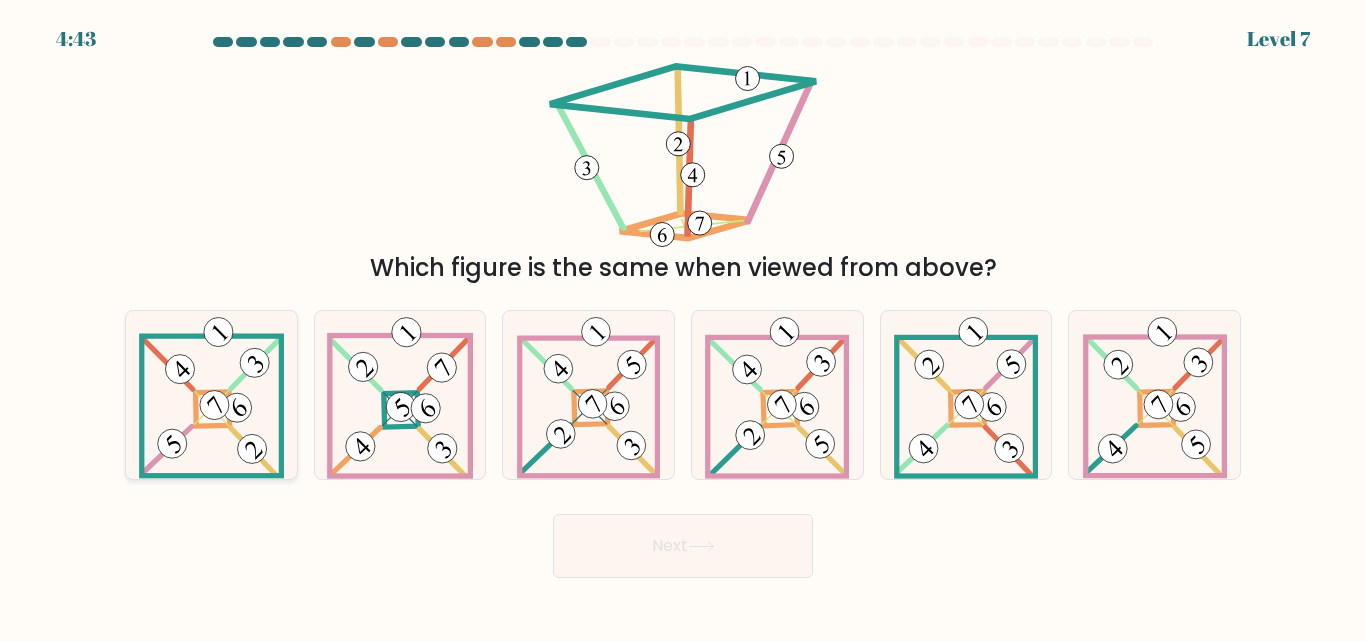 click 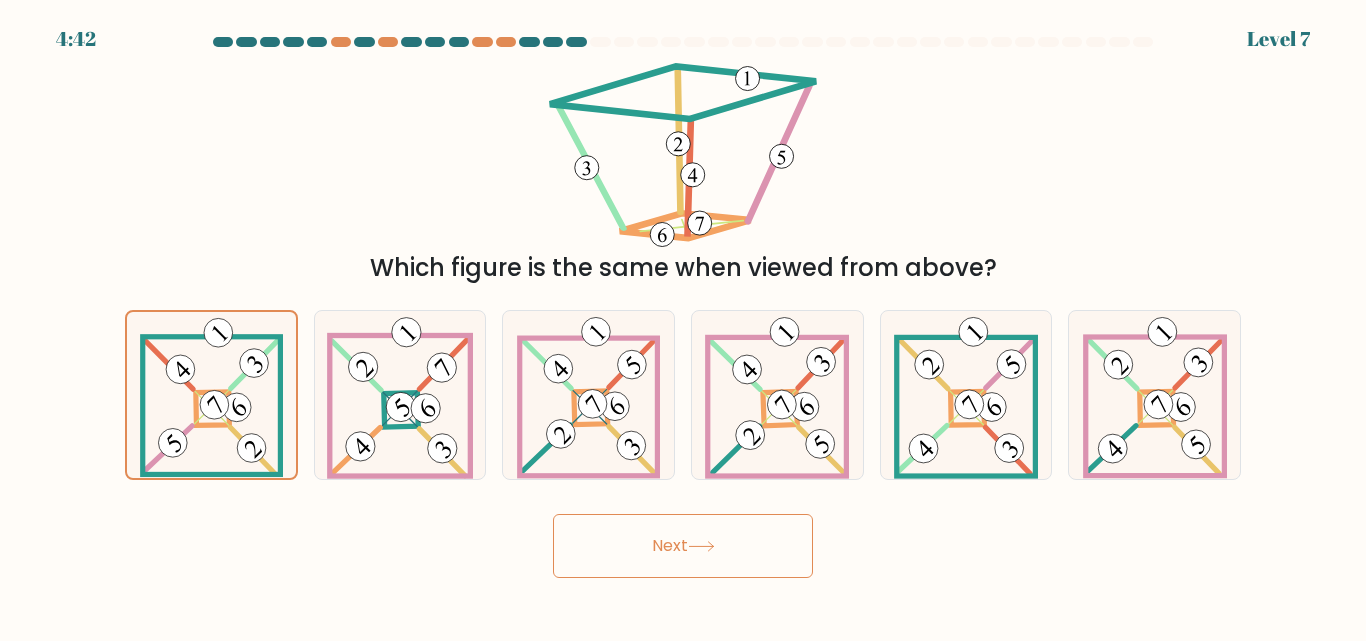 click on "Next" at bounding box center (683, 546) 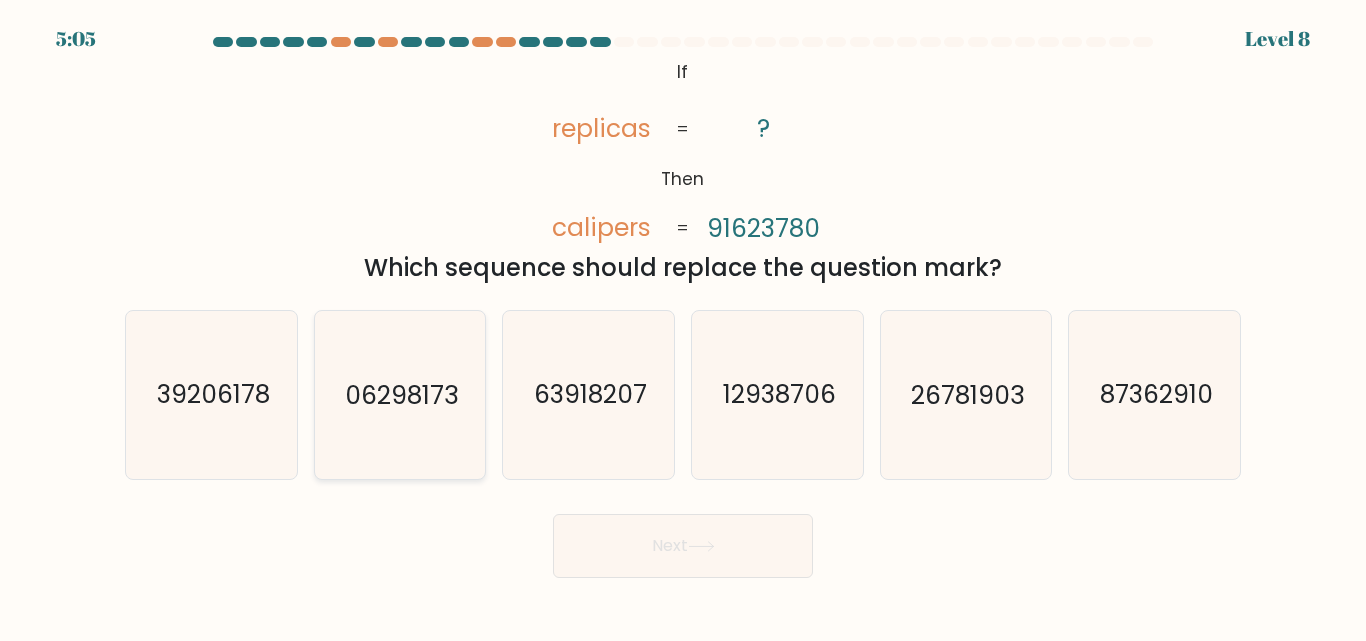 click on "06298173" 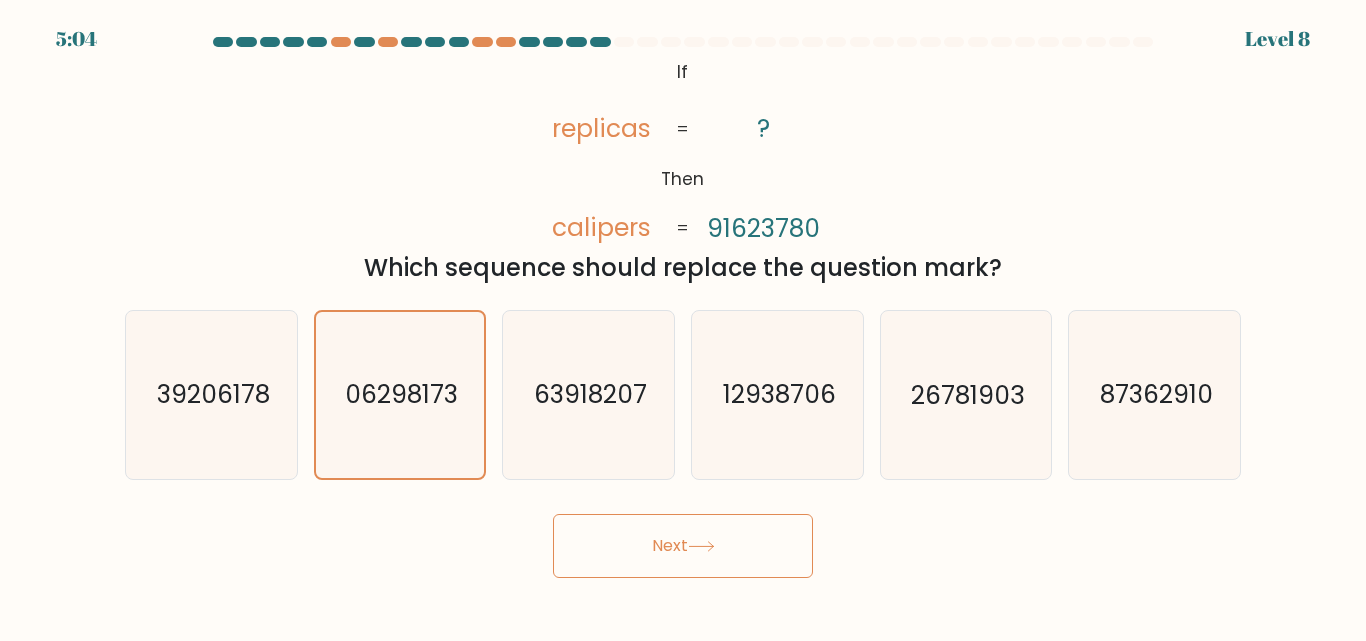 click on "Next" at bounding box center (683, 546) 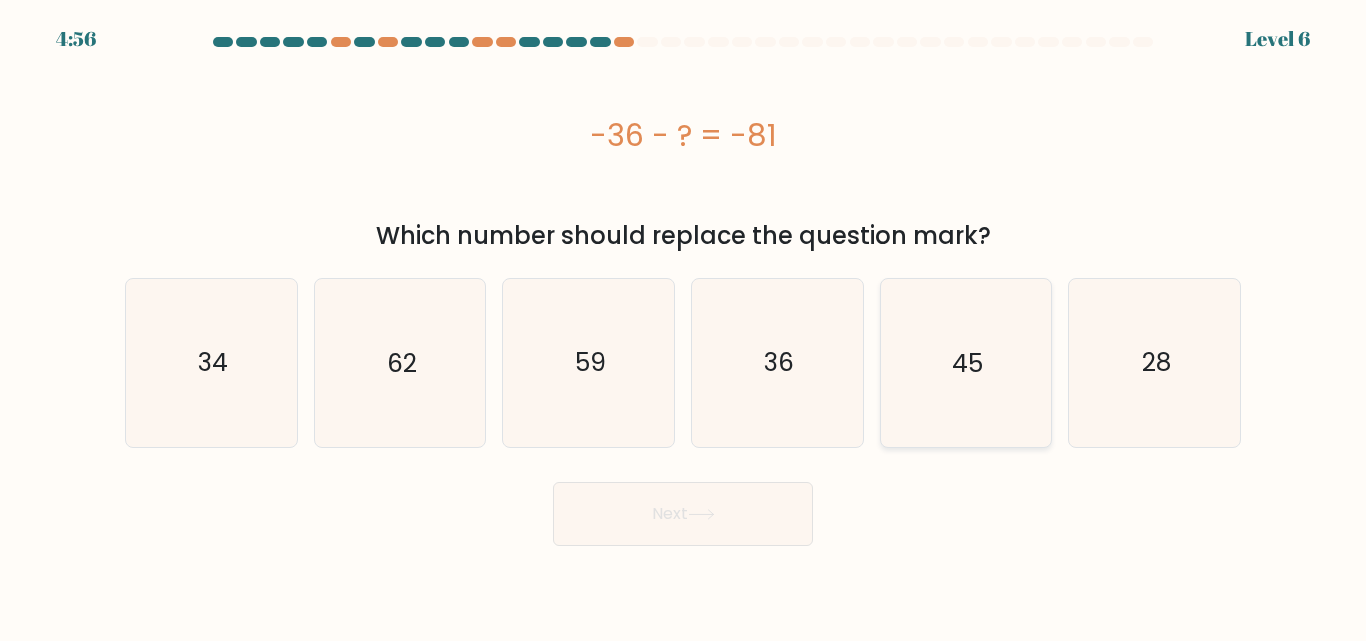 click on "45" 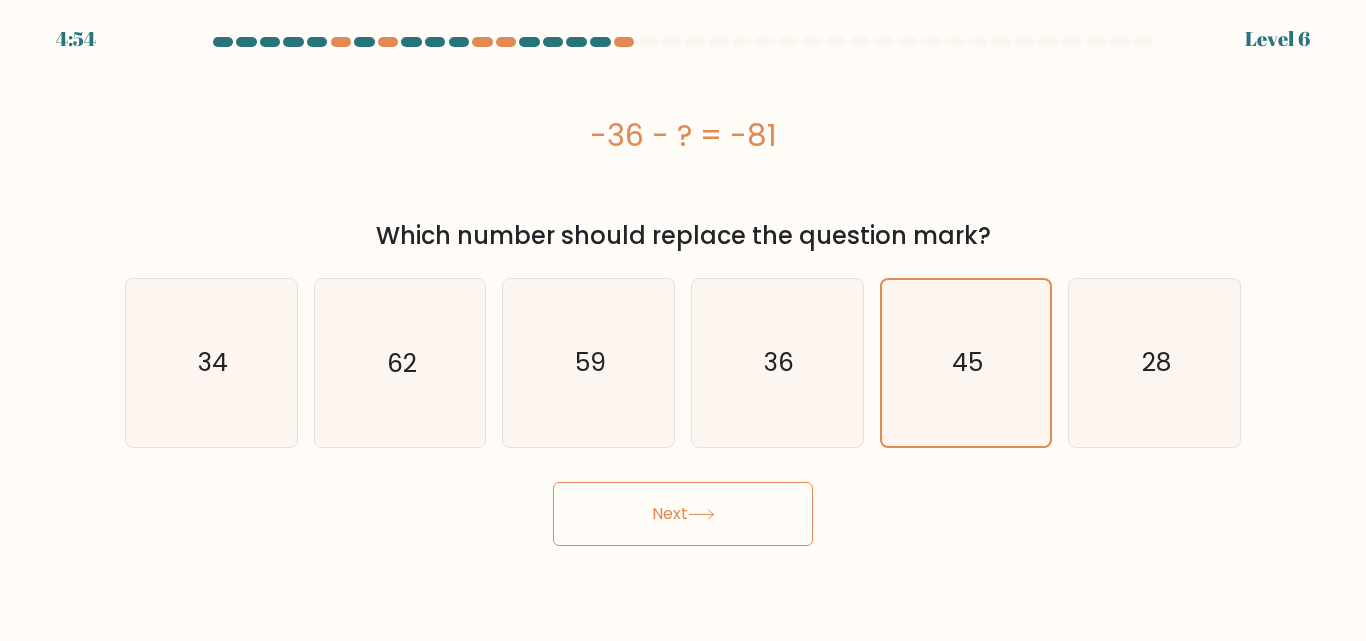 click on "Next" at bounding box center [683, 514] 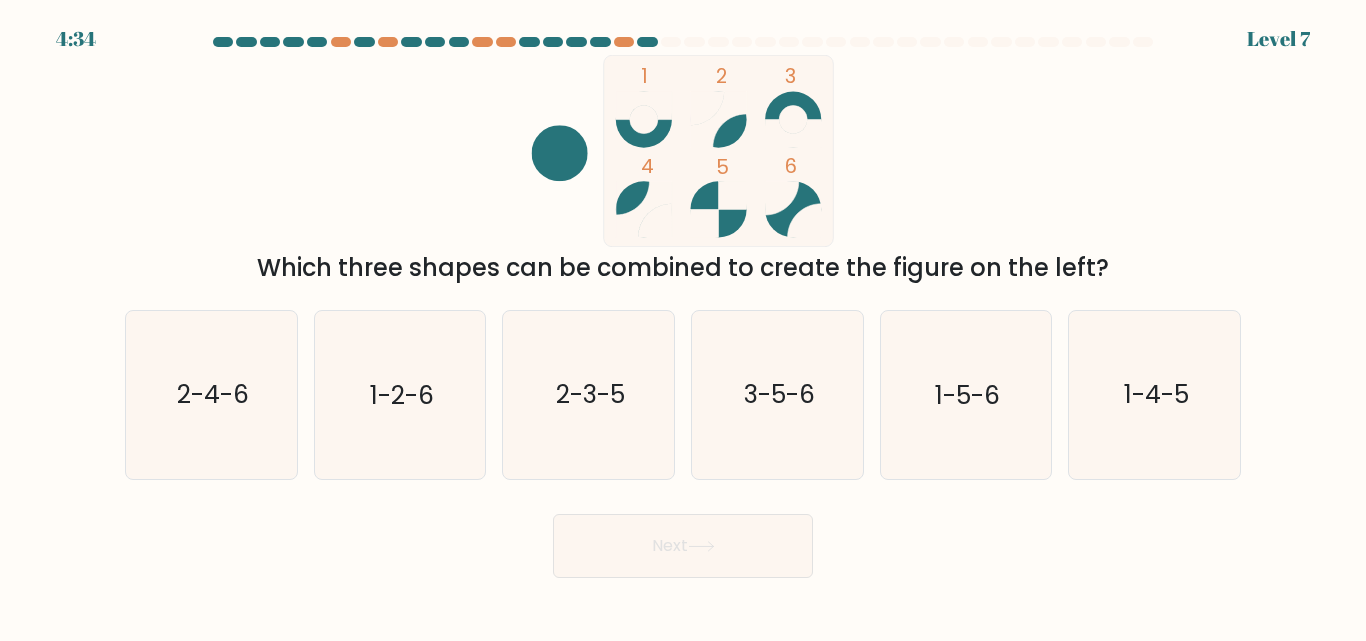 drag, startPoint x: 729, startPoint y: 205, endPoint x: 671, endPoint y: 73, distance: 144.18044 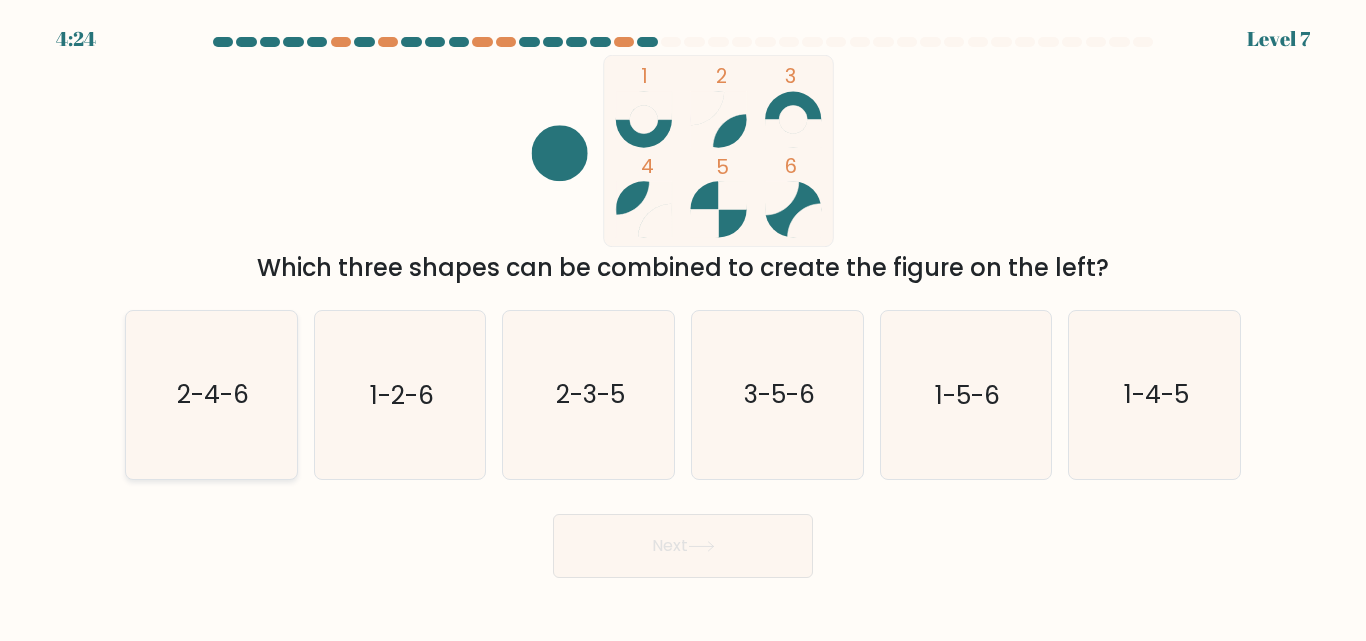 click on "2-4-6" 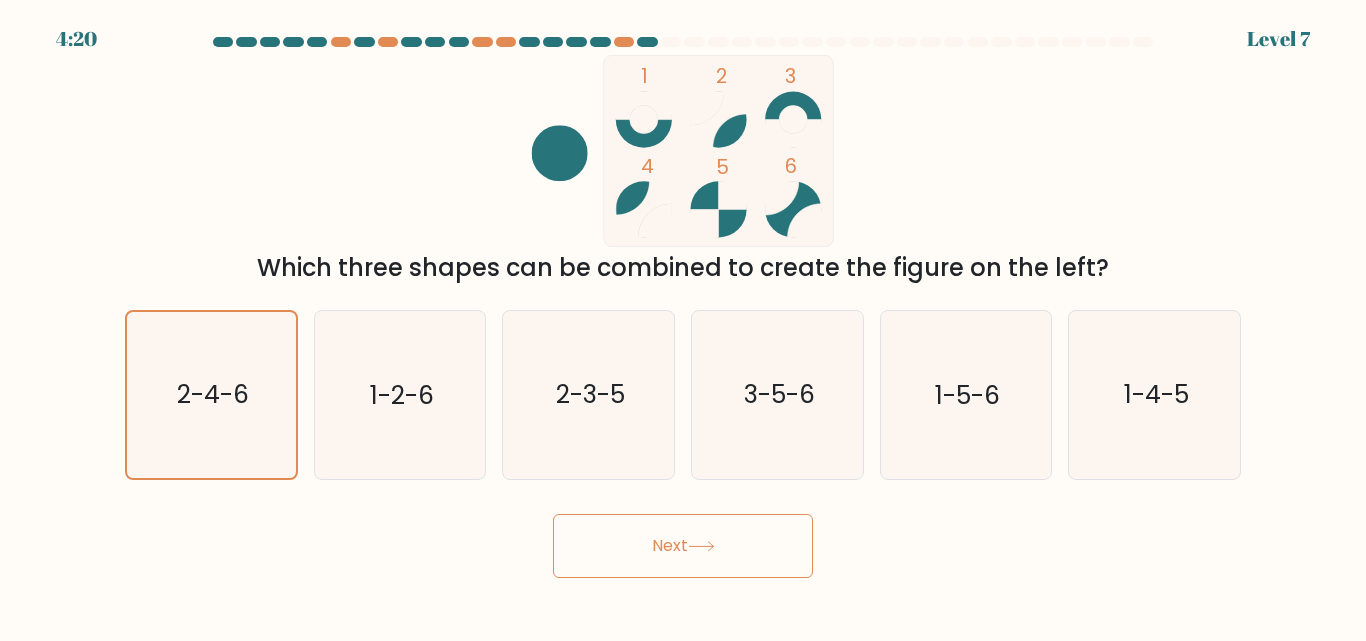 click on "Next" at bounding box center (683, 546) 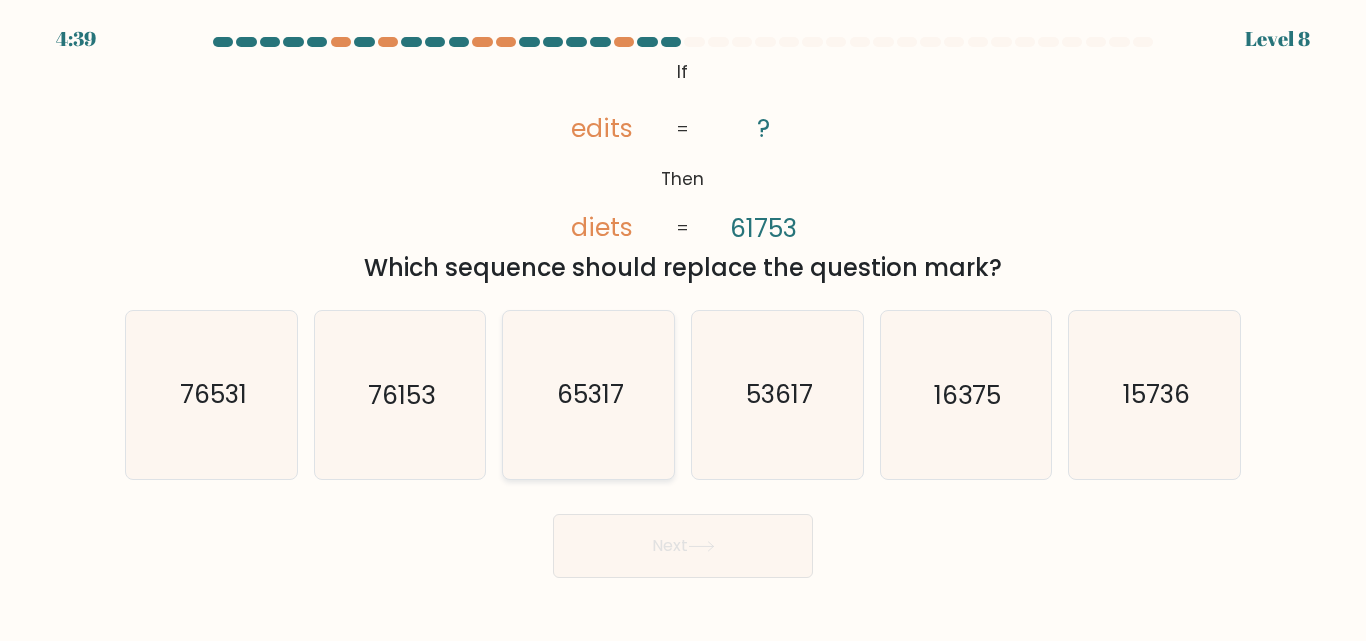 click on "65317" 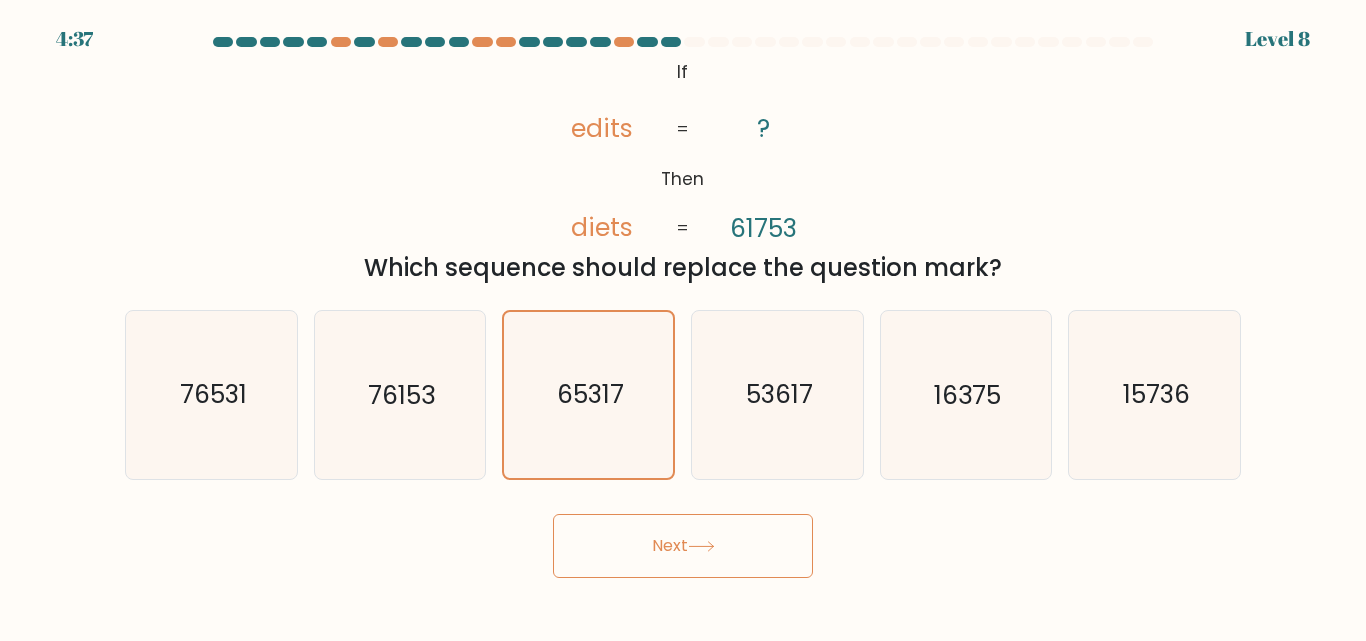click on "Next" at bounding box center (683, 546) 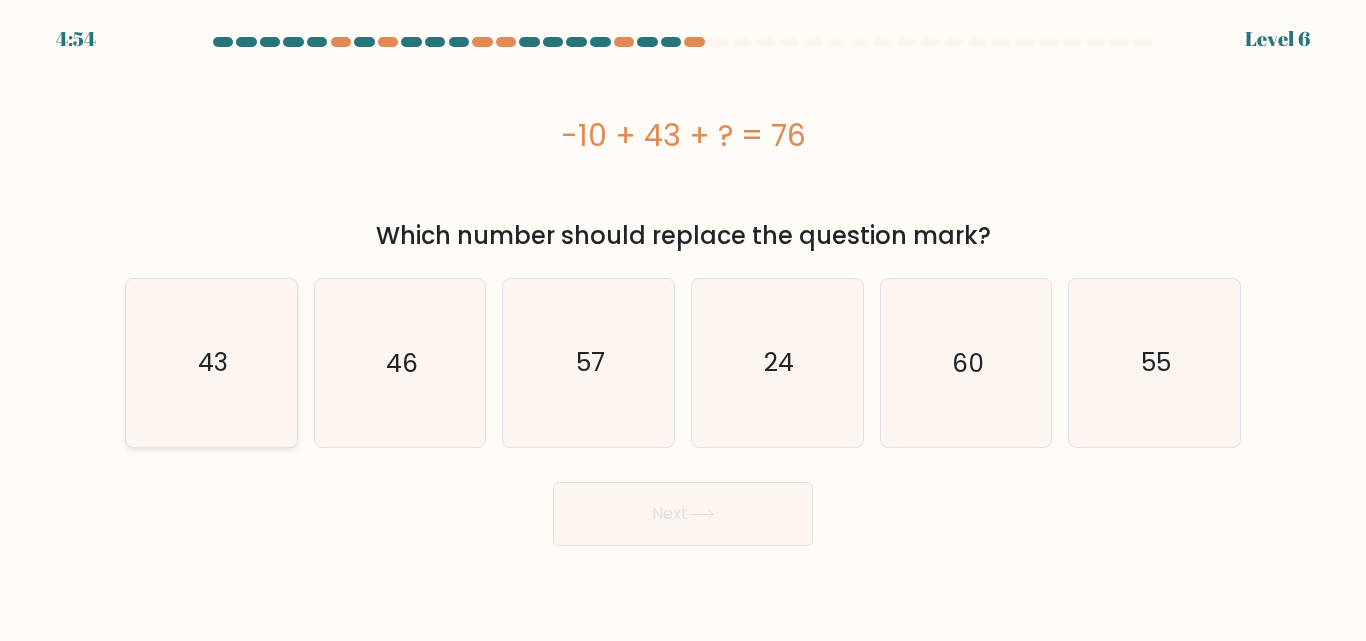 click on "43" 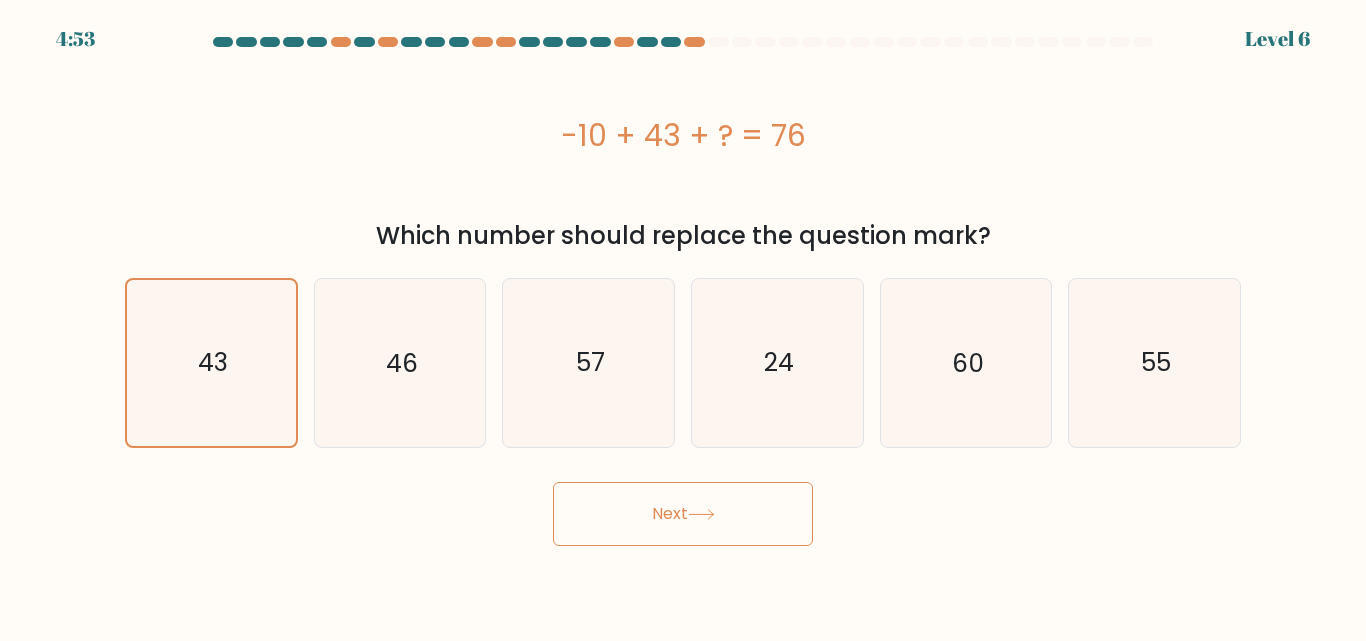 click on "Next" at bounding box center [683, 514] 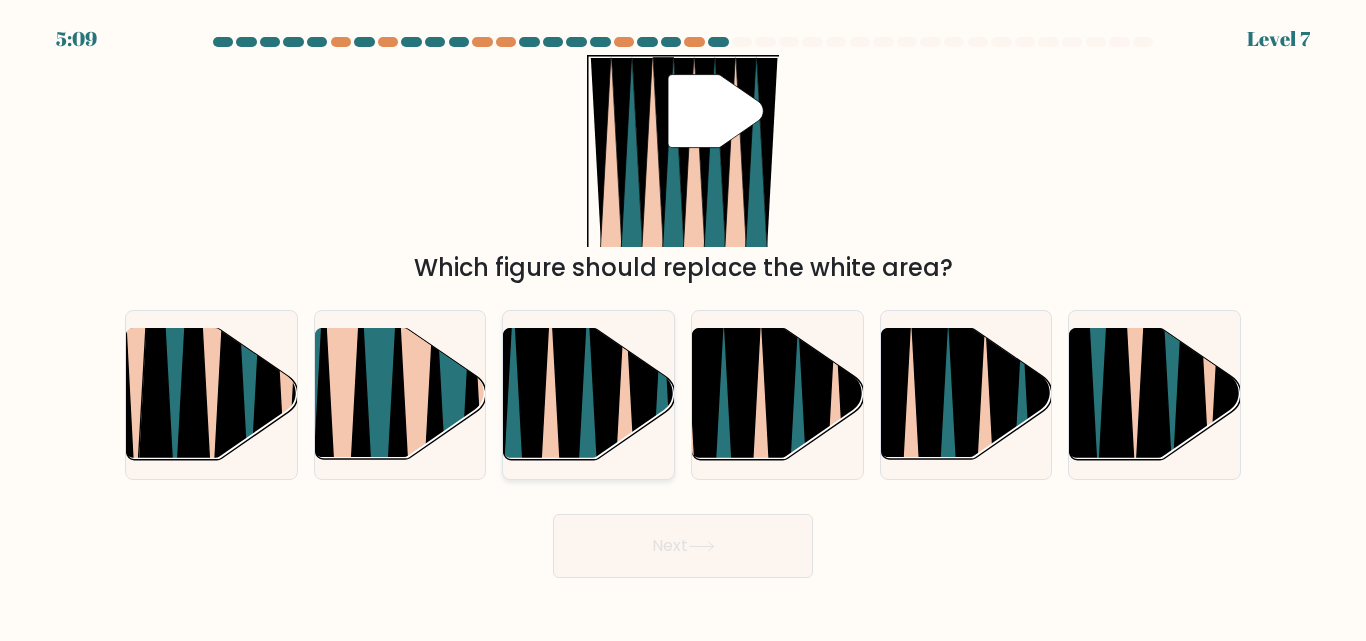 click 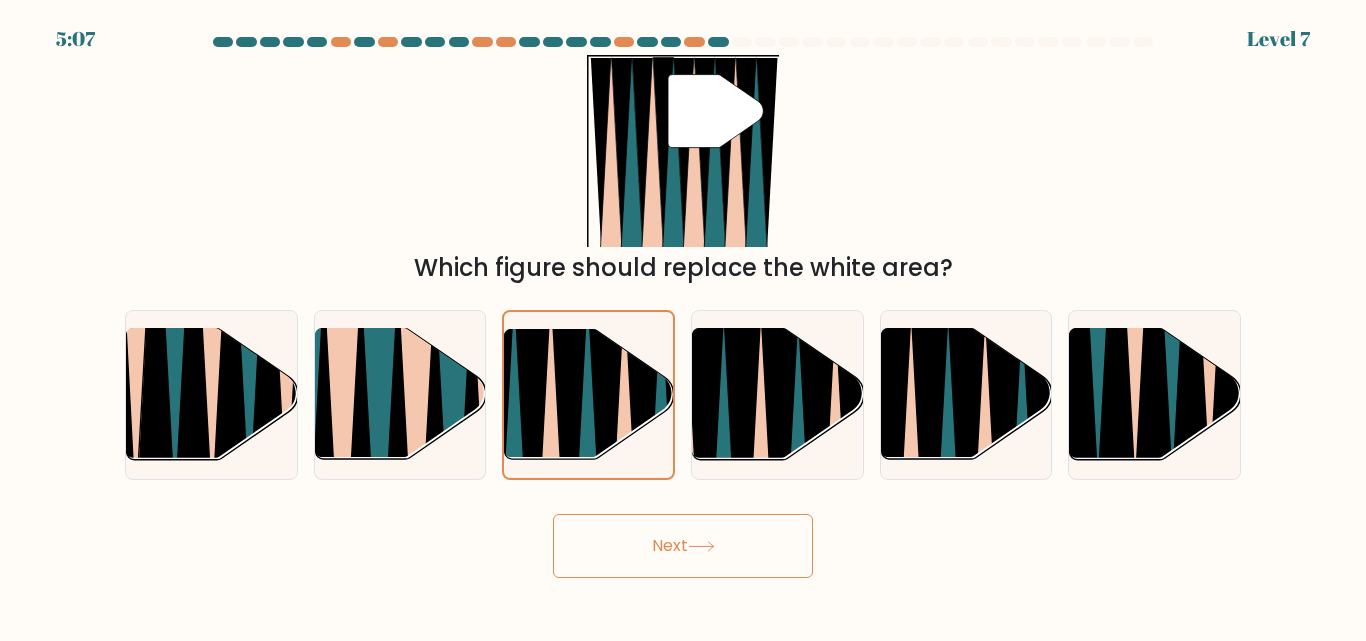 click on "Next" at bounding box center (683, 546) 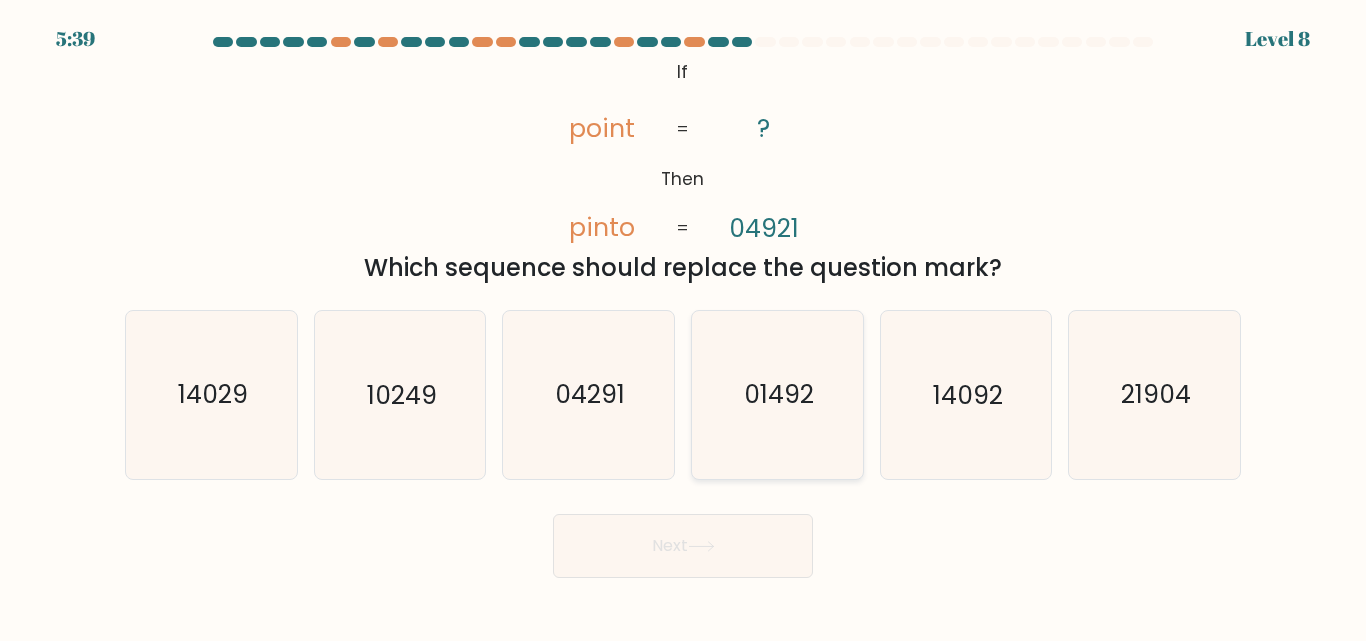 click on "01492" 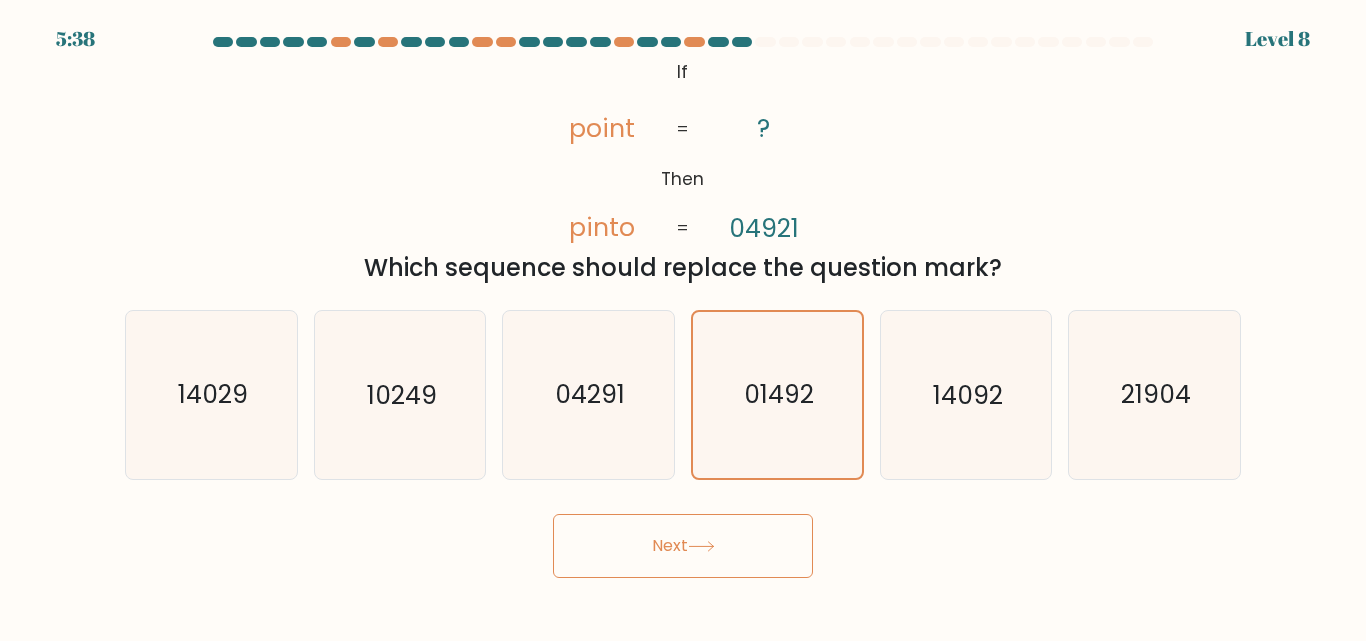 click on "Next" at bounding box center [683, 546] 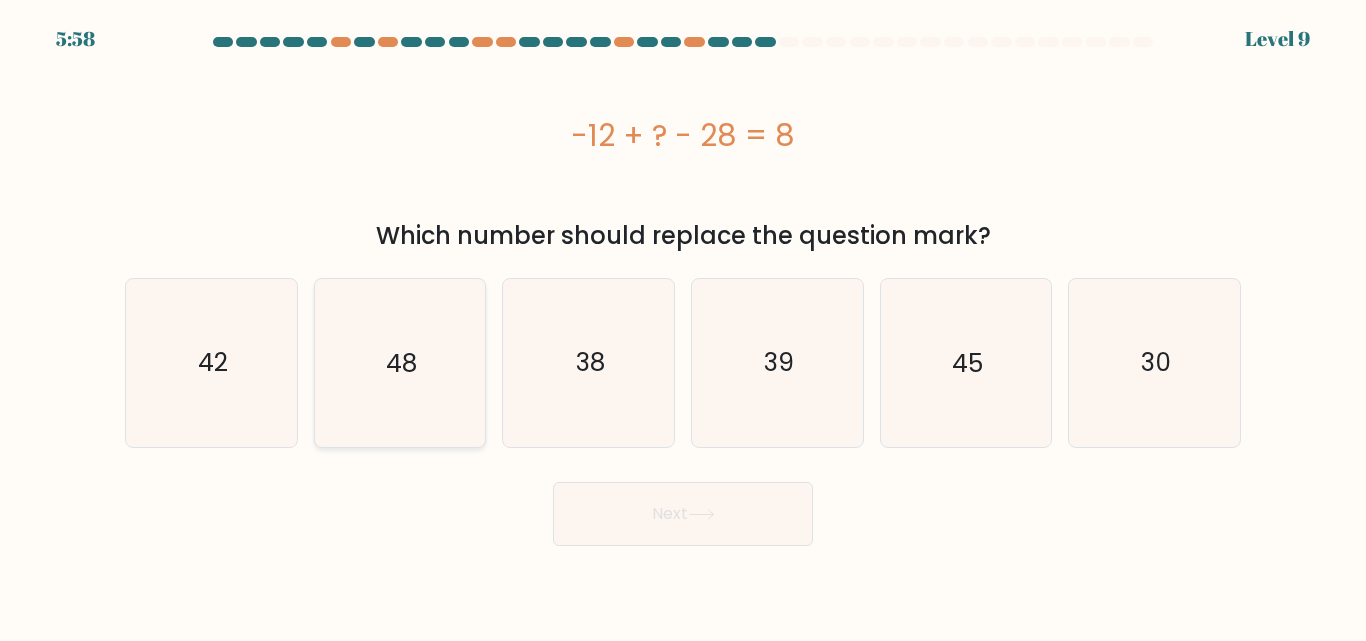 click on "48" 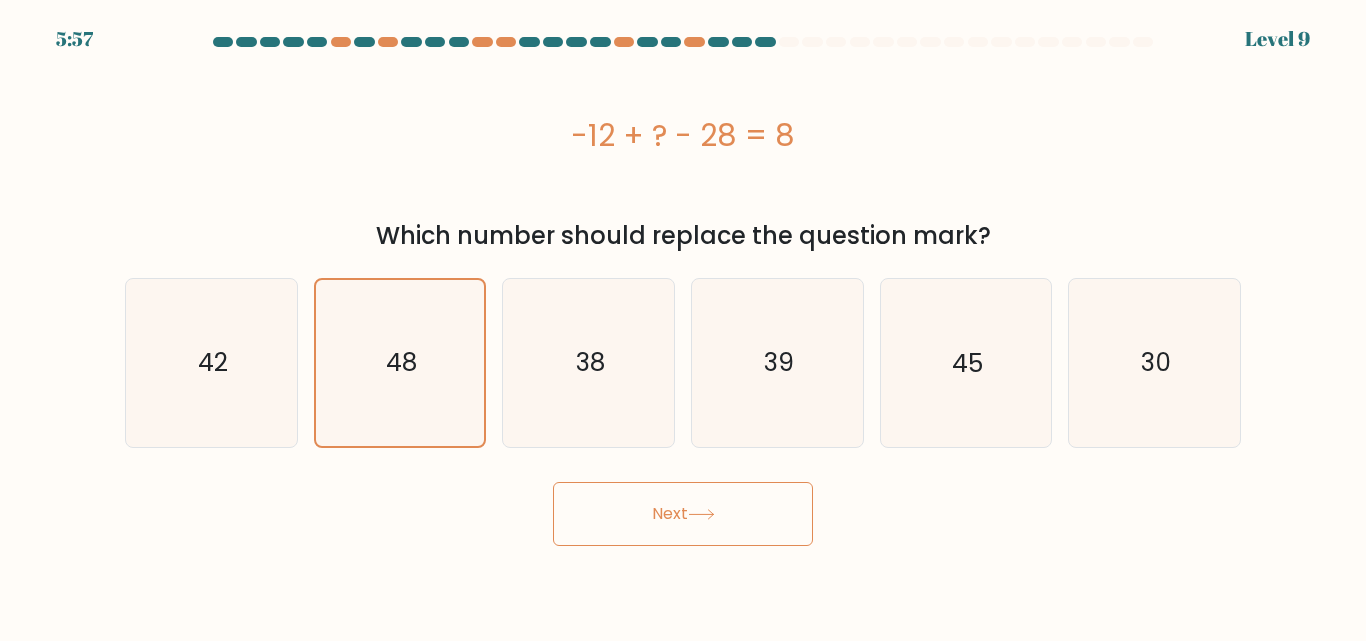 click on "Next" at bounding box center [683, 514] 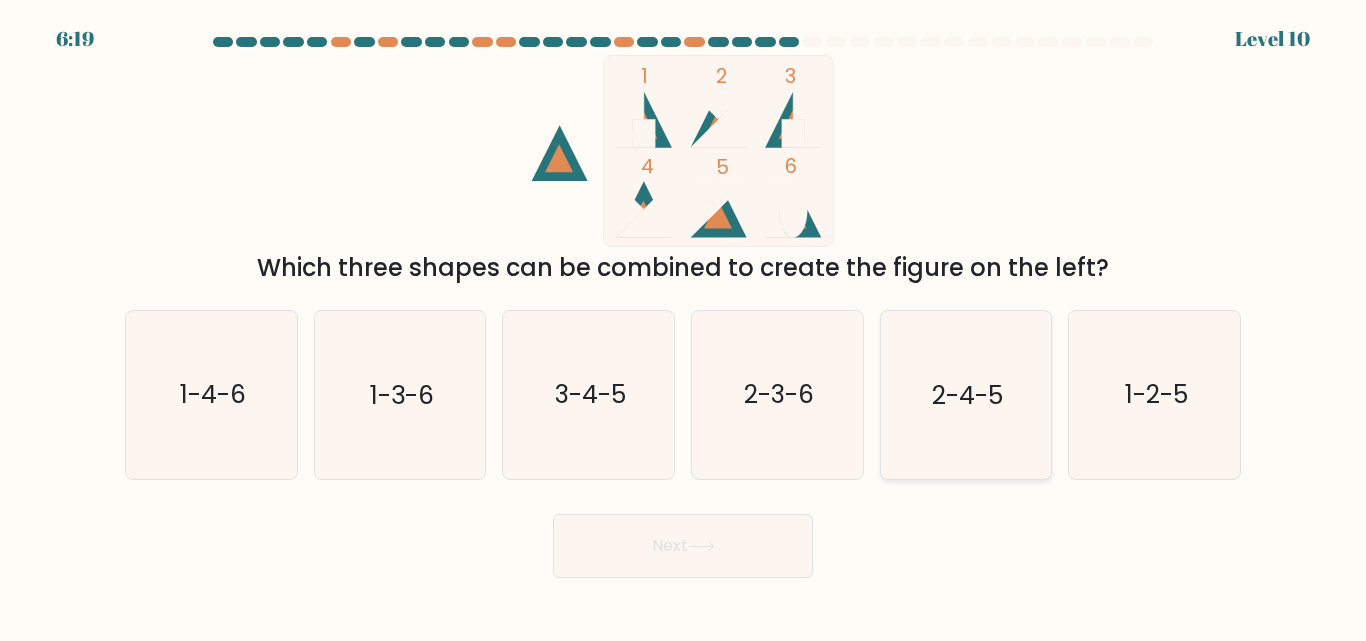 click on "2-4-5" 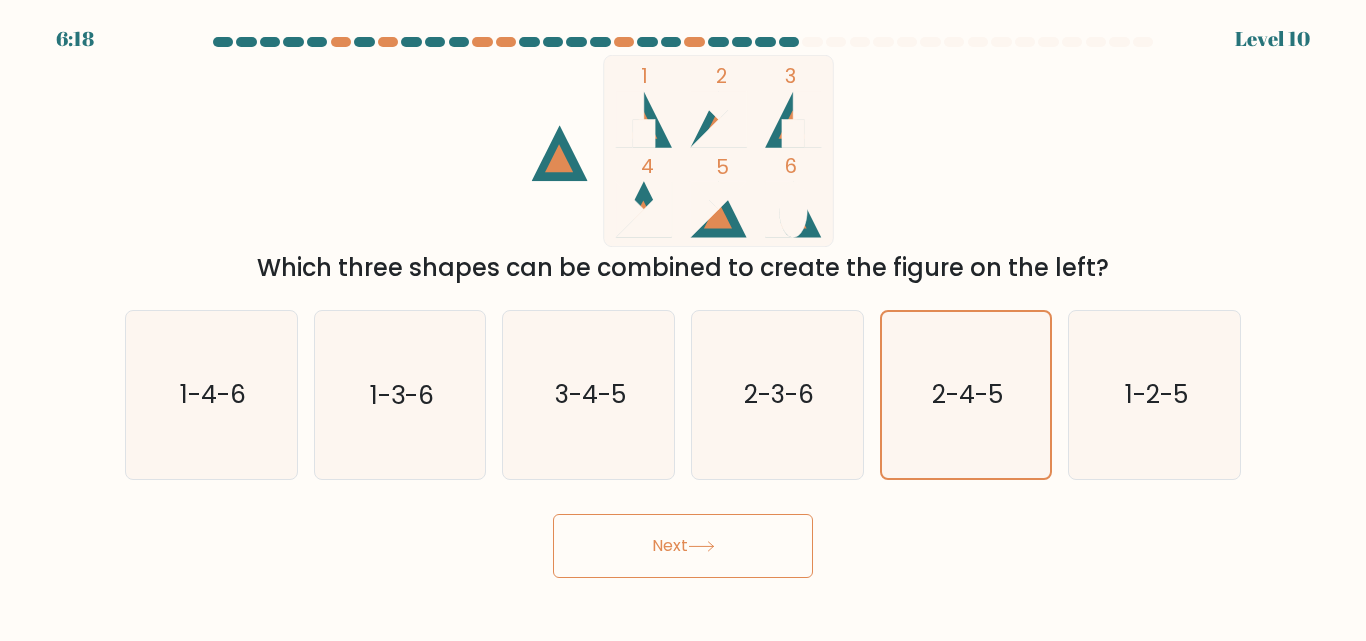 click on "Next" at bounding box center (683, 546) 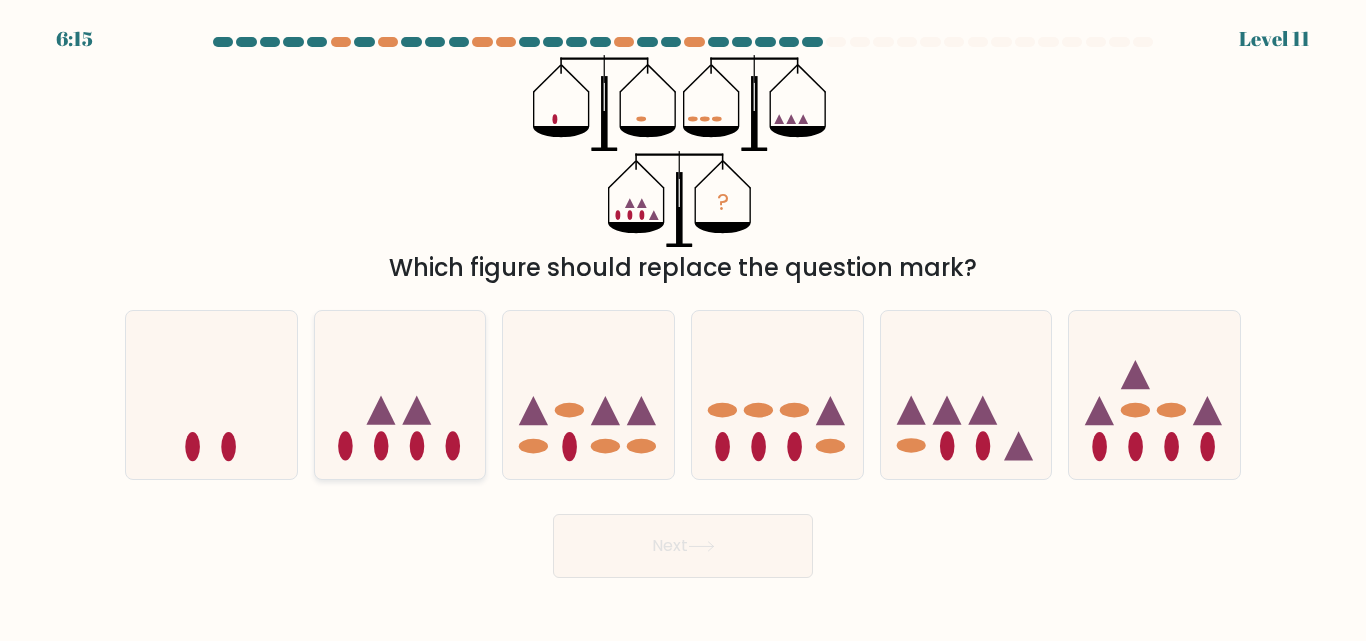 click 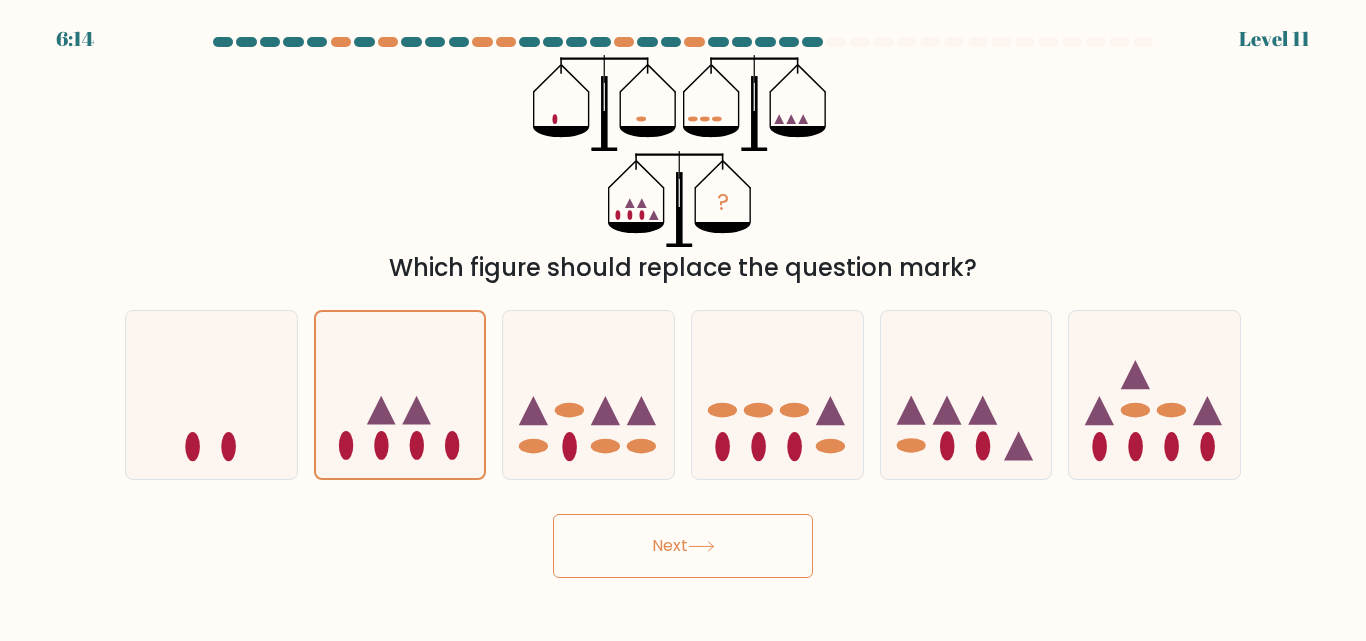 click on "Next" at bounding box center (683, 546) 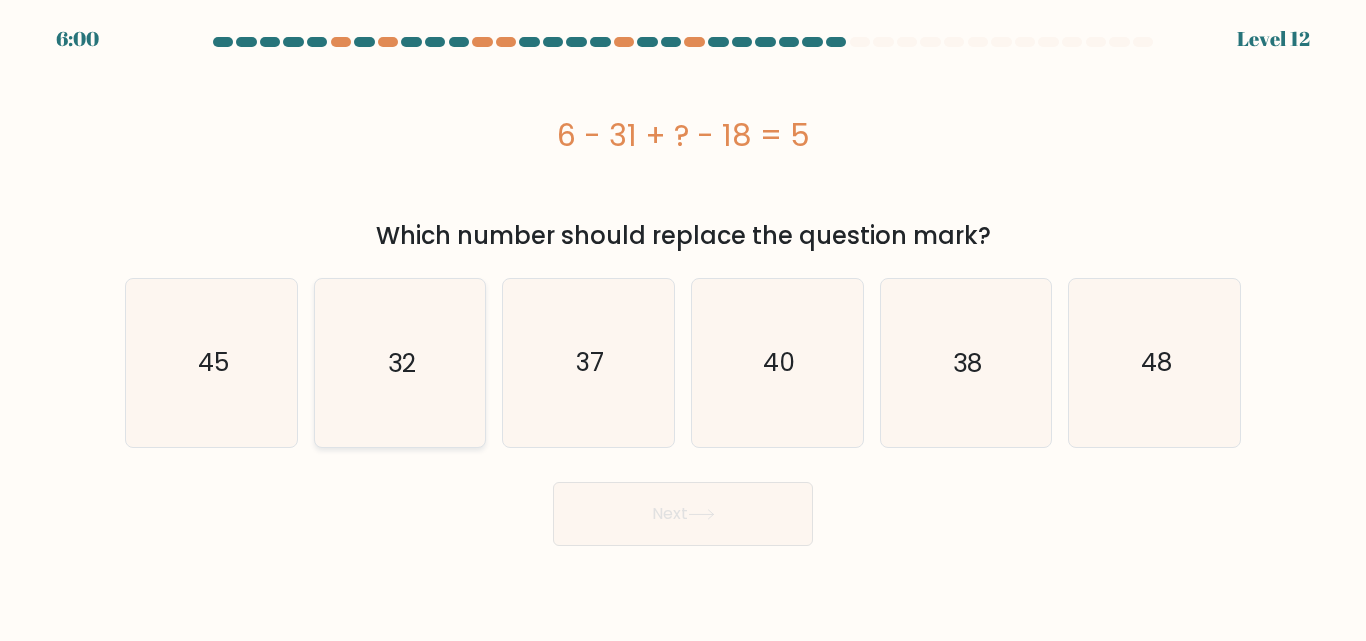 click on "32" 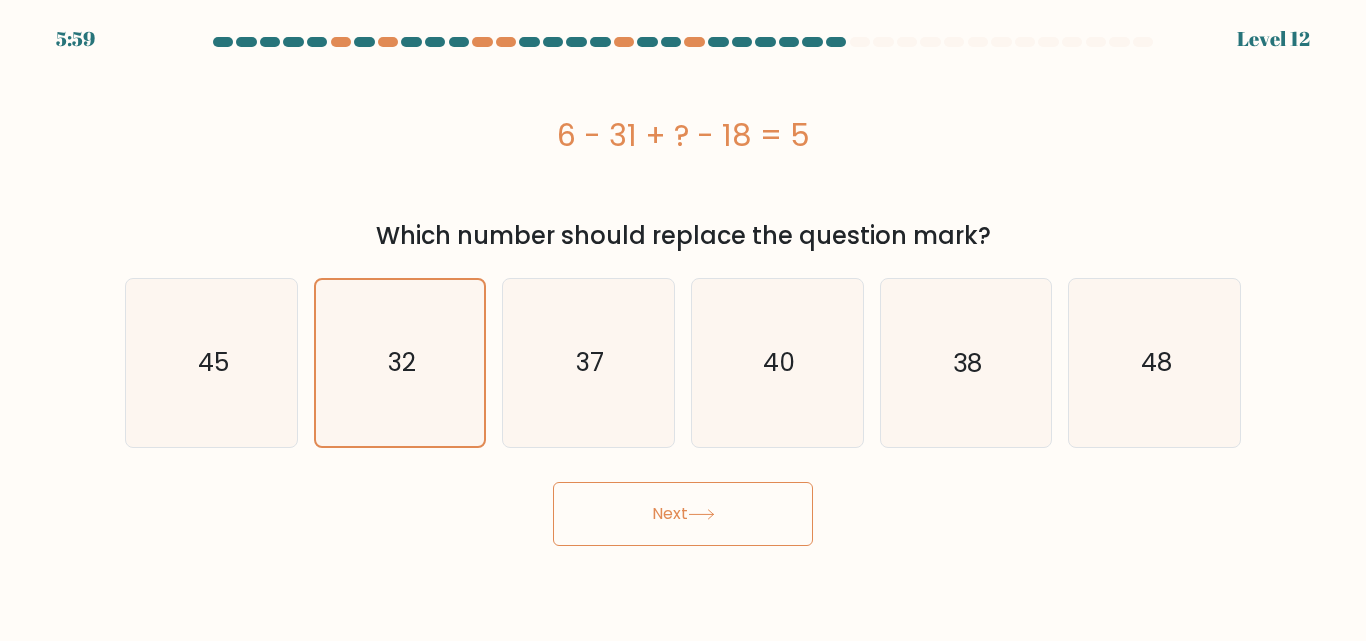 click on "Next" at bounding box center (683, 514) 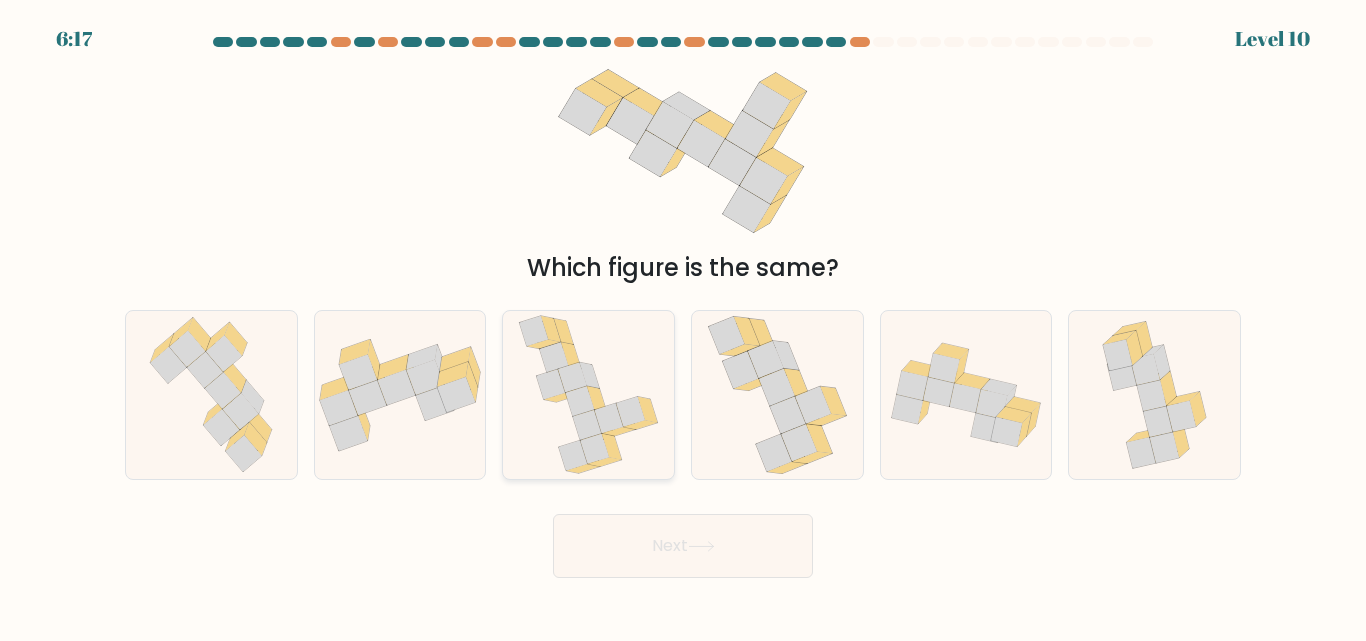 click 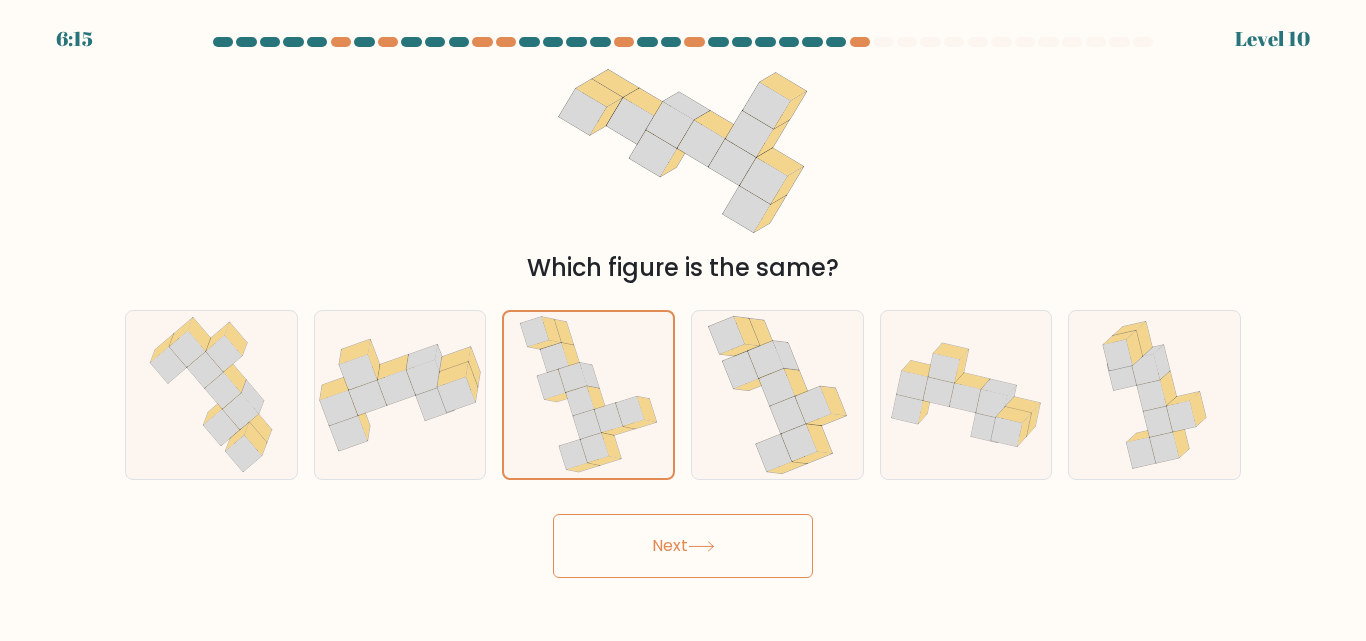 click on "Next" at bounding box center (683, 546) 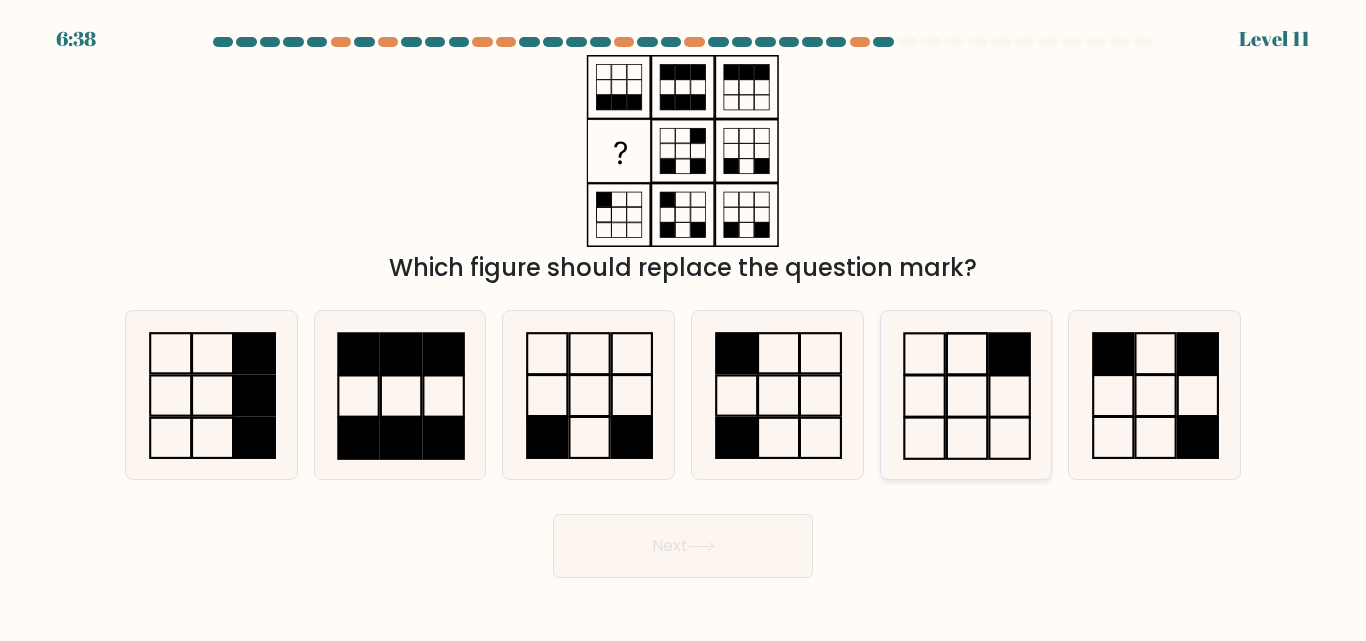 click 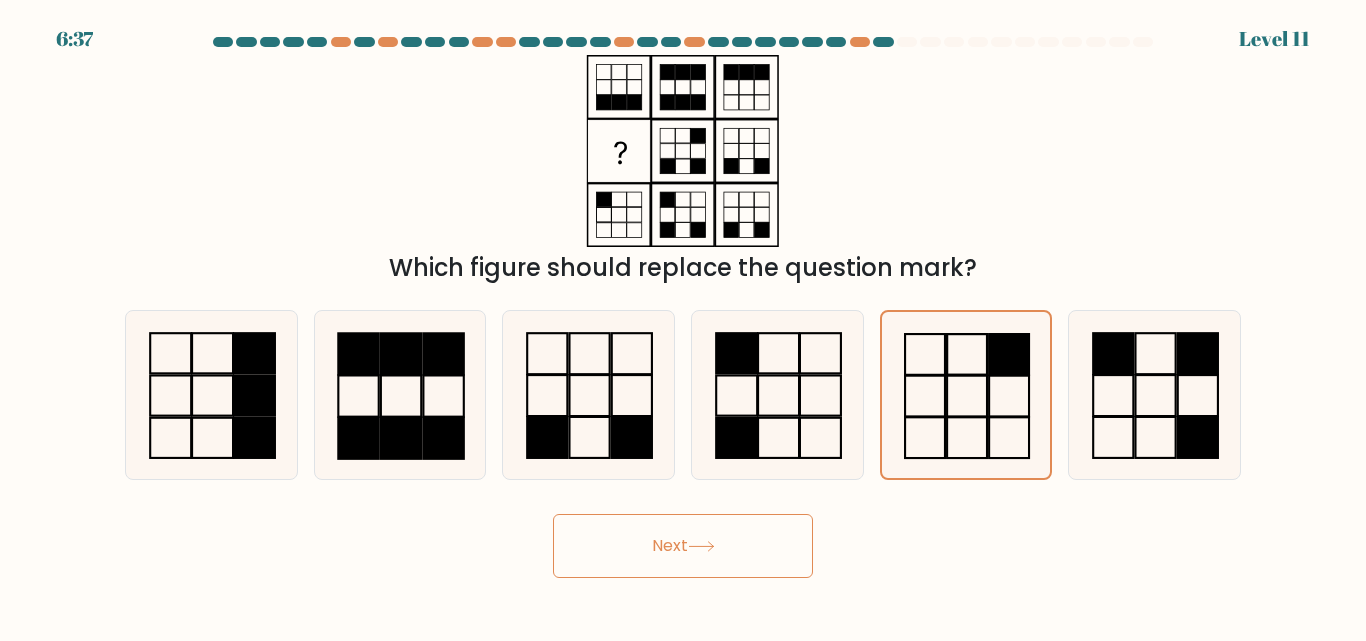 click on "Next" at bounding box center (683, 546) 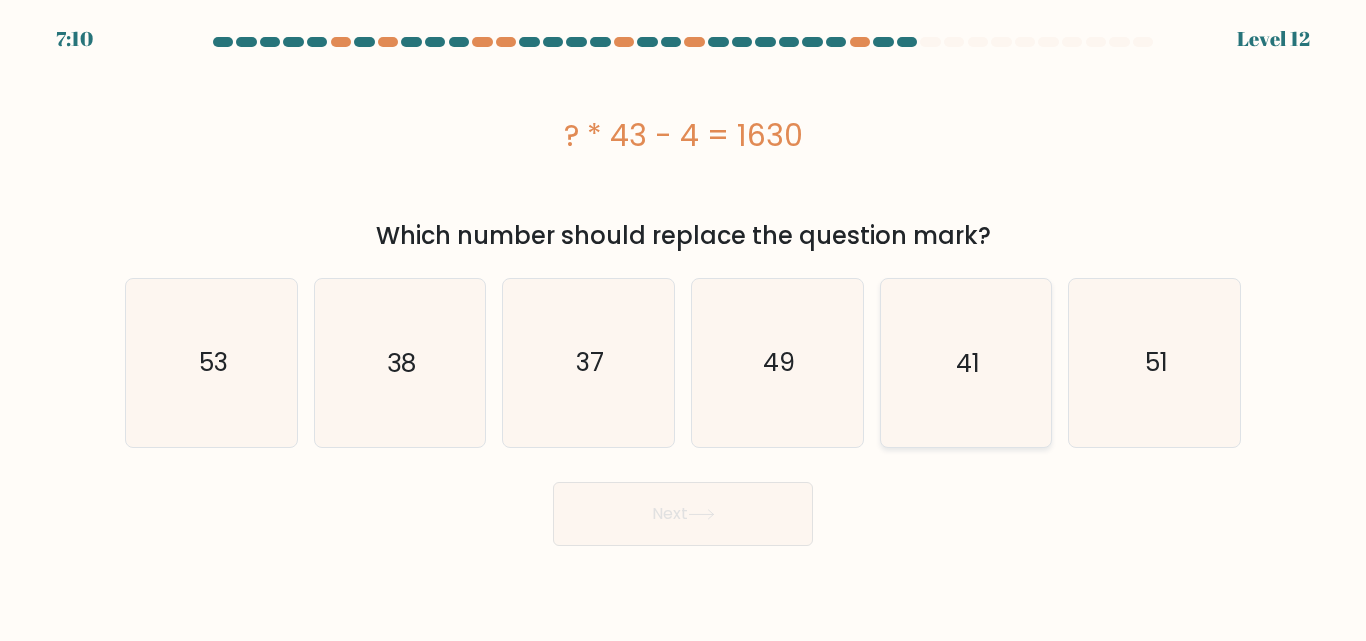 click on "41" 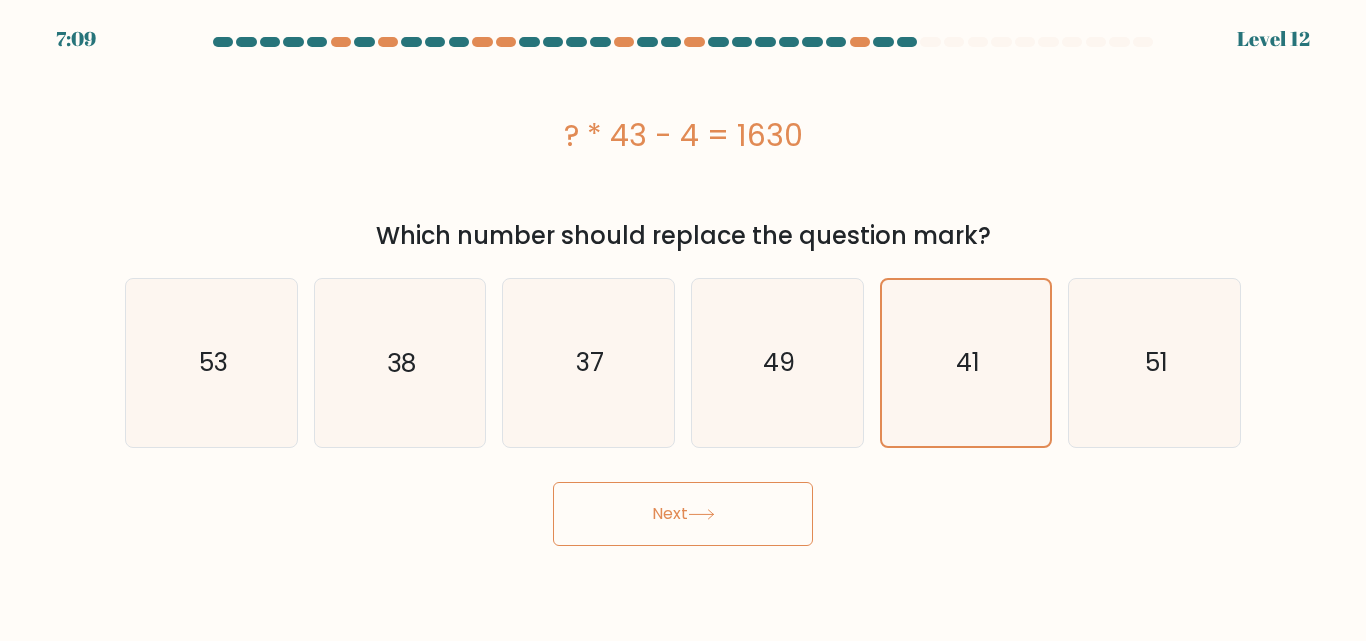 click on "Next" at bounding box center (683, 514) 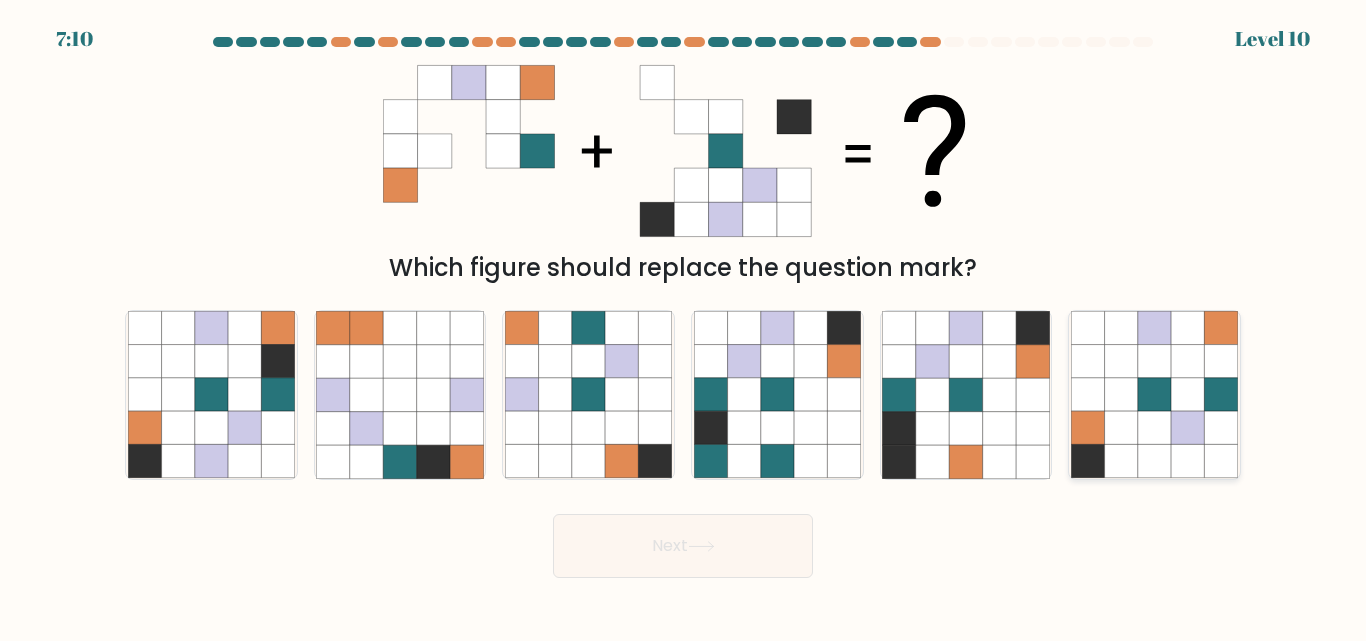 click 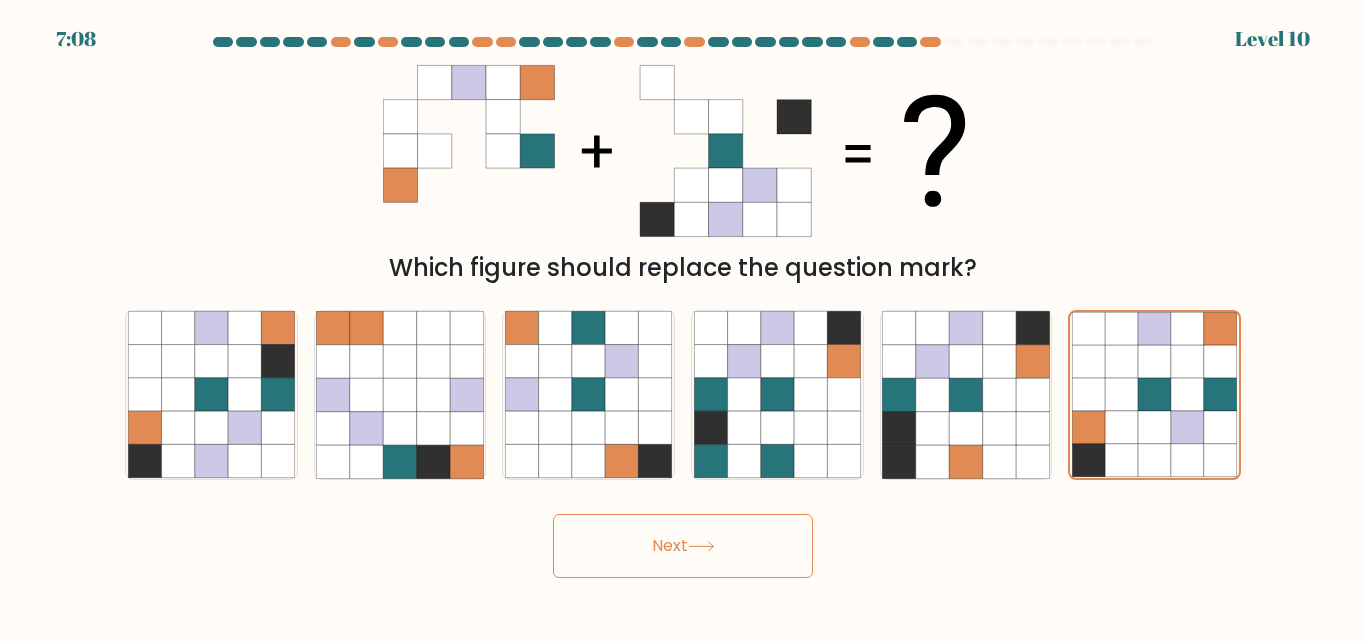 click 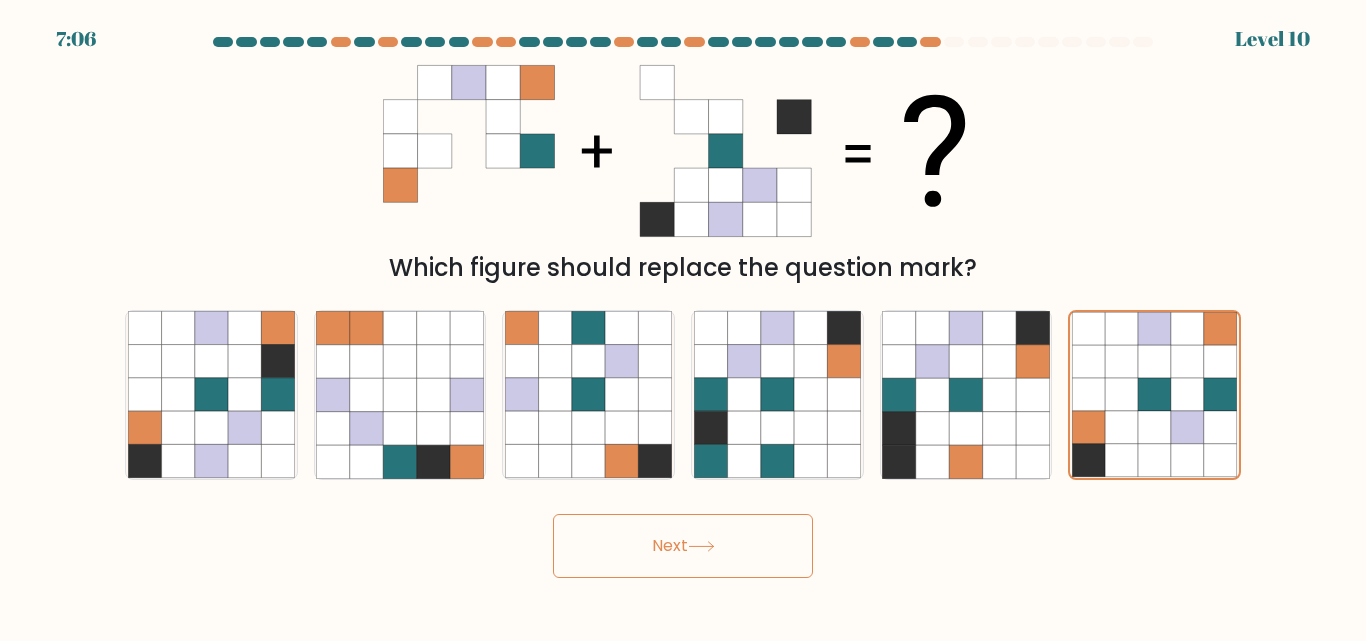 click 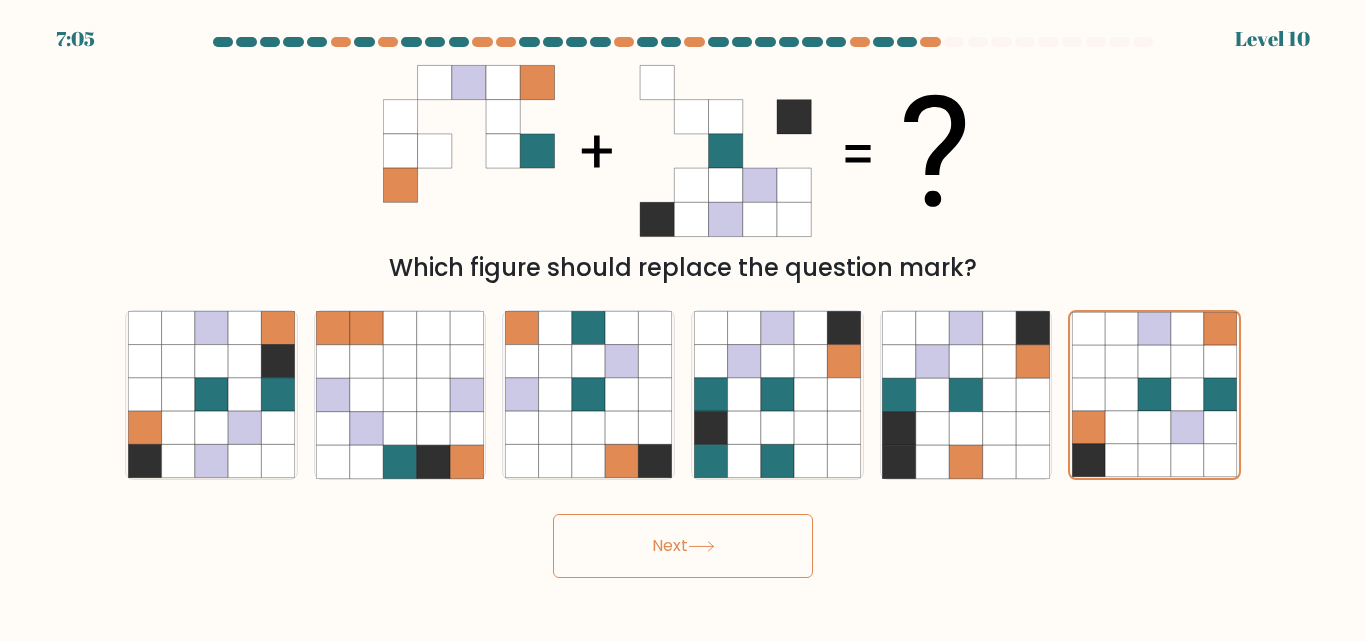 click 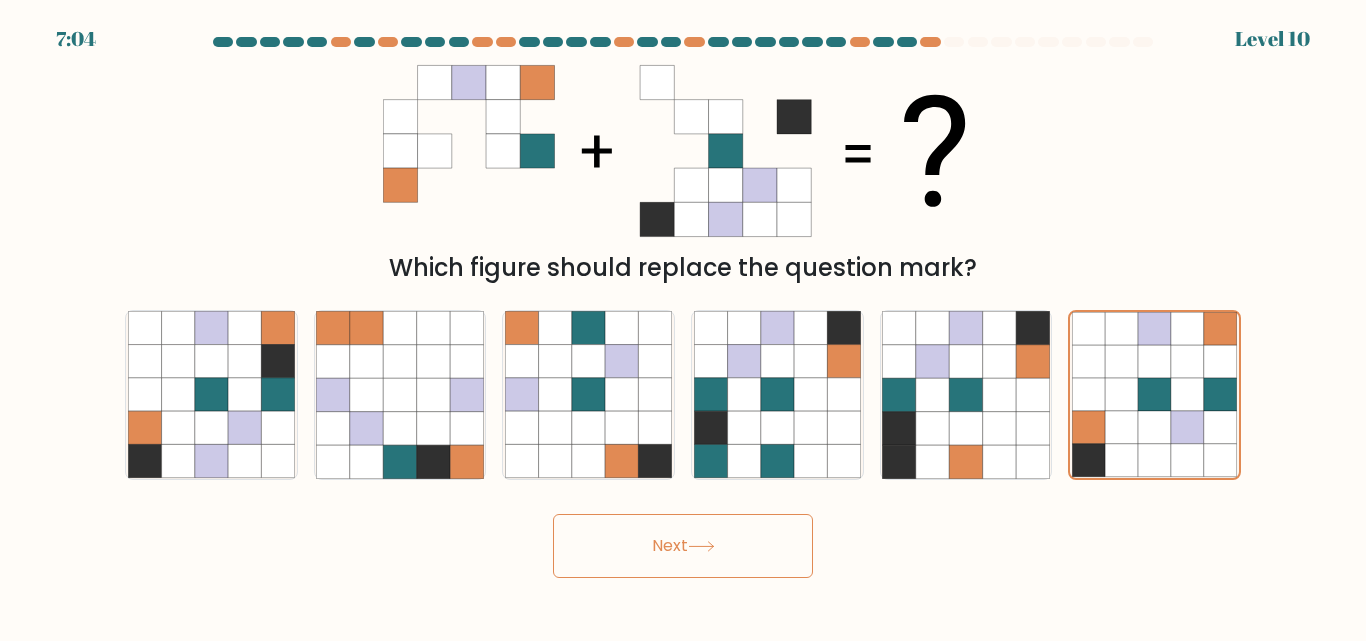click on "Next" at bounding box center [683, 546] 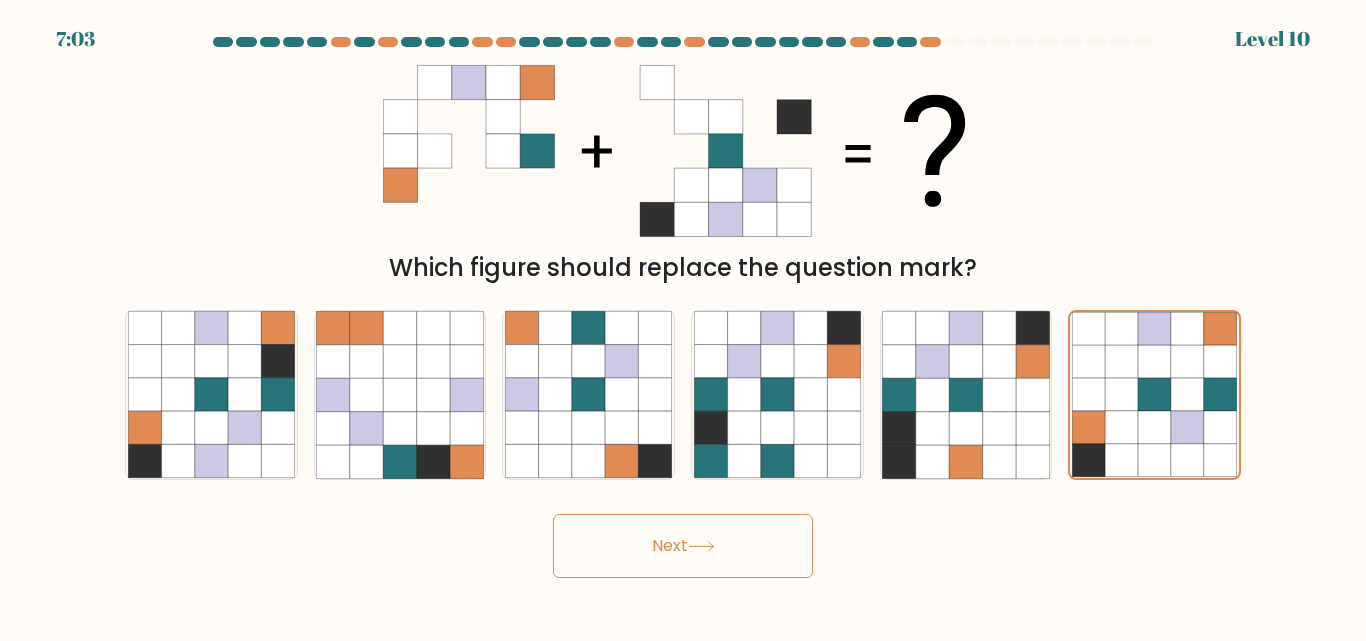 click on "Next" at bounding box center [683, 546] 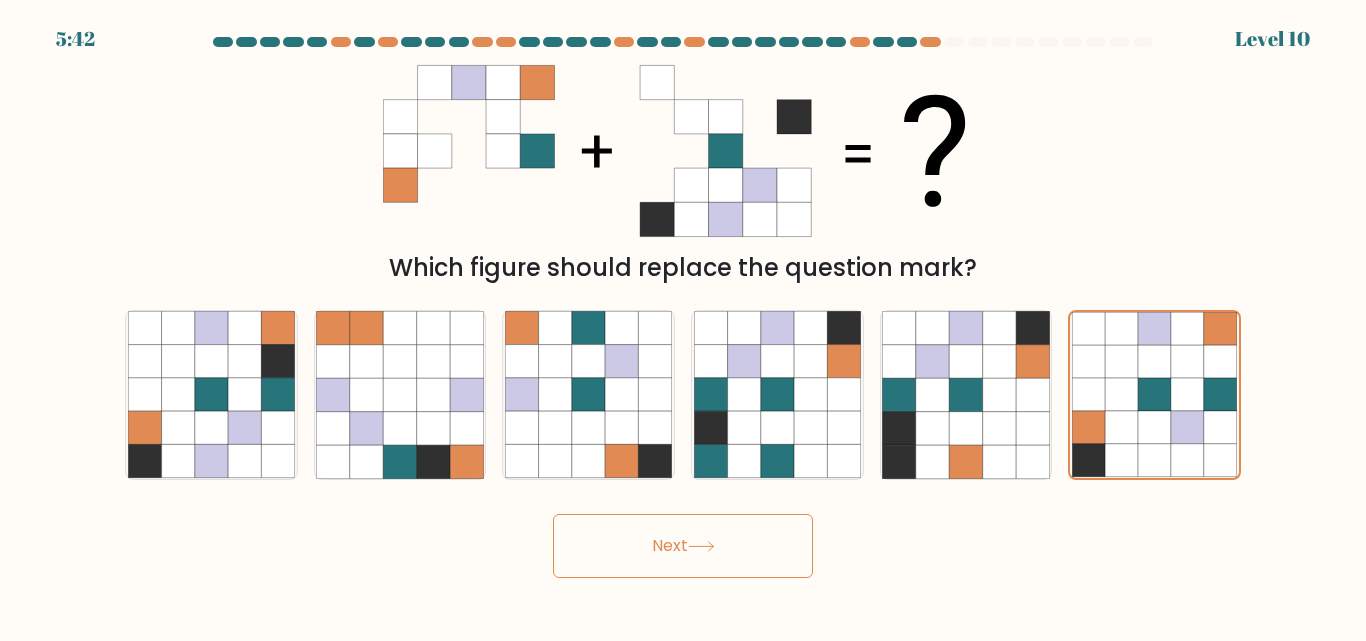 click on "Next" at bounding box center [683, 546] 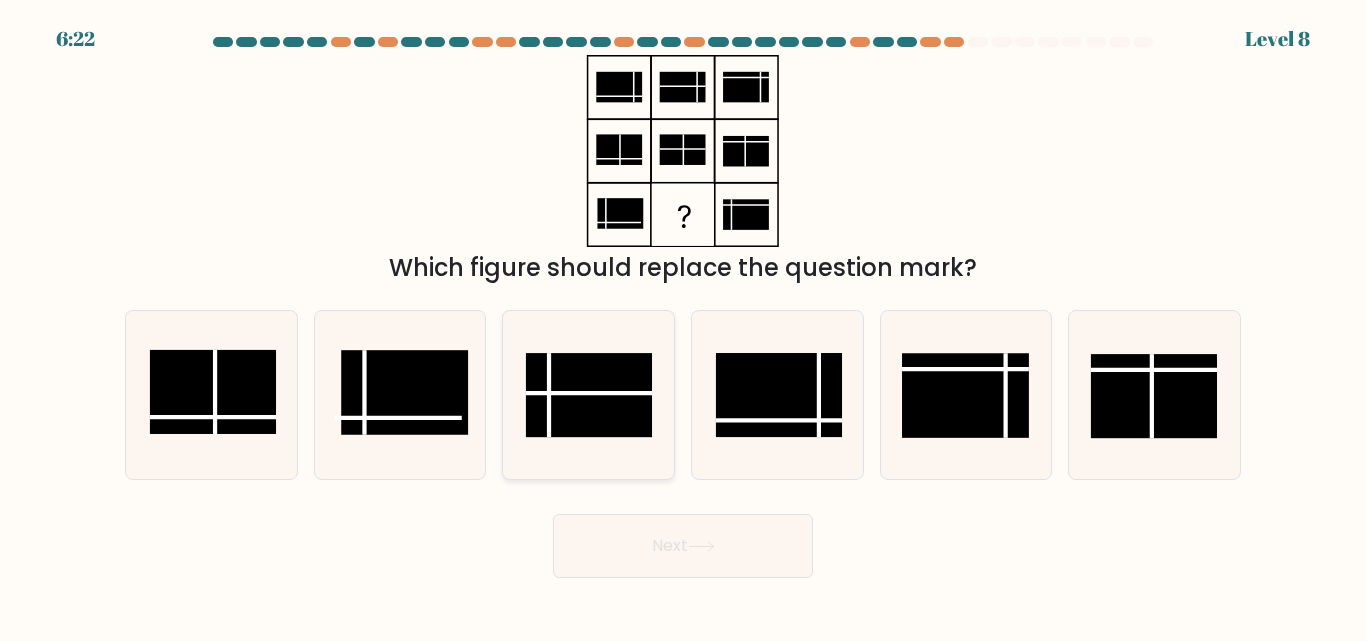 click 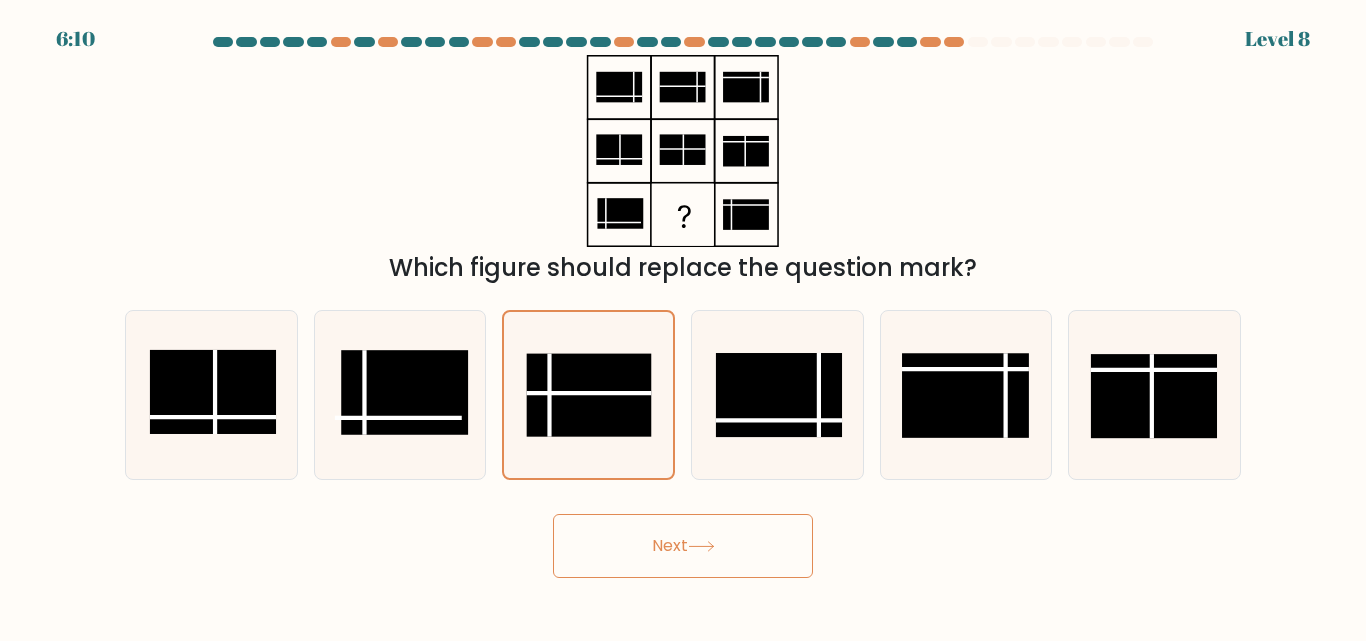 click on "Next" at bounding box center [683, 546] 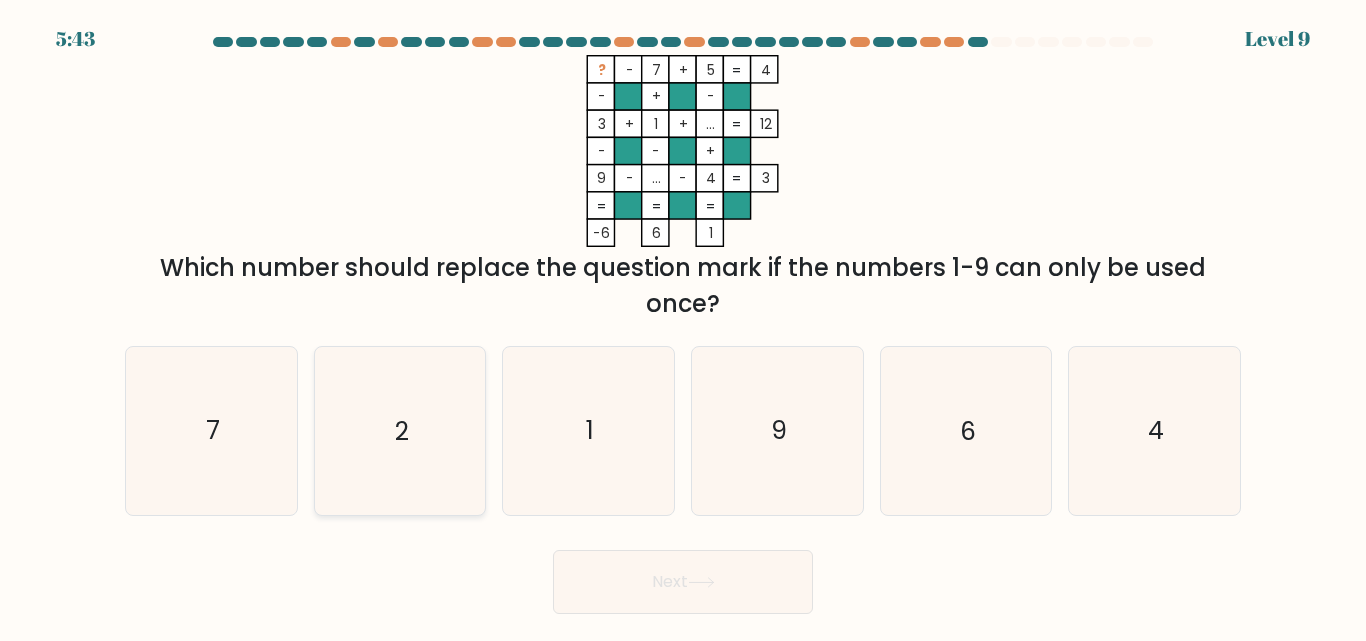 click on "2" 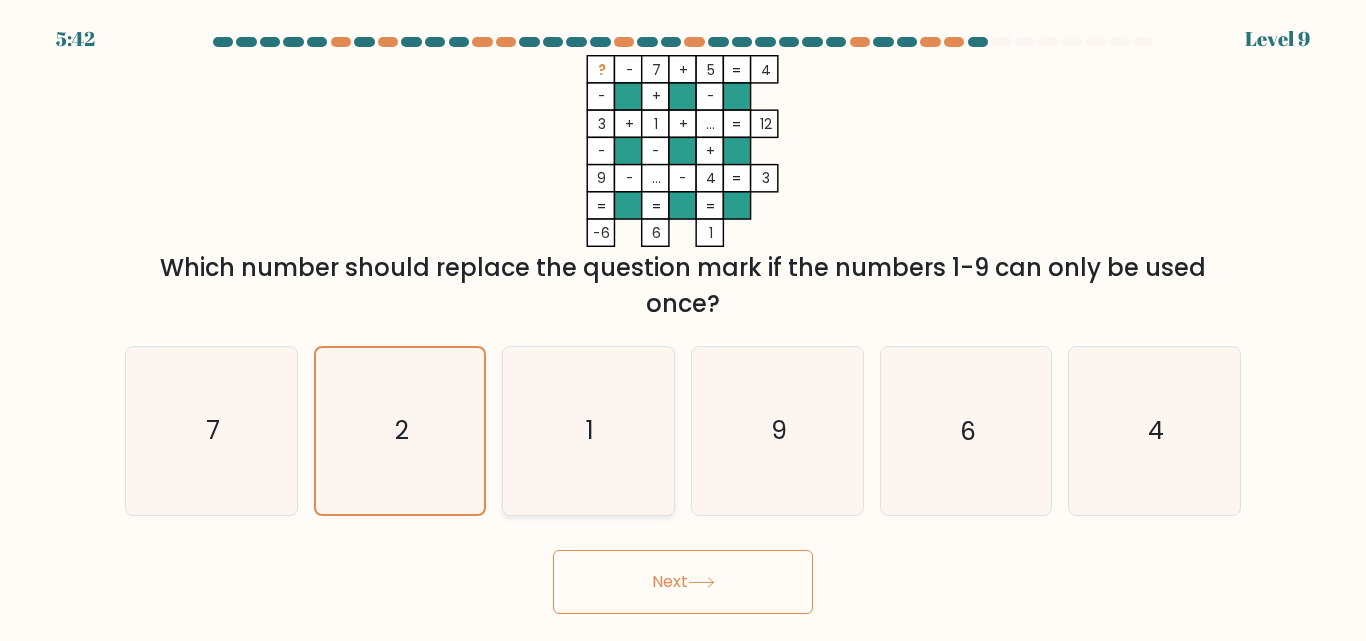 click on "1" 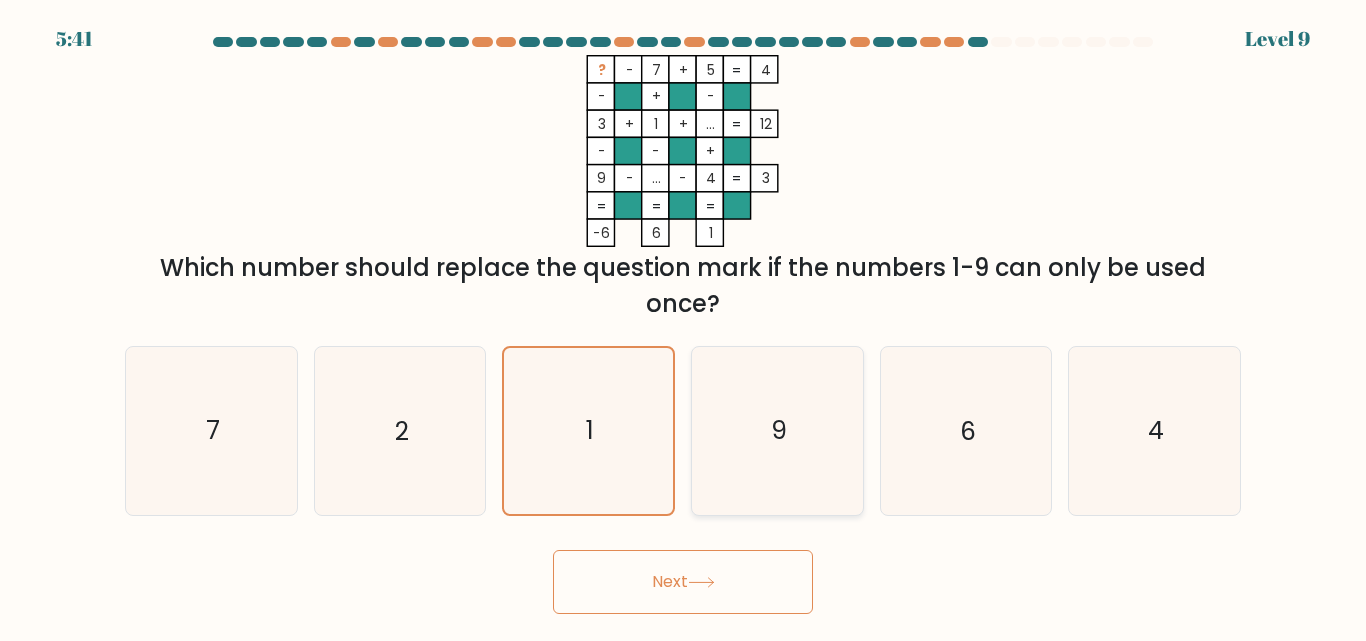 click on "9" 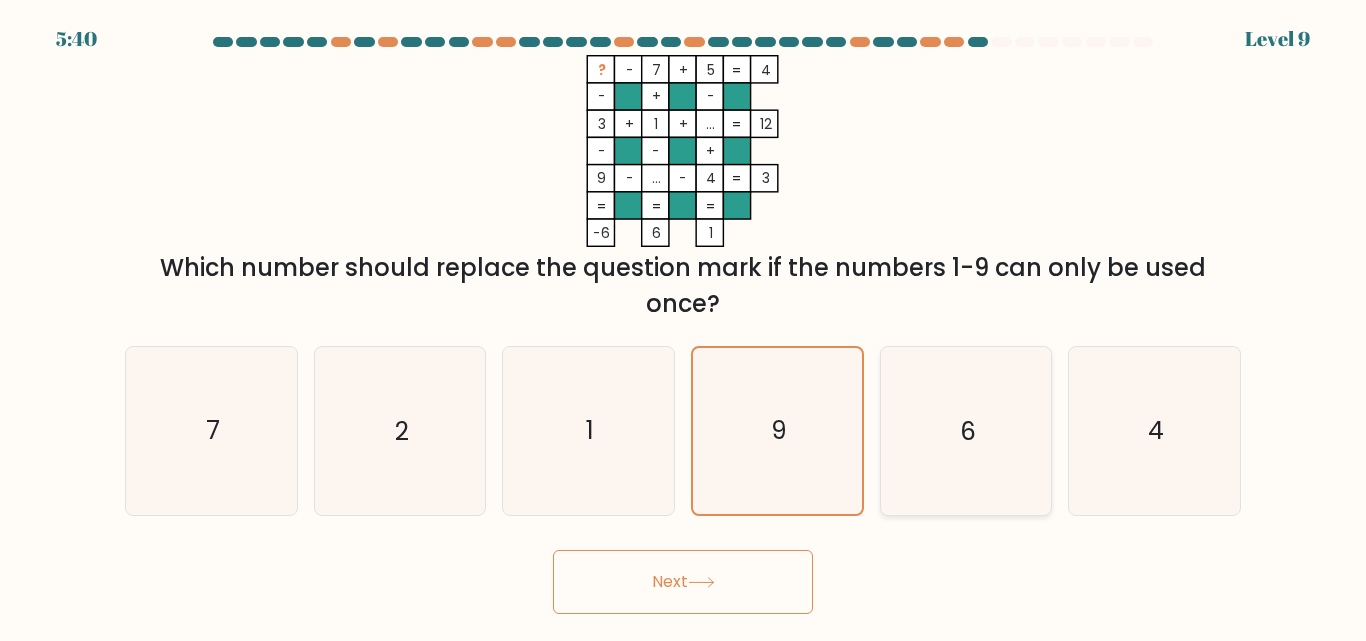 click on "6" 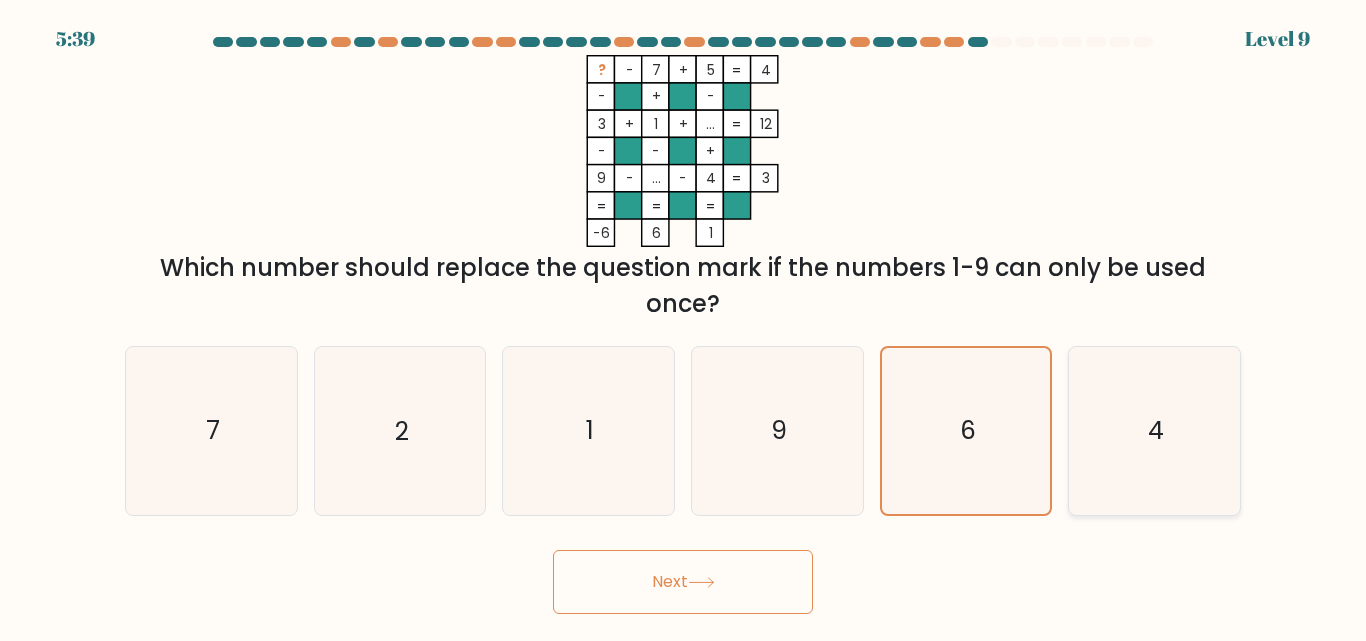 click on "4" 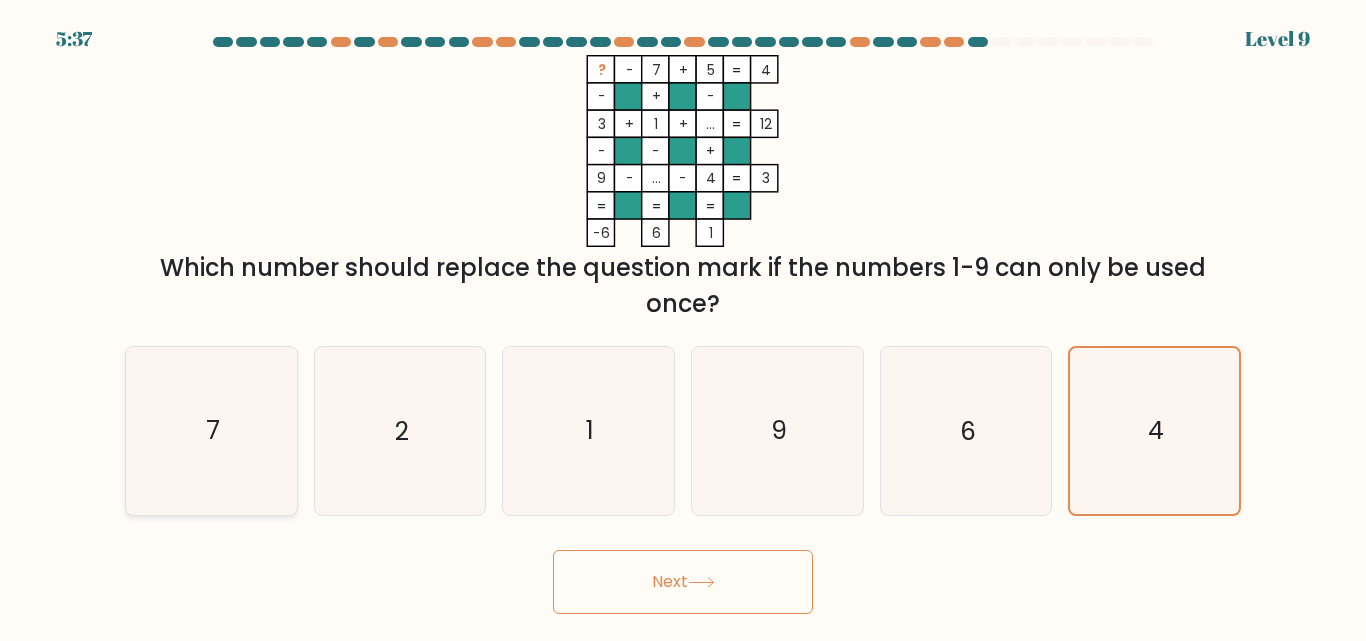 click on "7" 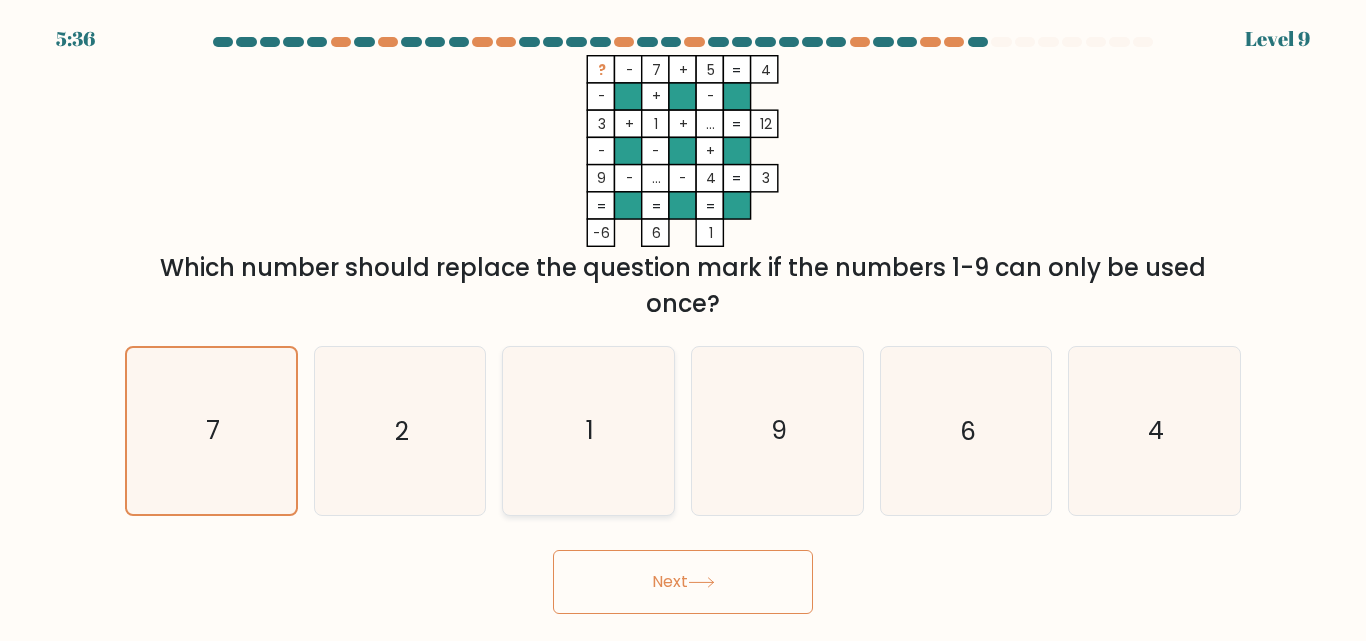 click on "1" 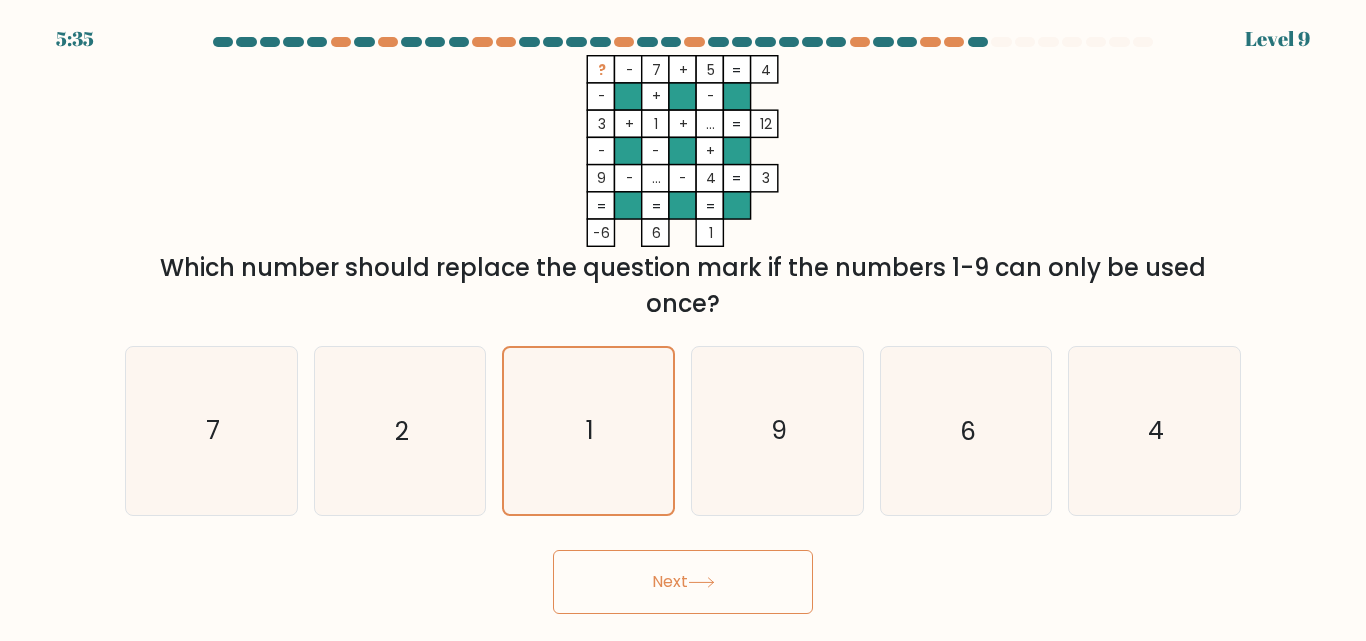 click on "Next" at bounding box center (683, 582) 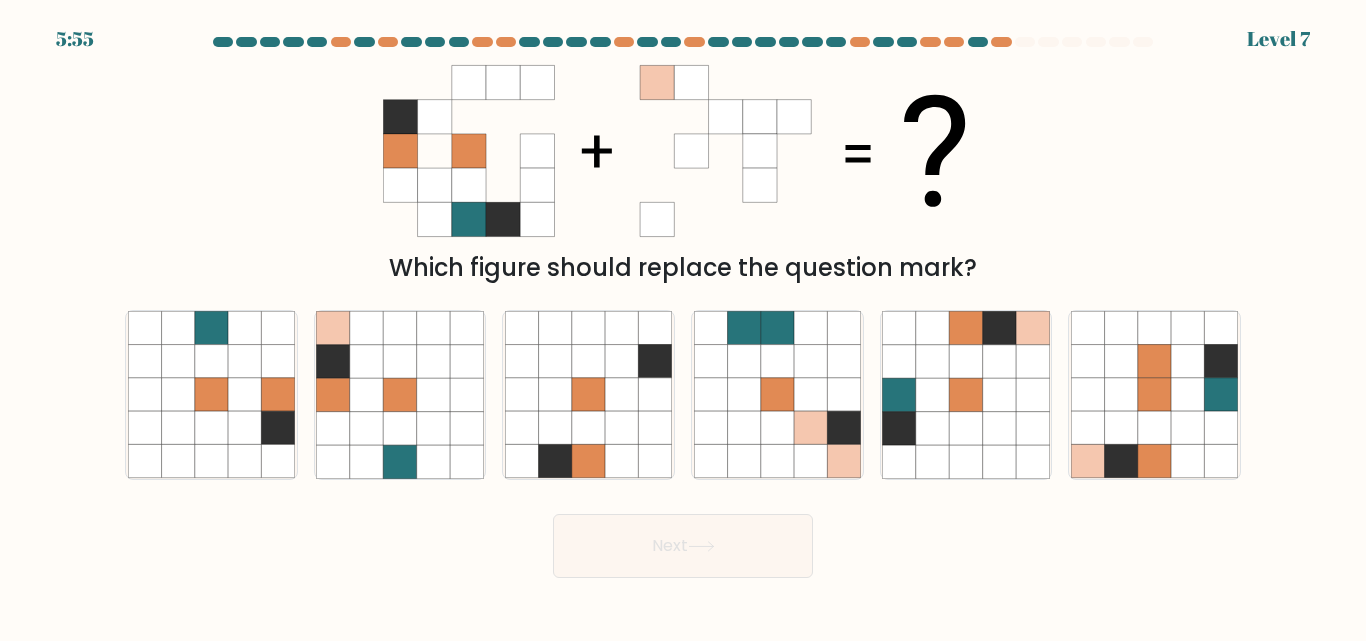 click on "5:55
Level 7" at bounding box center [683, 320] 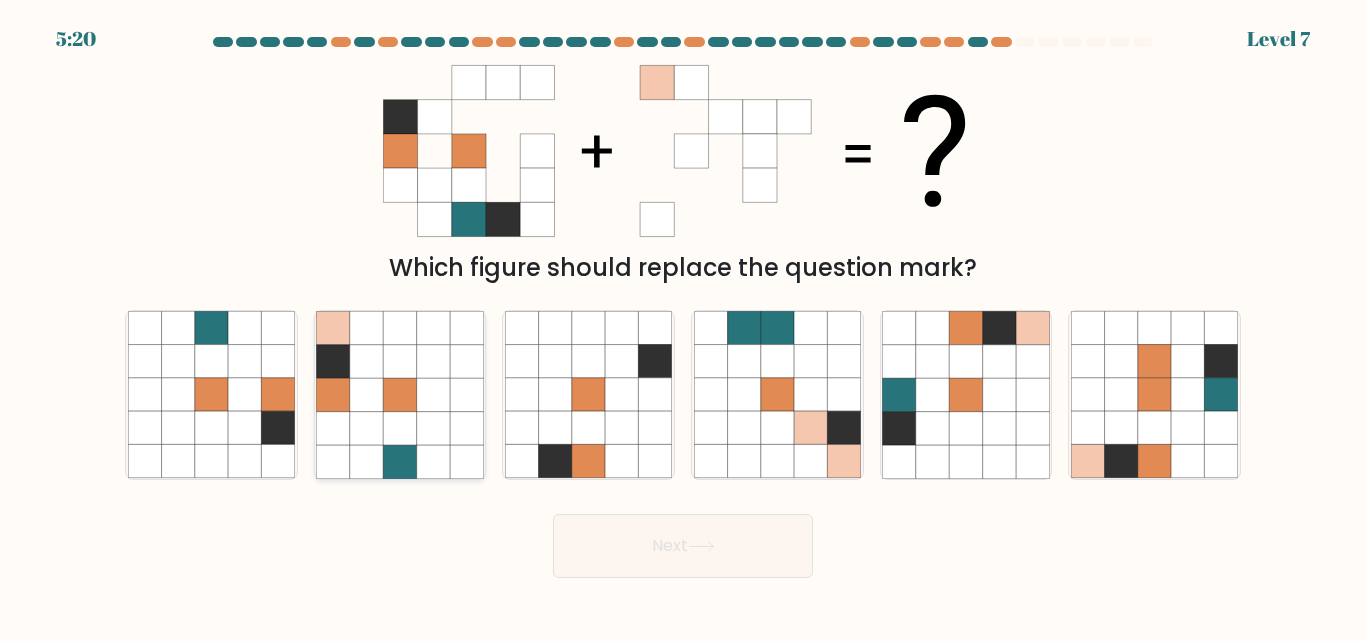 click 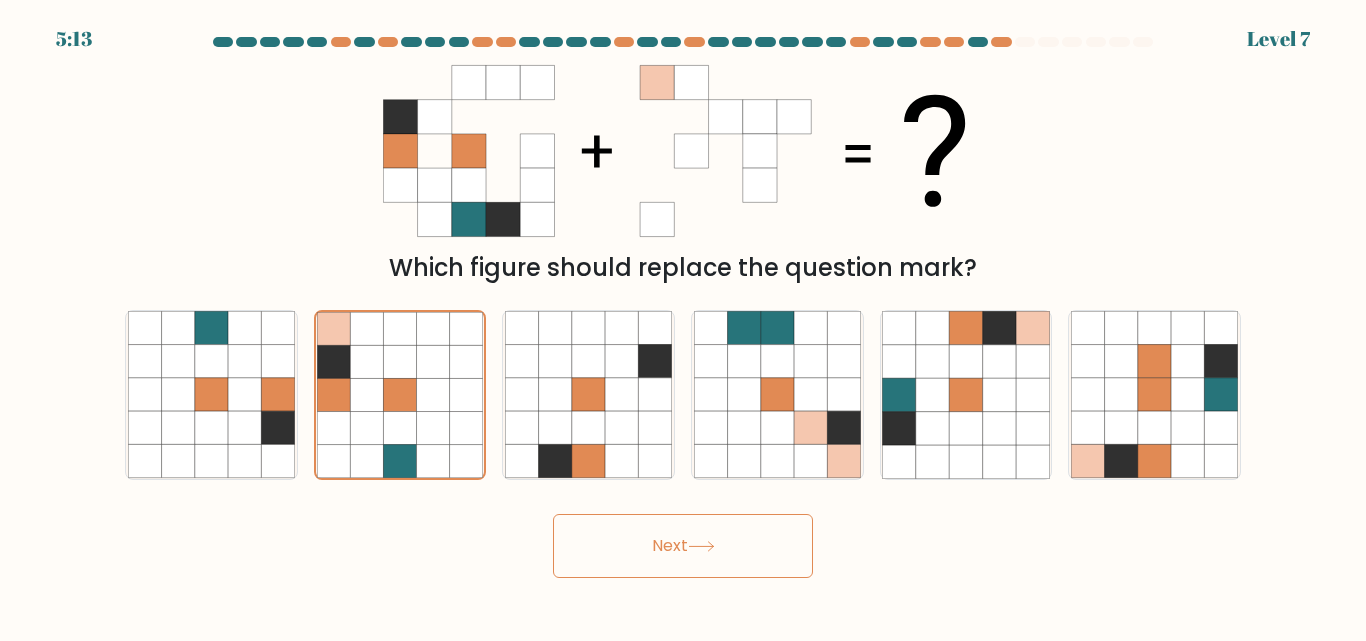click on "Next" at bounding box center (683, 546) 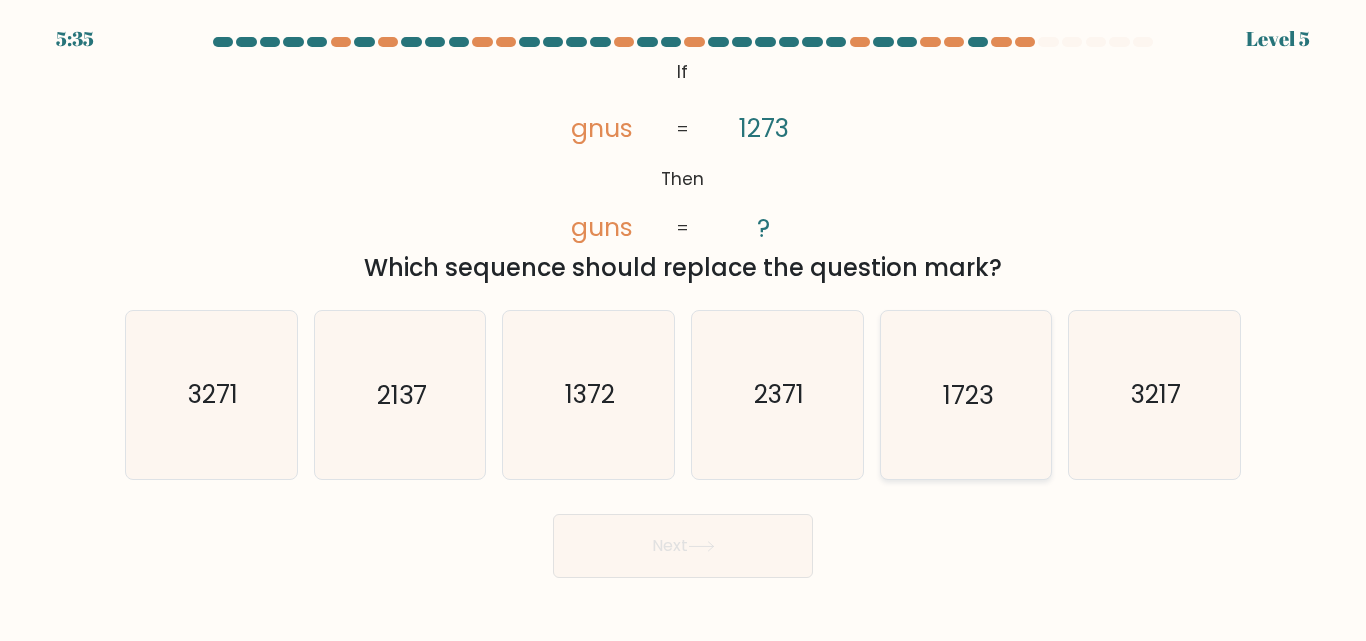 click on "1723" 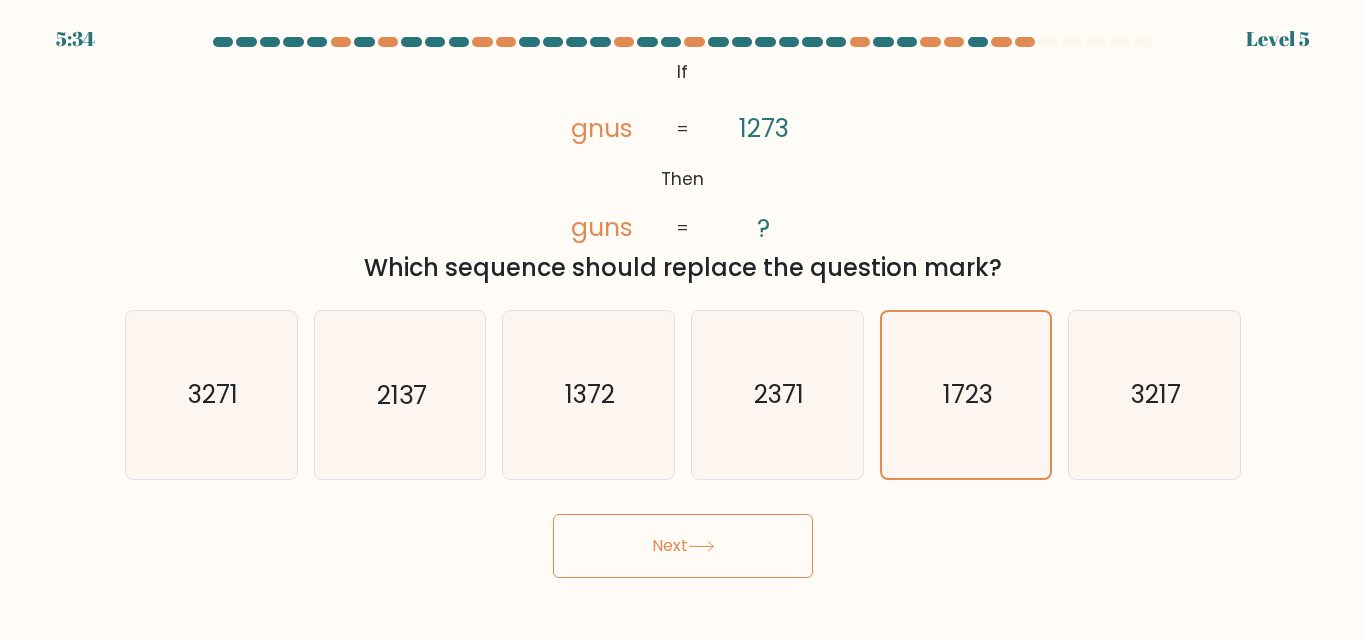 click on "Next" at bounding box center (683, 546) 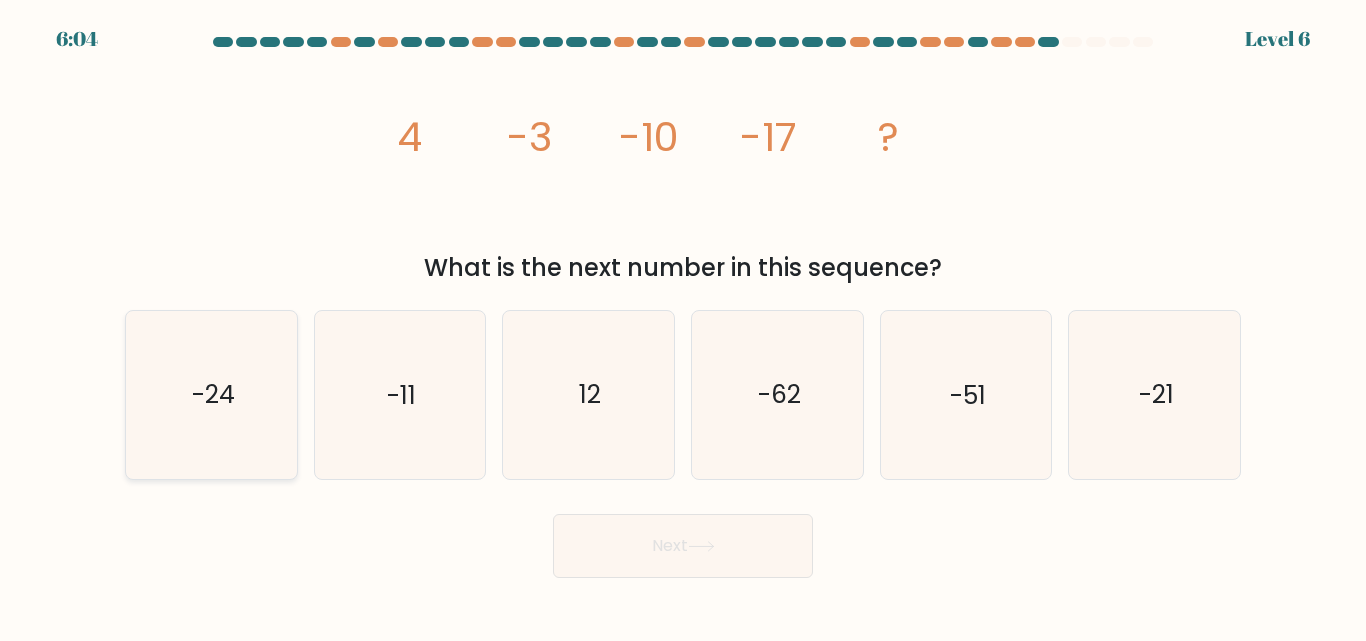 click on "-24" 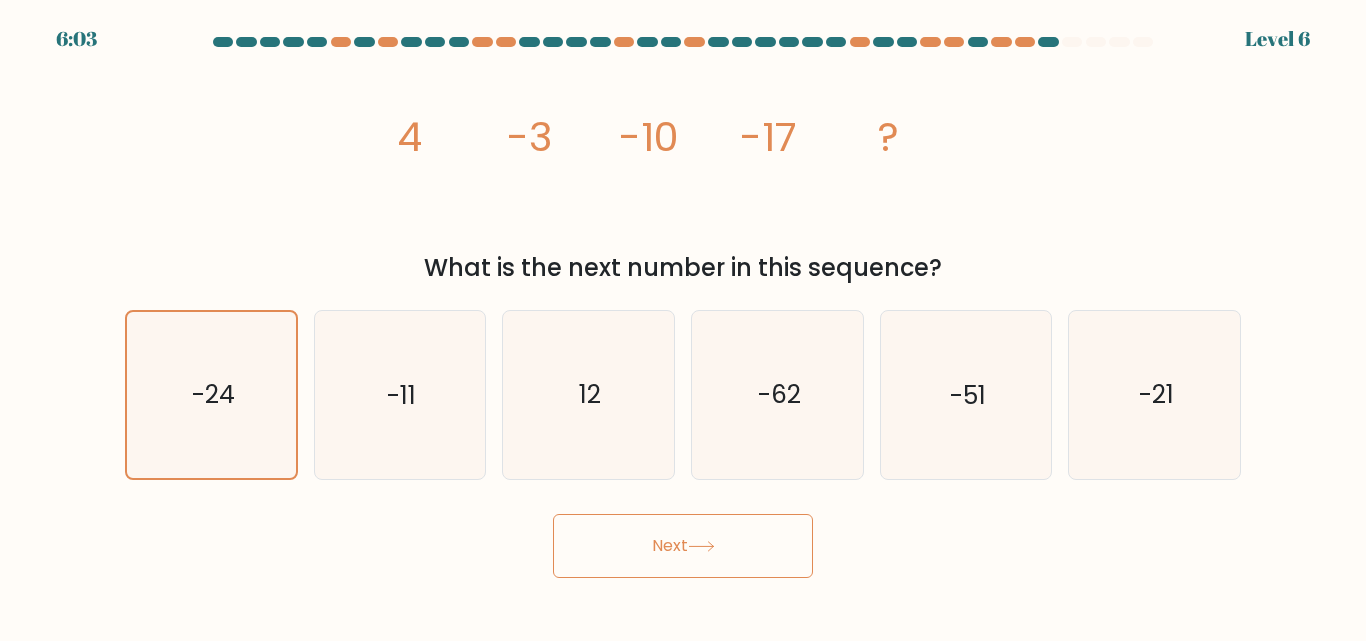 click on "Next" at bounding box center (683, 546) 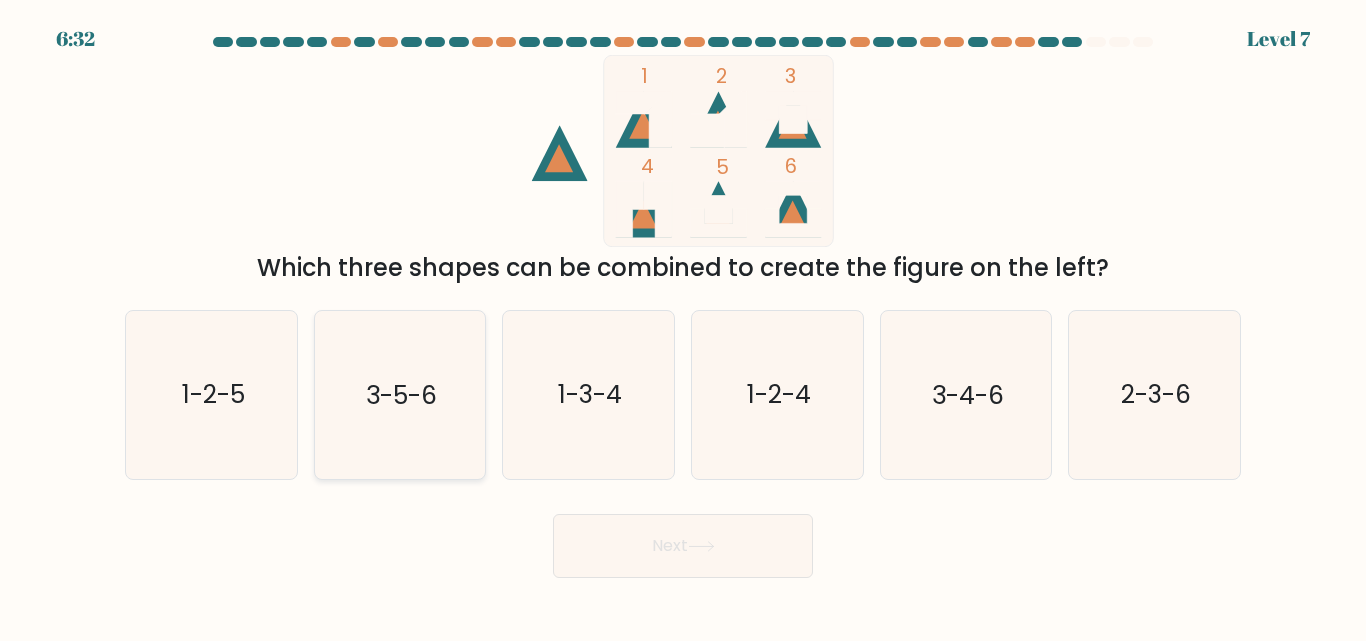 click on "3-5-6" 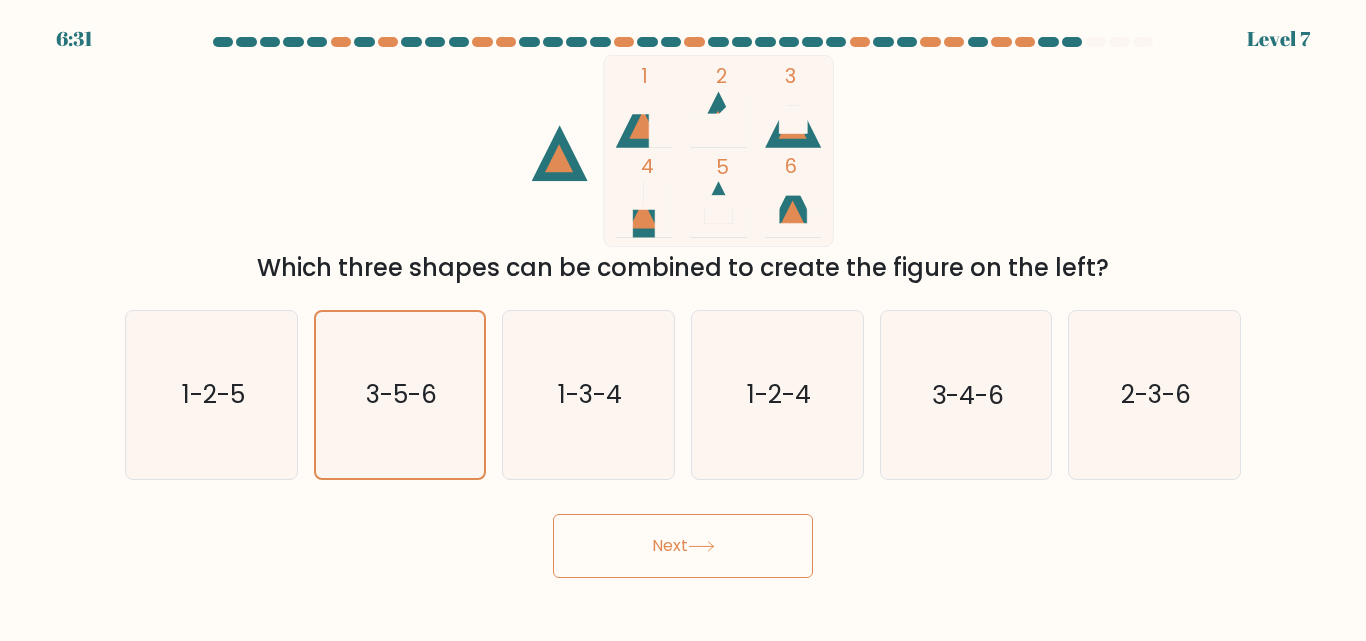 click on "Next" at bounding box center [683, 546] 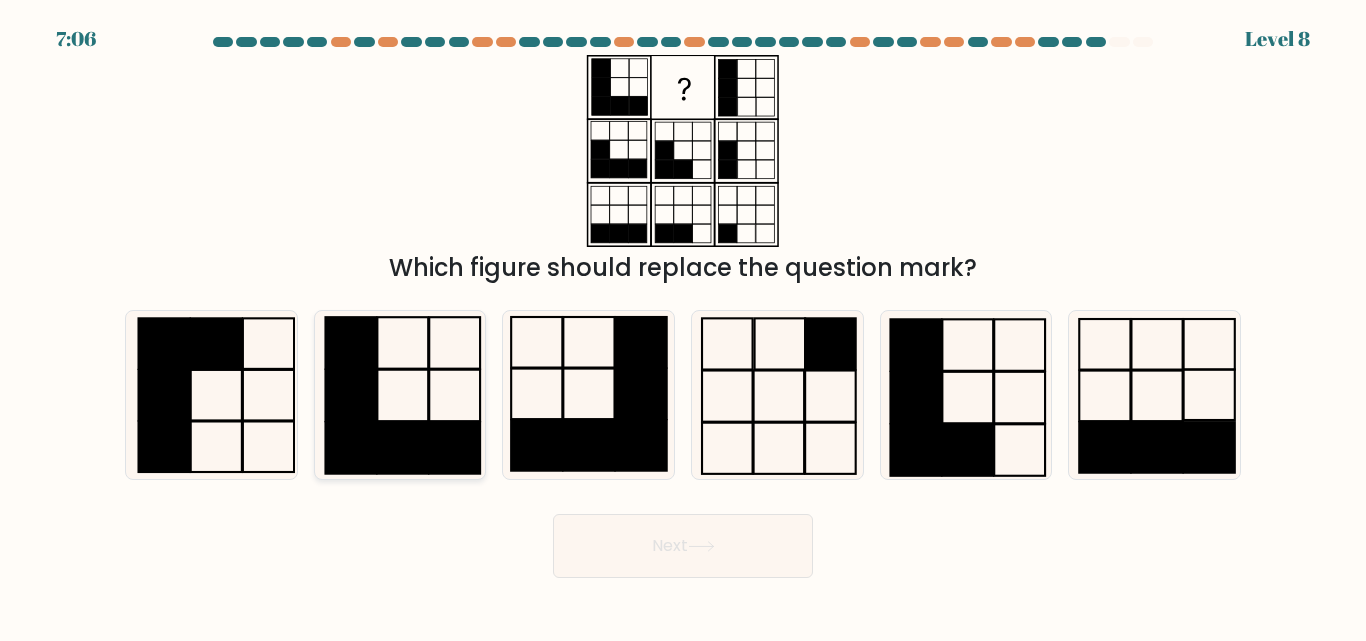 click 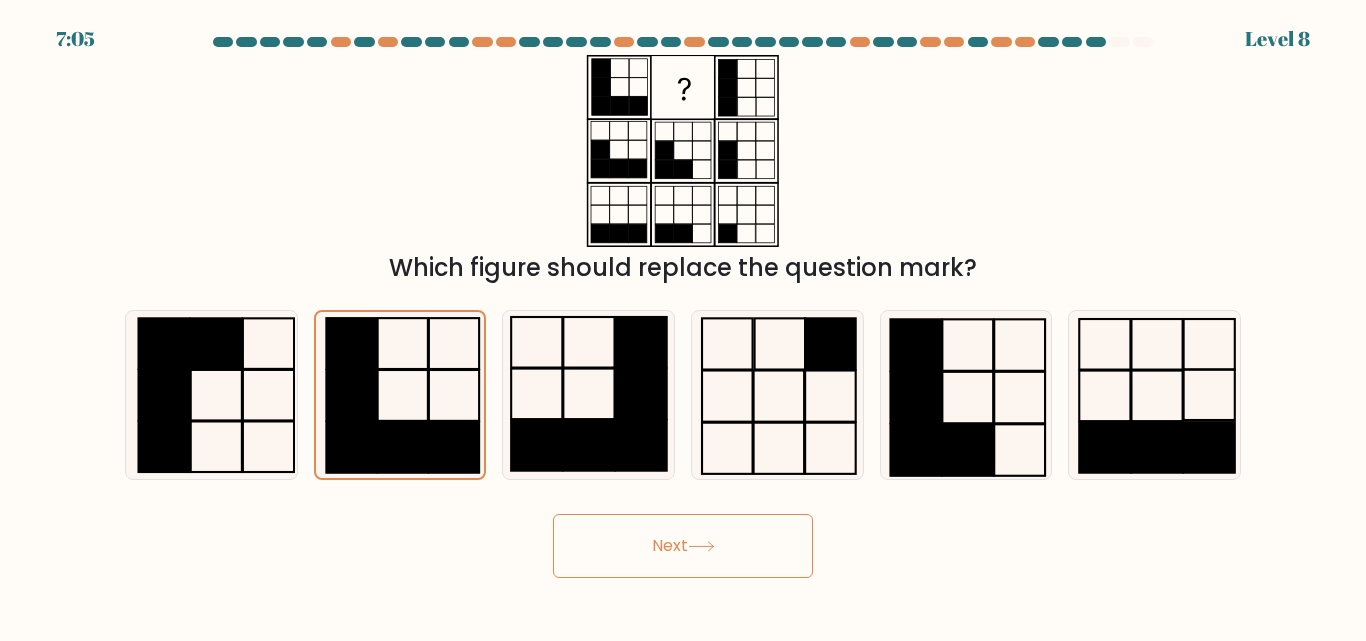 click on "Next" at bounding box center (683, 546) 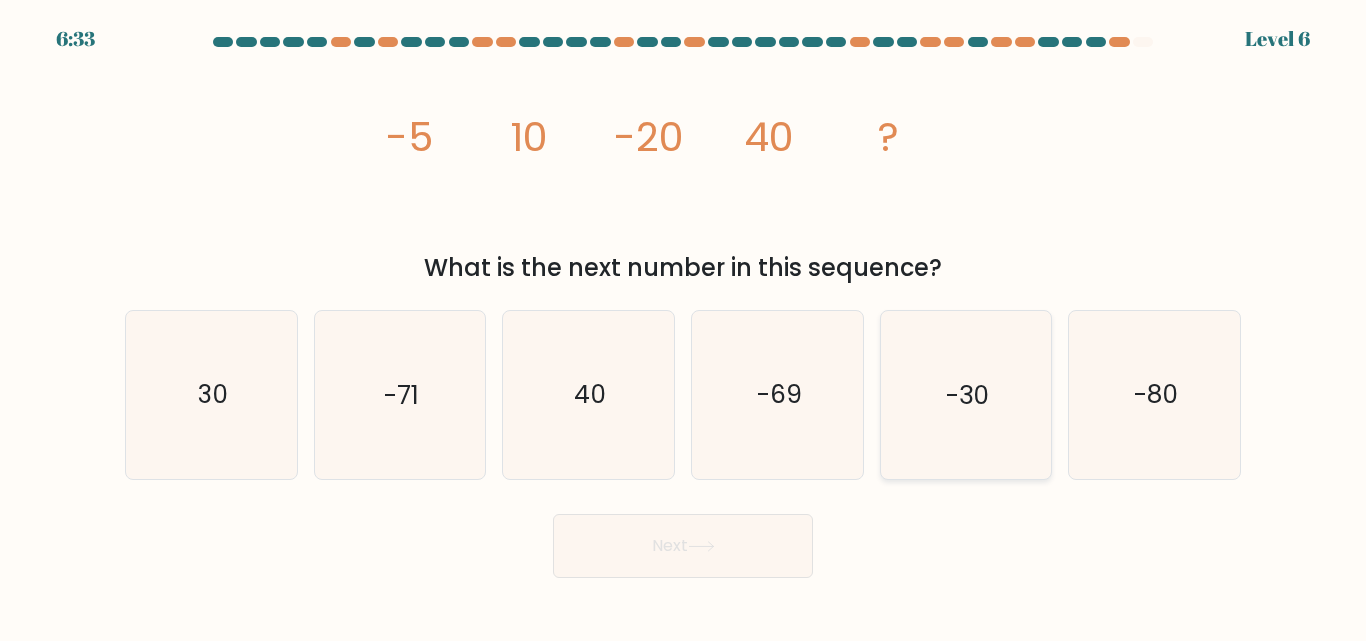 click on "-30" 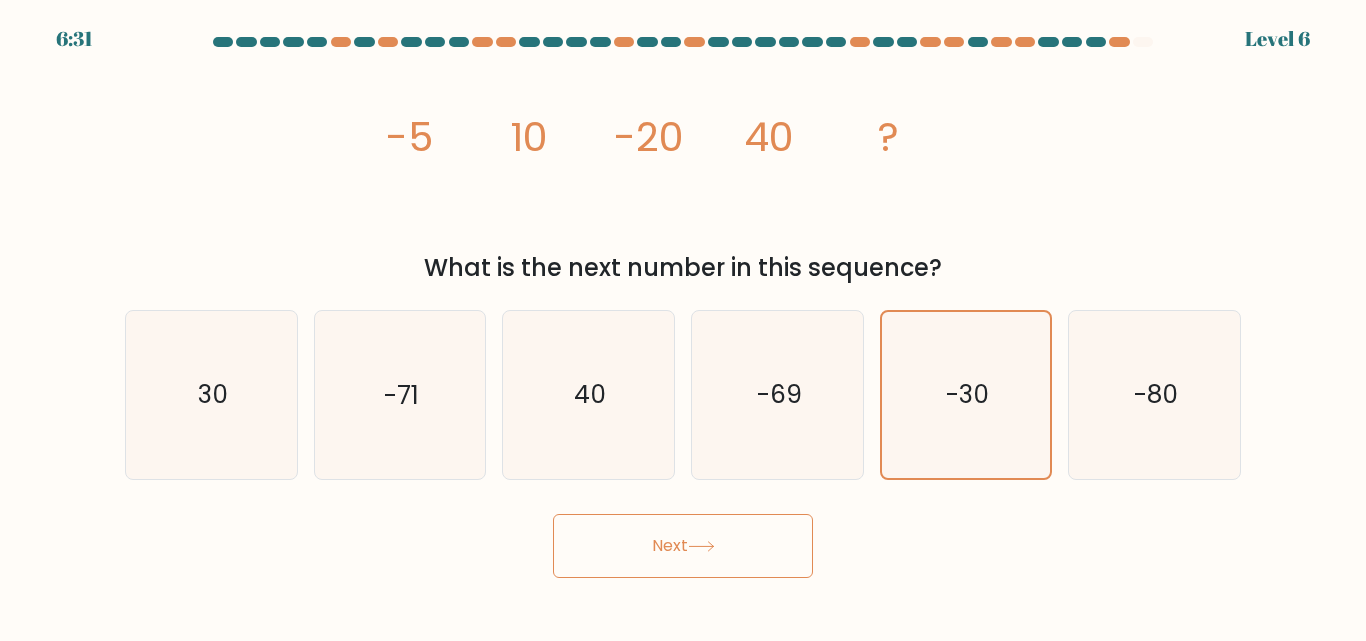 click on "Next" at bounding box center (683, 546) 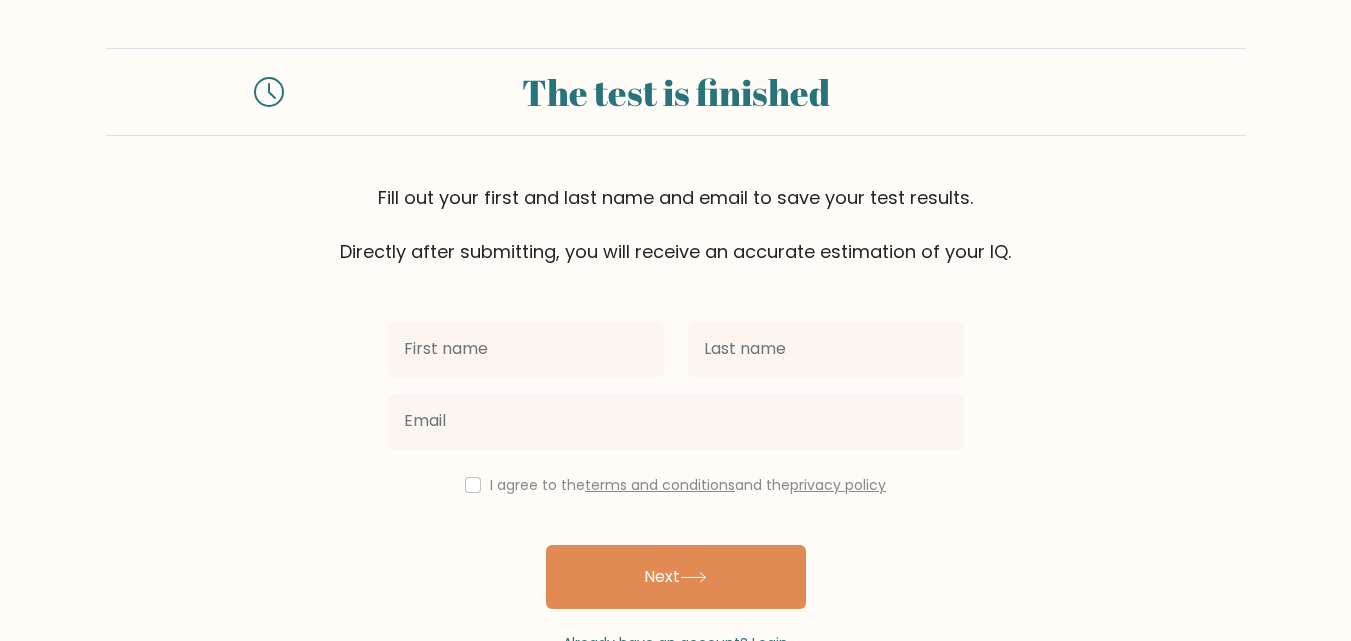 scroll, scrollTop: 0, scrollLeft: 0, axis: both 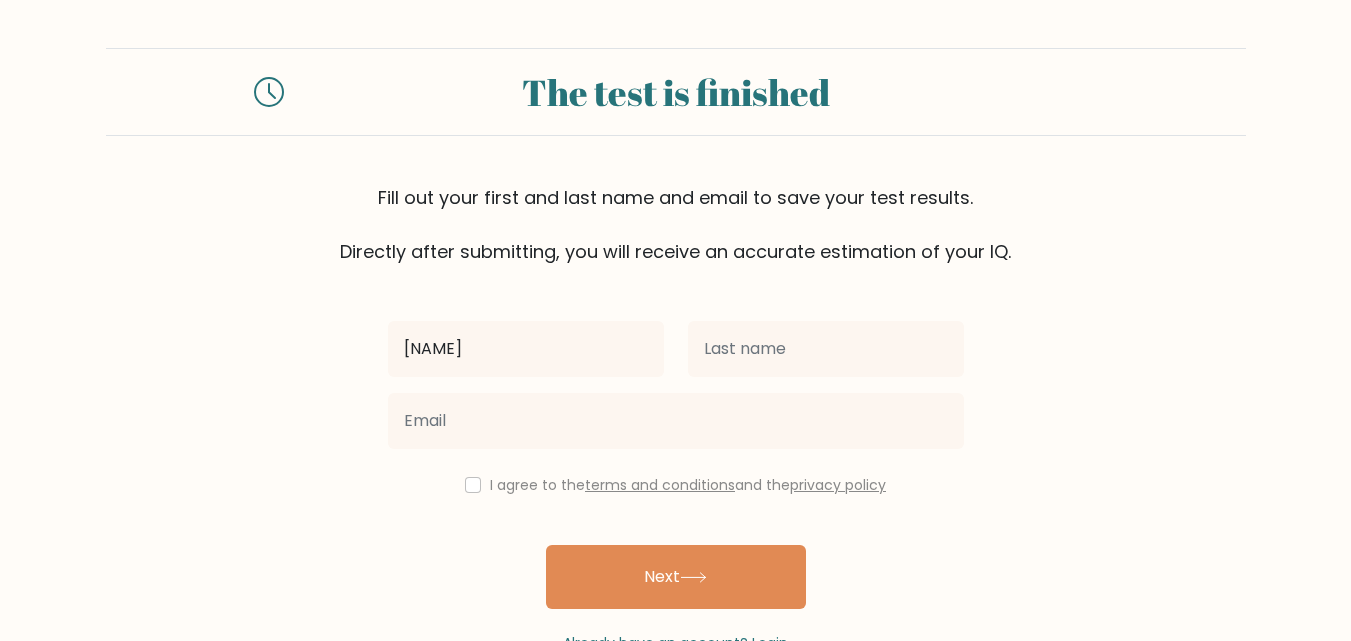 type on "[NAME]" 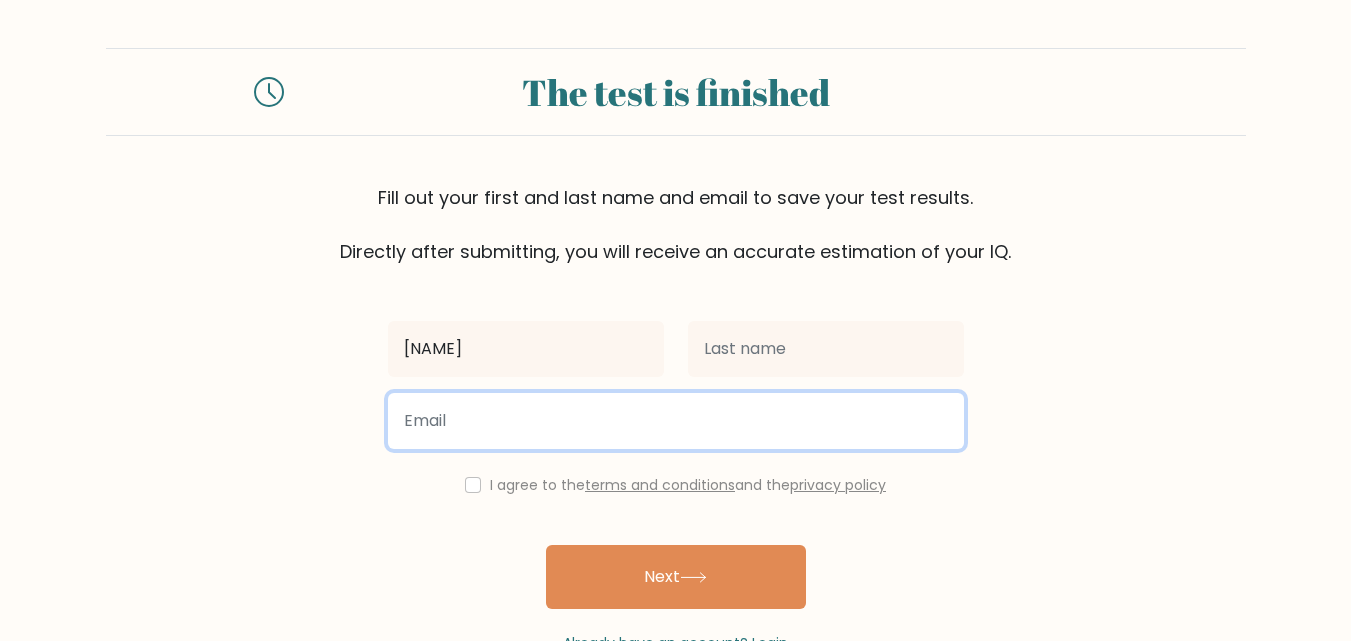 click at bounding box center (676, 421) 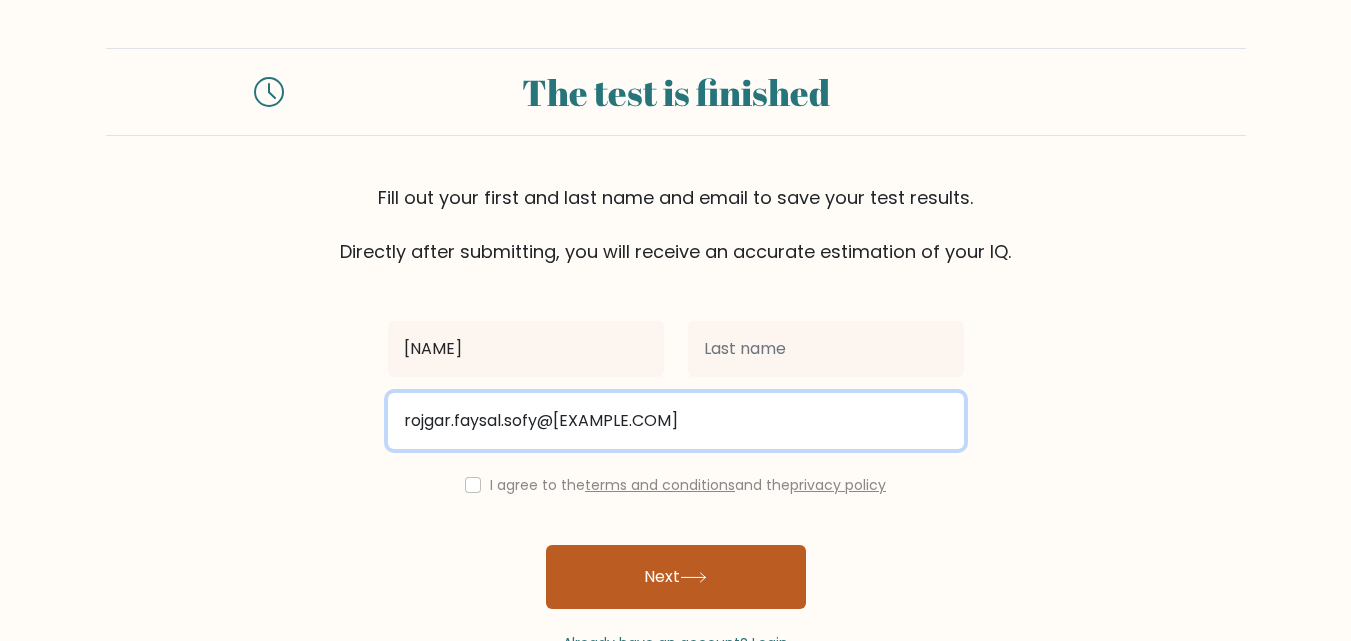 type on "rojgar.faysal.sofy@gmail.com" 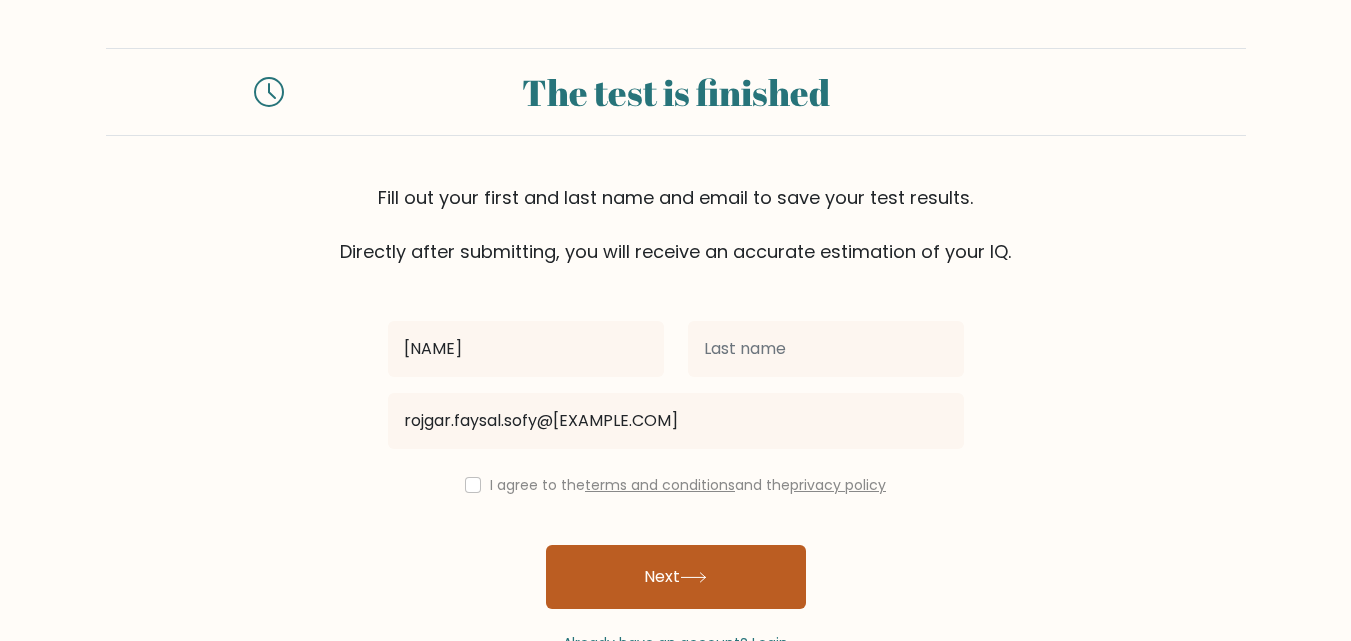 click on "Next" at bounding box center [676, 577] 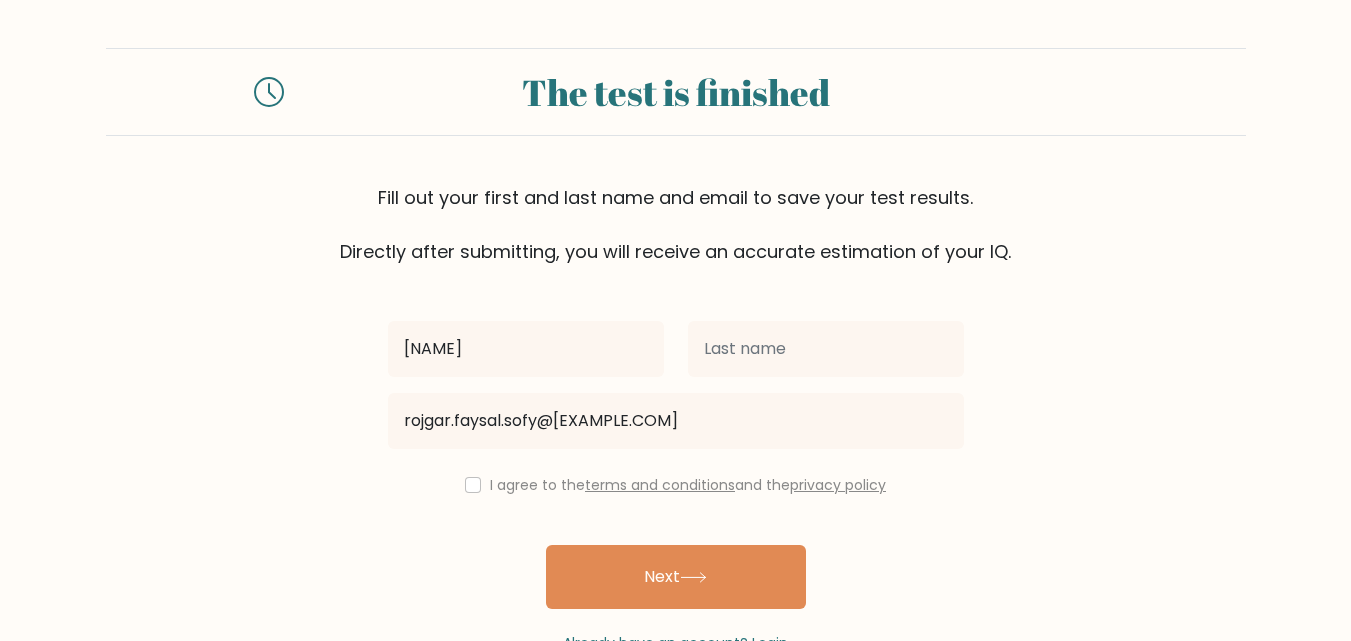 click on "I agree to the  terms and conditions  and the  privacy policy" at bounding box center (676, 485) 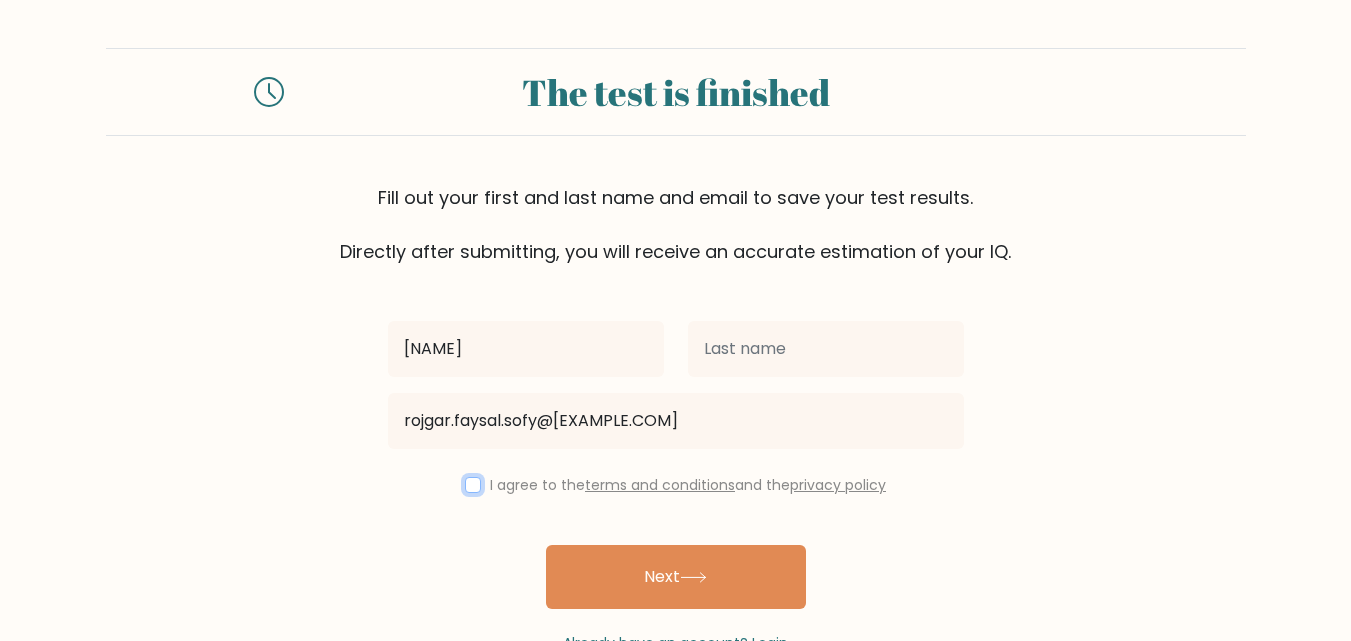click at bounding box center (473, 485) 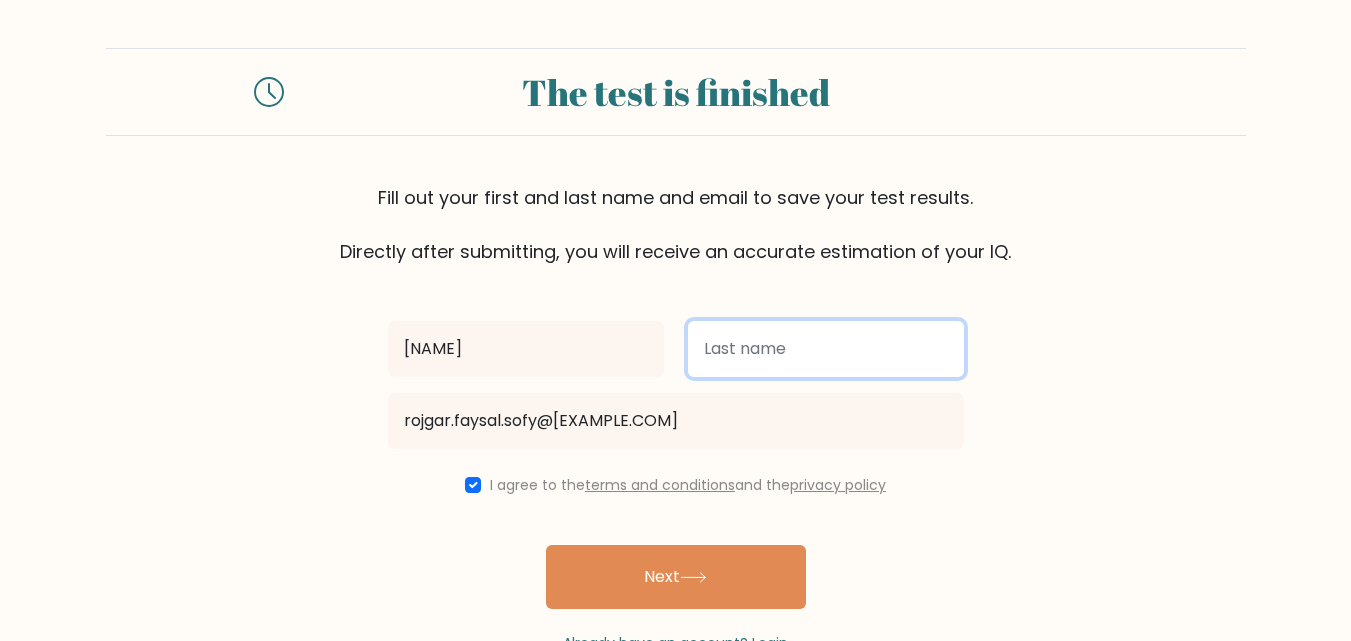 click at bounding box center [826, 349] 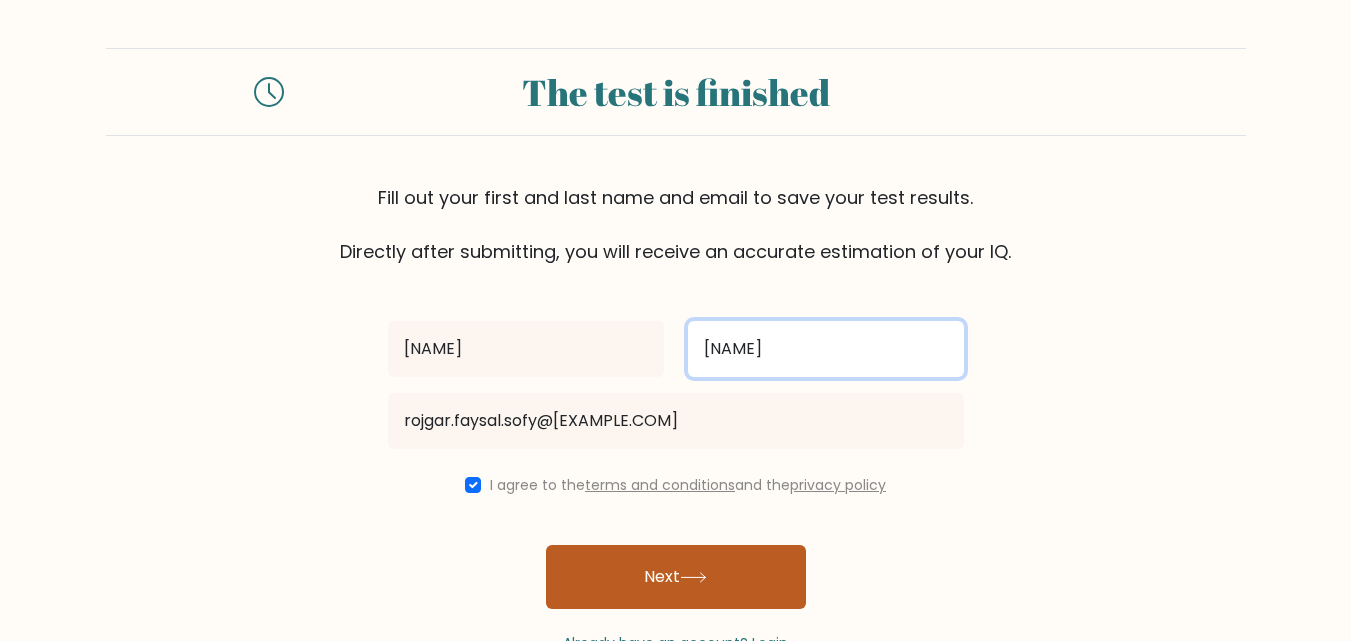 type on "rojgar" 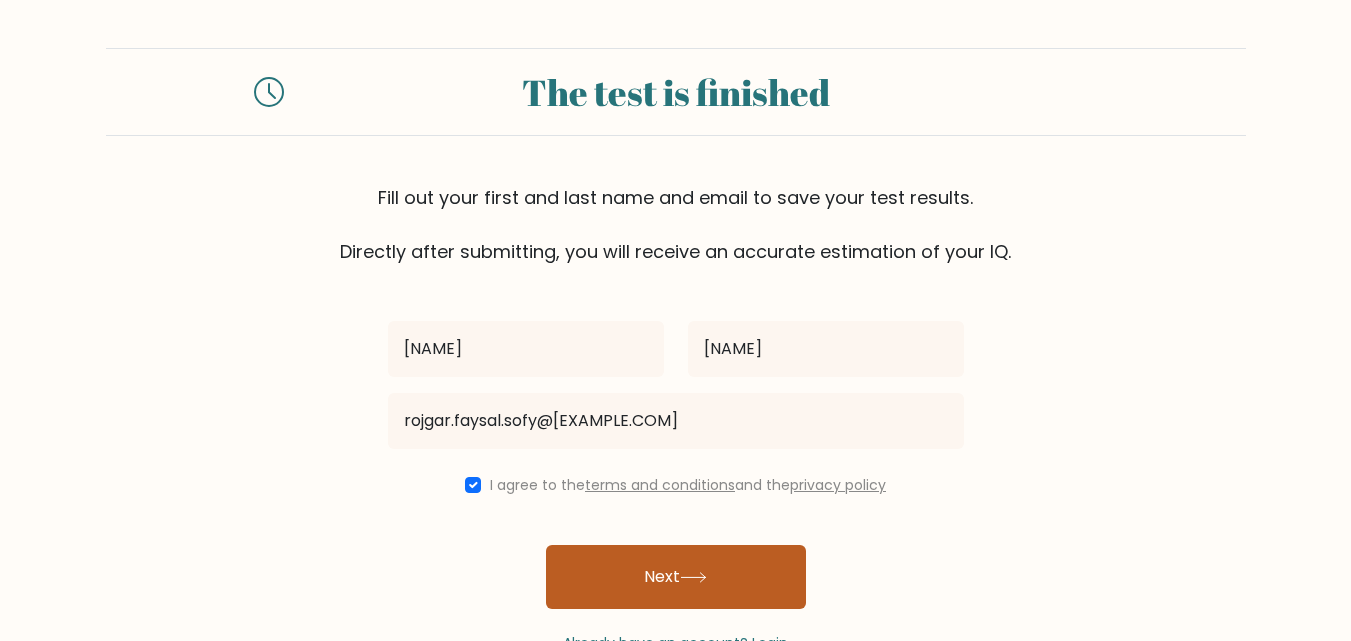 click 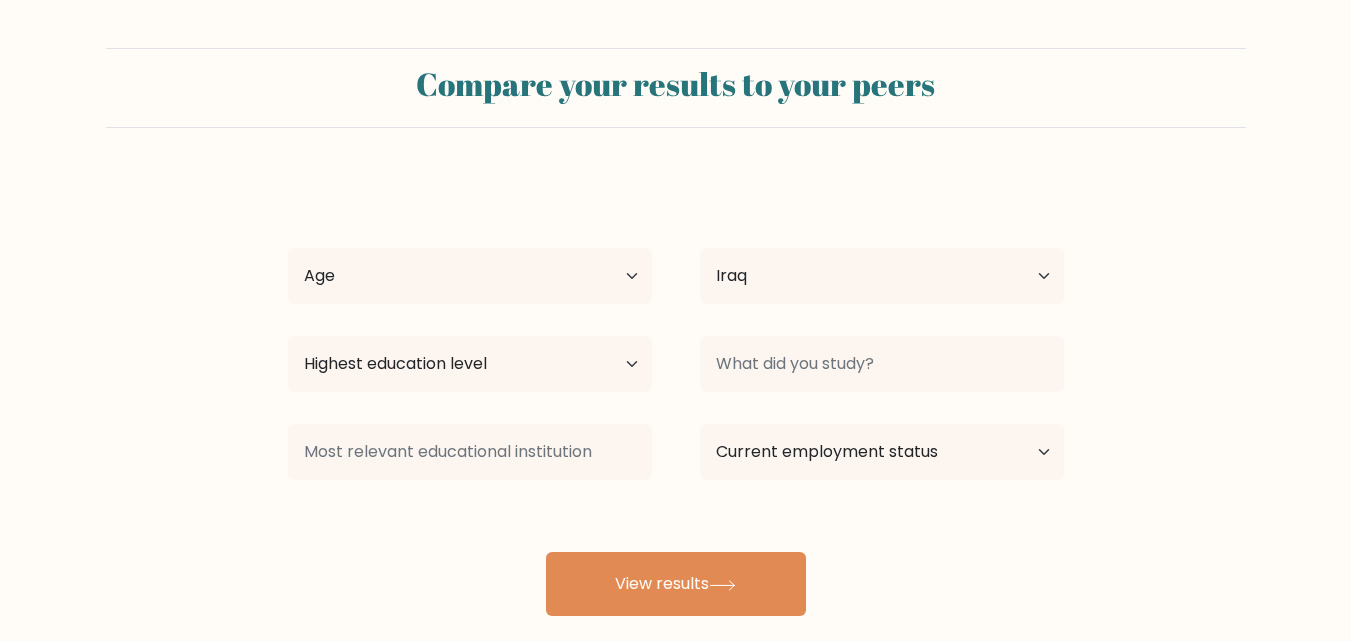 select on "IQ" 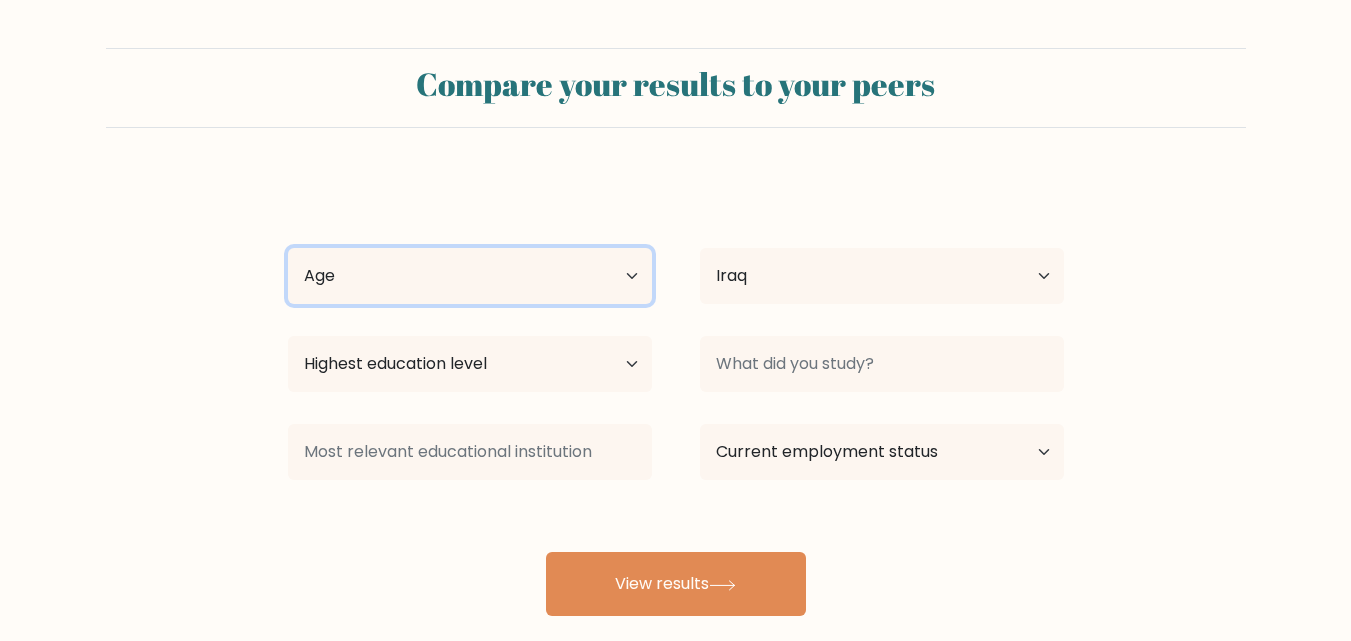 click on "Age
Under 18 years old
18-24 years old
25-34 years old
35-44 years old
45-54 years old
55-64 years old
65 years old and above" at bounding box center (470, 276) 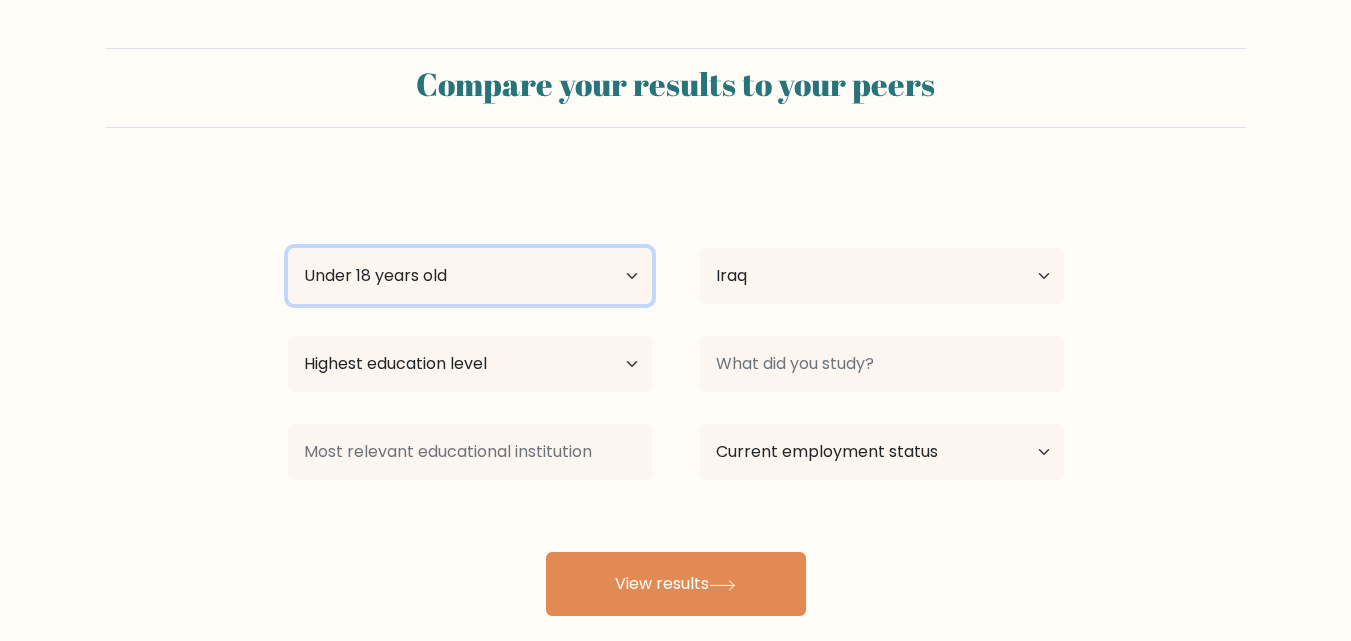 click on "Age
Under 18 years old
18-24 years old
25-34 years old
35-44 years old
45-54 years old
55-64 years old
65 years old and above" at bounding box center [470, 276] 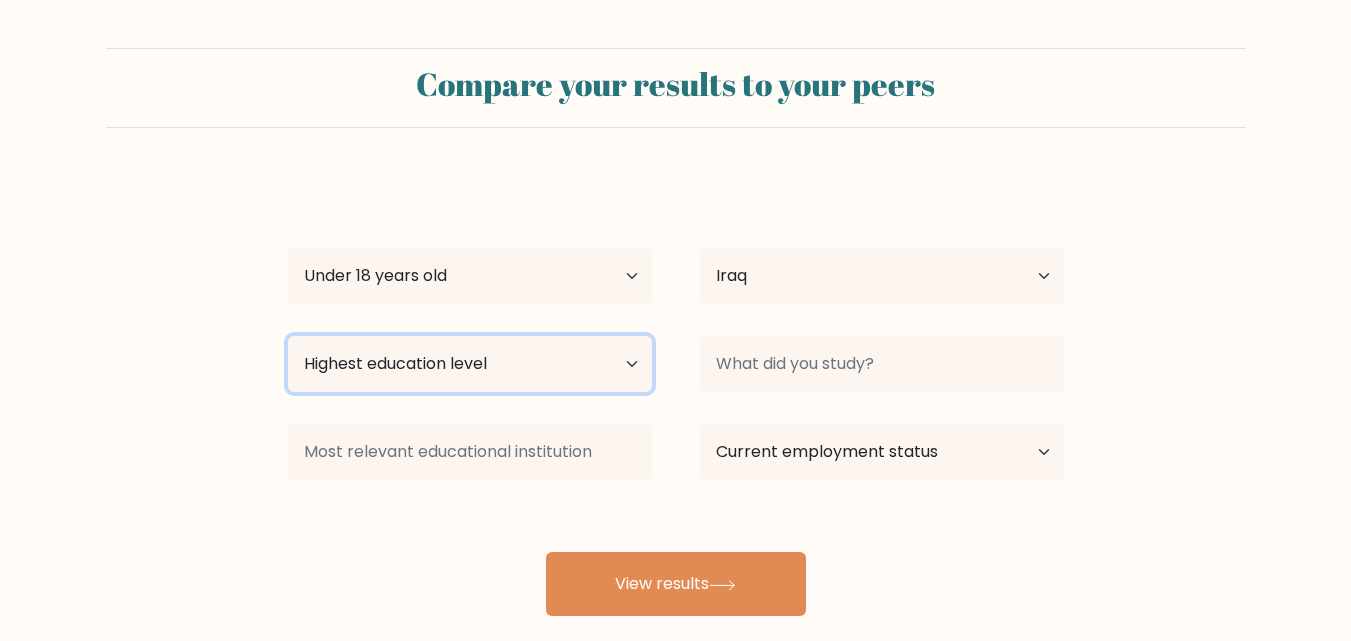 click on "Highest education level
No schooling
Primary
Lower Secondary
Upper Secondary
Occupation Specific
Bachelor's degree
Master's degree
Doctoral degree" at bounding box center (470, 364) 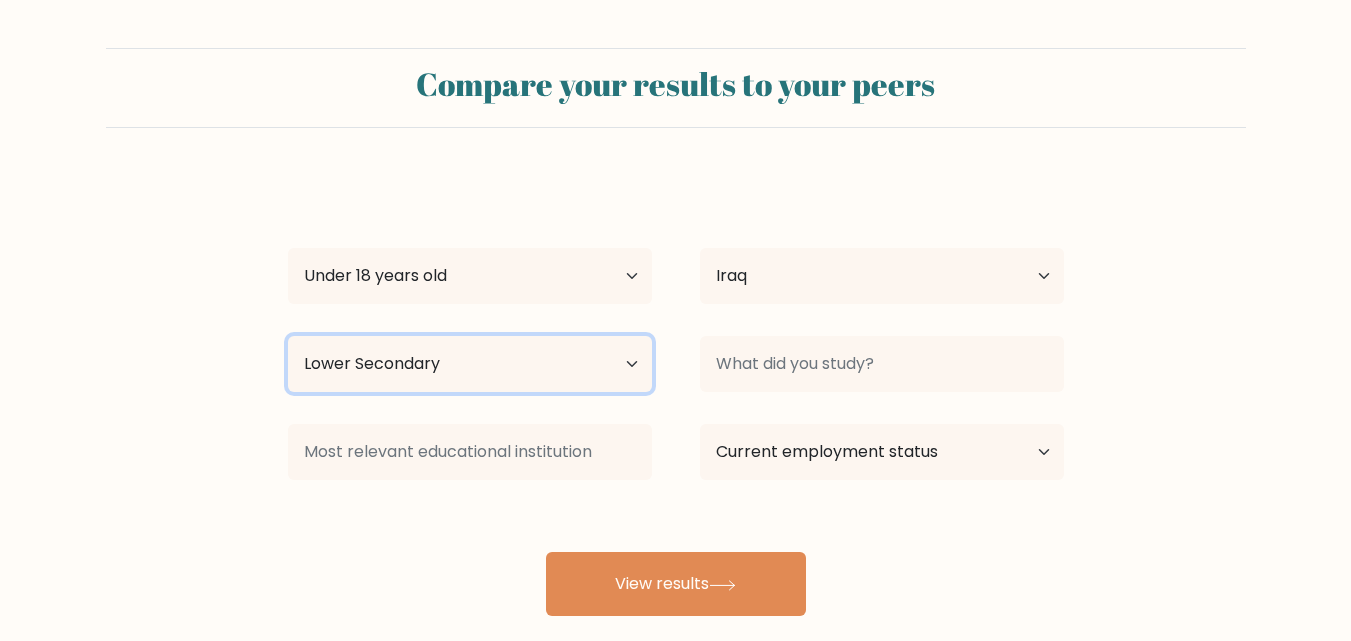 click on "Highest education level
No schooling
Primary
Lower Secondary
Upper Secondary
Occupation Specific
Bachelor's degree
Master's degree
Doctoral degree" at bounding box center [470, 364] 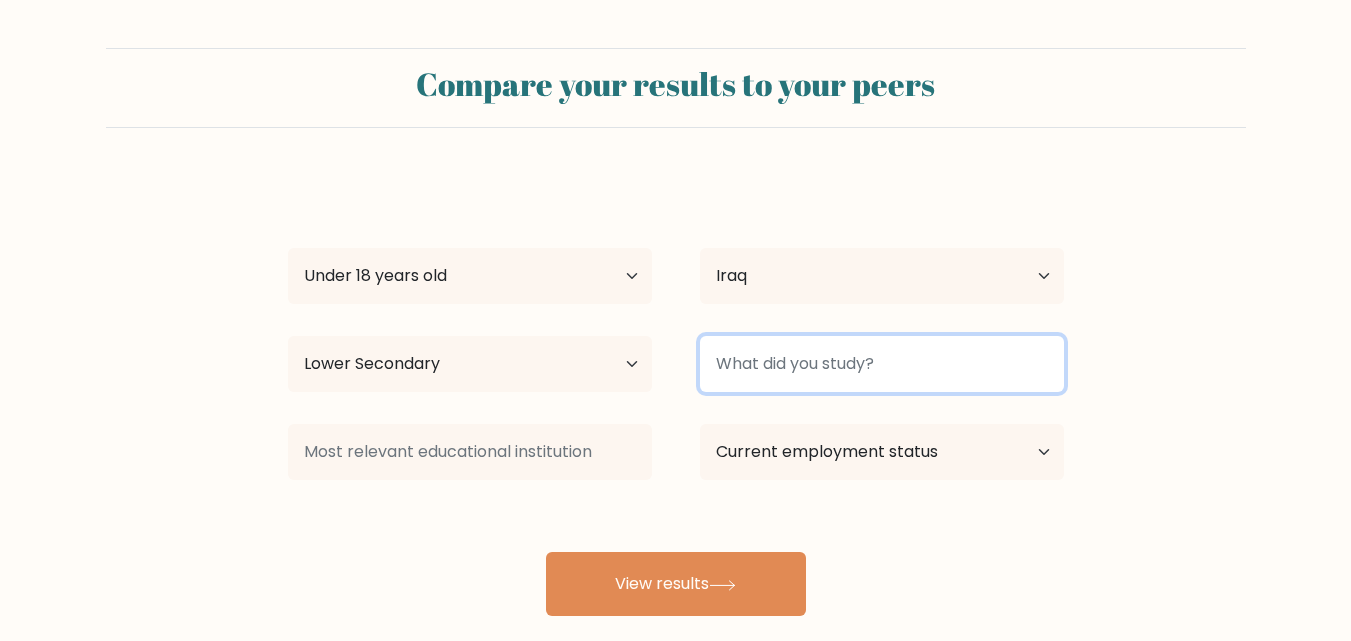 click at bounding box center (882, 364) 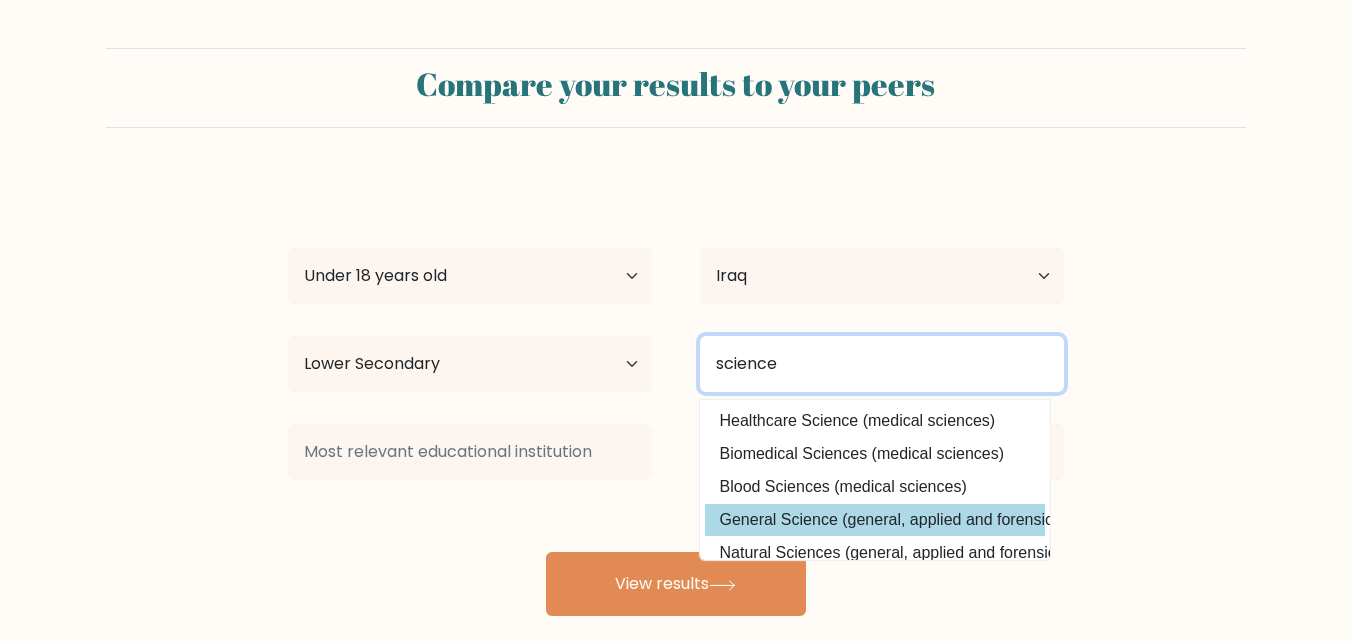 type on "science" 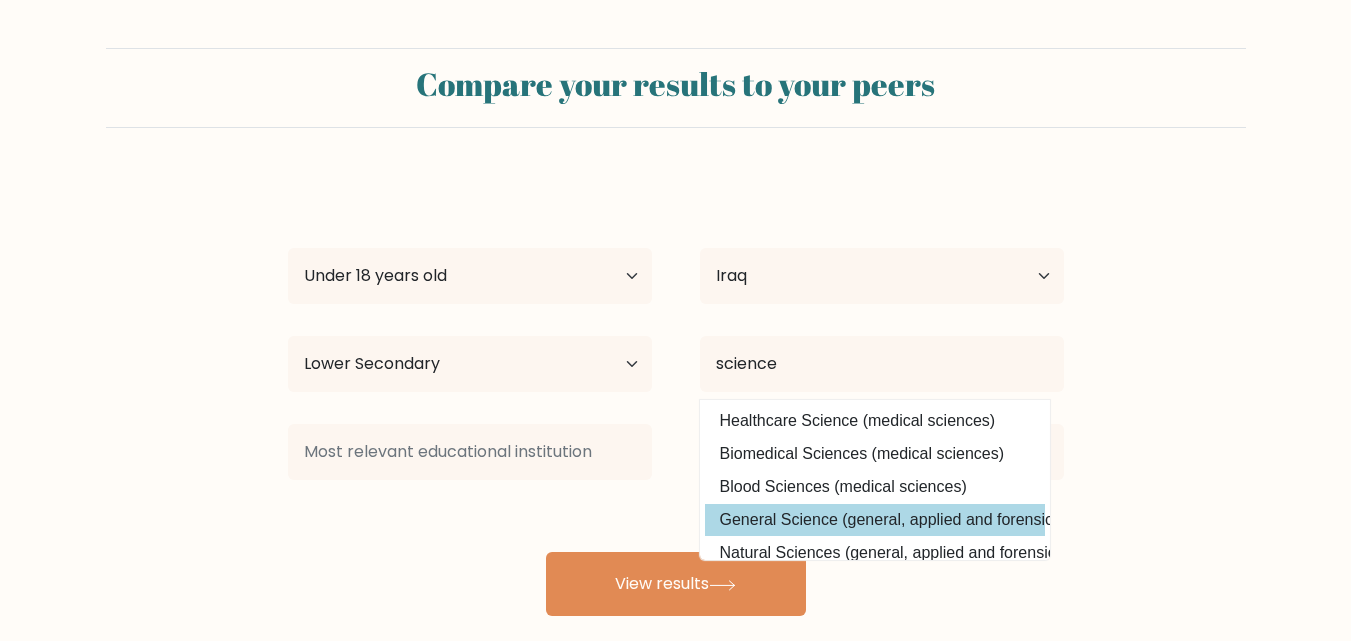 click on "roziiii
rojgar
Age
Under 18 years old
18-24 years old
25-34 years old
35-44 years old
45-54 years old
55-64 years old
65 years old and above
Country
Afghanistan
Albania
Algeria
American Samoa
Andorra
Angola
Anguilla
Antarctica
Antigua and Barbuda
Argentina
Armenia
Aruba
Australia
Austria
Azerbaijan
Bahamas
Bahrain
Bangladesh
Barbados
Belarus
Belgium
Belize
Benin
Bermuda
Bhutan
Bolivia
Bonaire, Sint Eustatius and Saba
Bosnia and Herzegovina
Botswana
Bouvet Island
Brazil
Brunei" at bounding box center (676, 396) 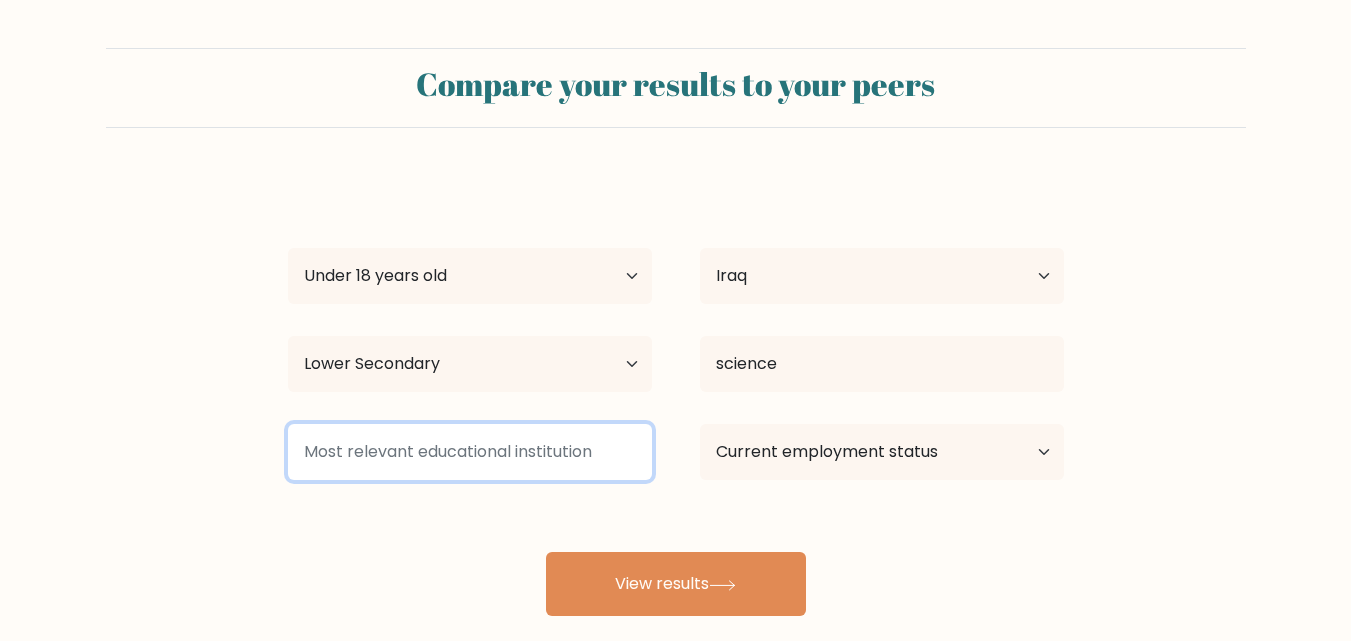 click at bounding box center [470, 452] 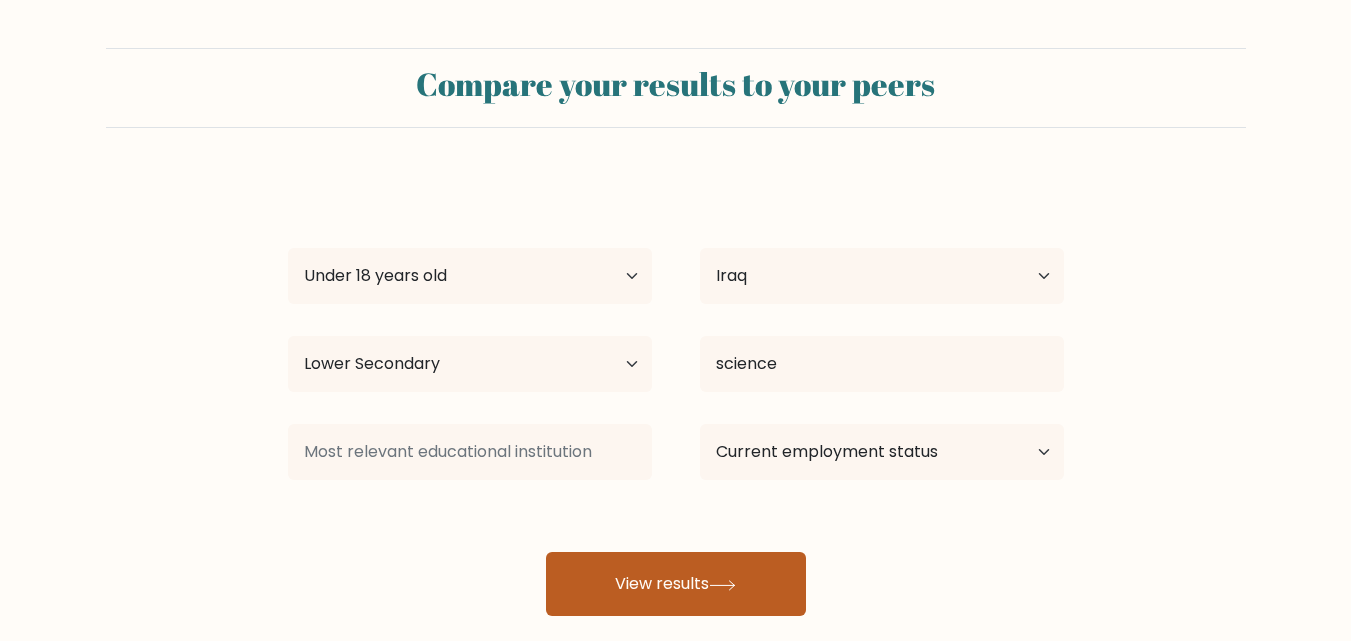click on "View results" at bounding box center (676, 584) 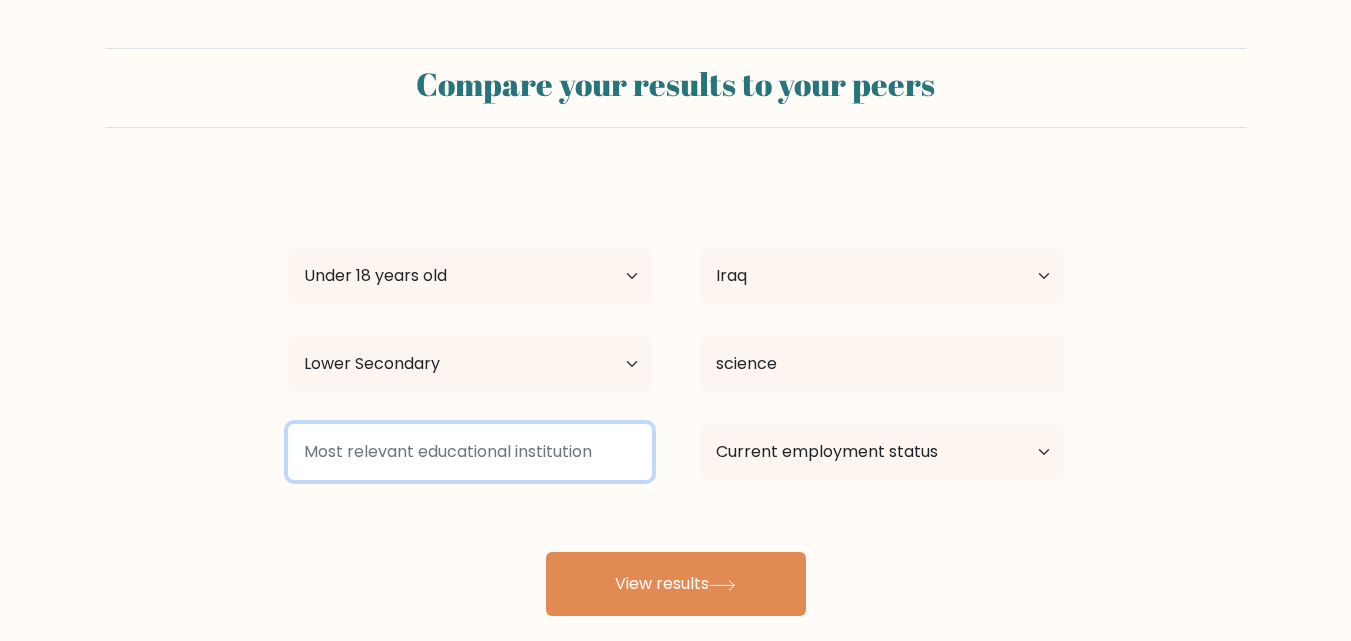 click at bounding box center (470, 452) 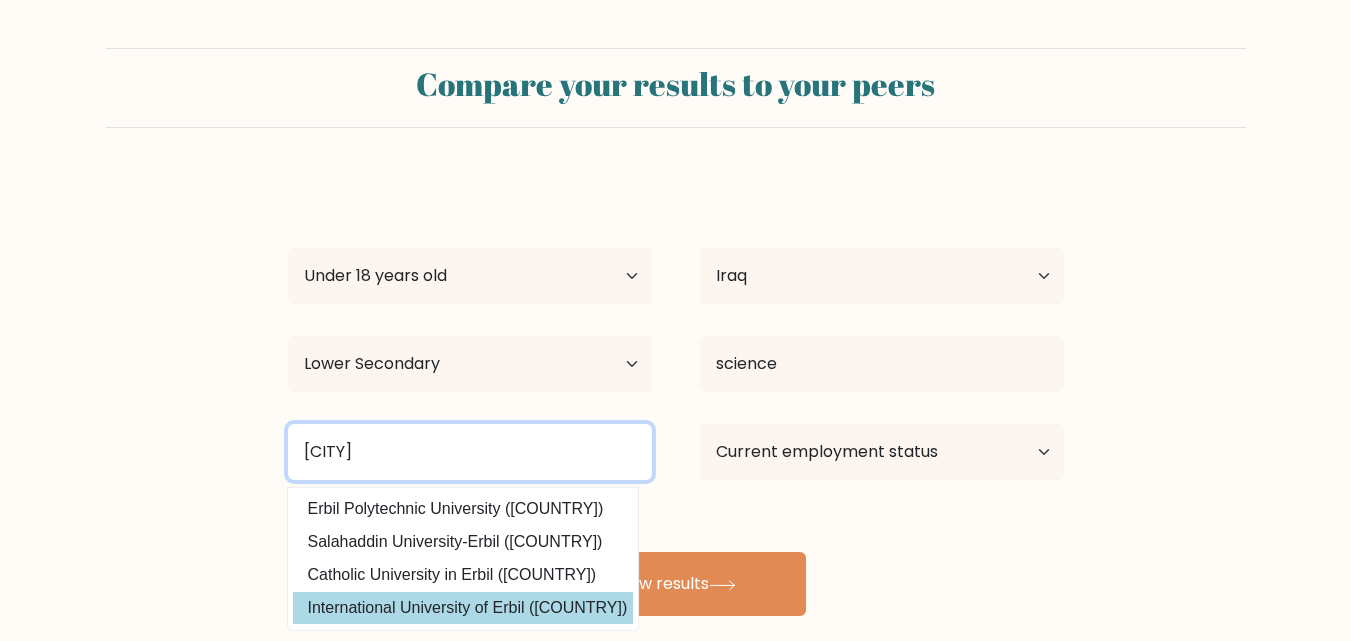 type on "erbil" 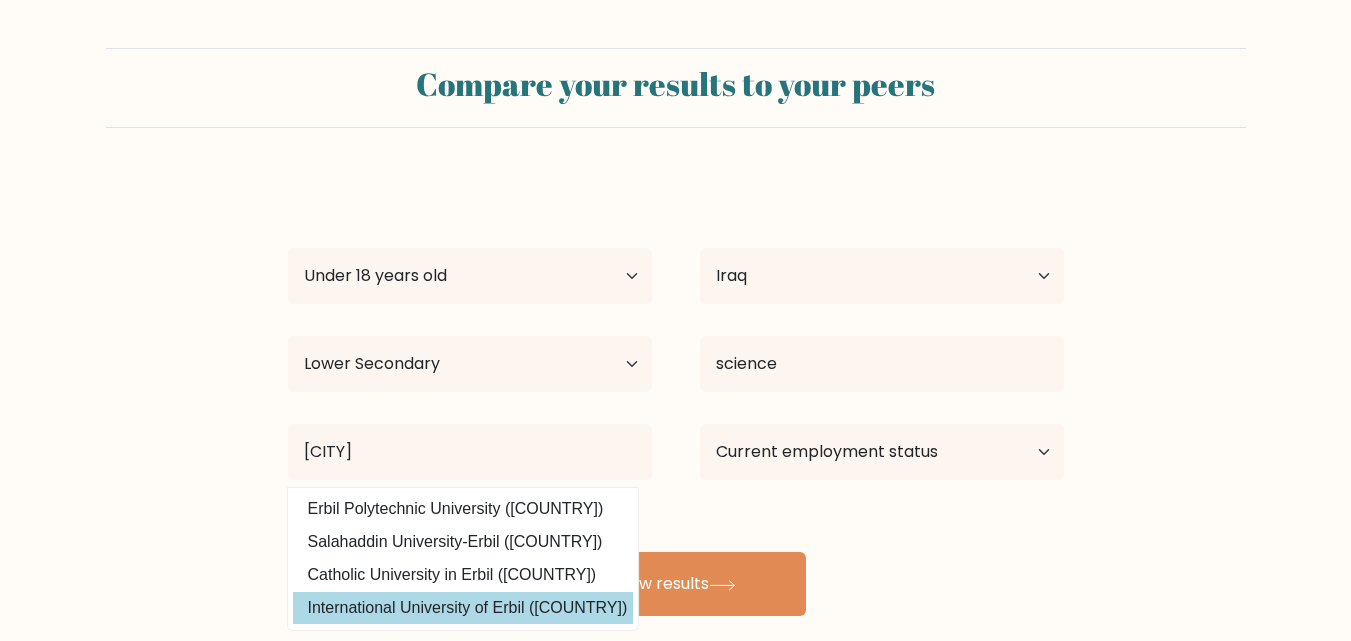 click on "roziiii
rojgar
Age
Under 18 years old
18-24 years old
25-34 years old
35-44 years old
45-54 years old
55-64 years old
65 years old and above
Country
Afghanistan
Albania
Algeria
American Samoa
Andorra
Angola
Anguilla
Antarctica
Antigua and Barbuda
Argentina
Armenia
Aruba
Australia
Austria
Azerbaijan
Bahamas
Bahrain
Bangladesh
Barbados
Belarus
Belgium
Belize
Benin
Bermuda
Bhutan
Bolivia
Bonaire, Sint Eustatius and Saba
Bosnia and Herzegovina
Botswana
Bouvet Island
Brazil
Brunei" at bounding box center [676, 396] 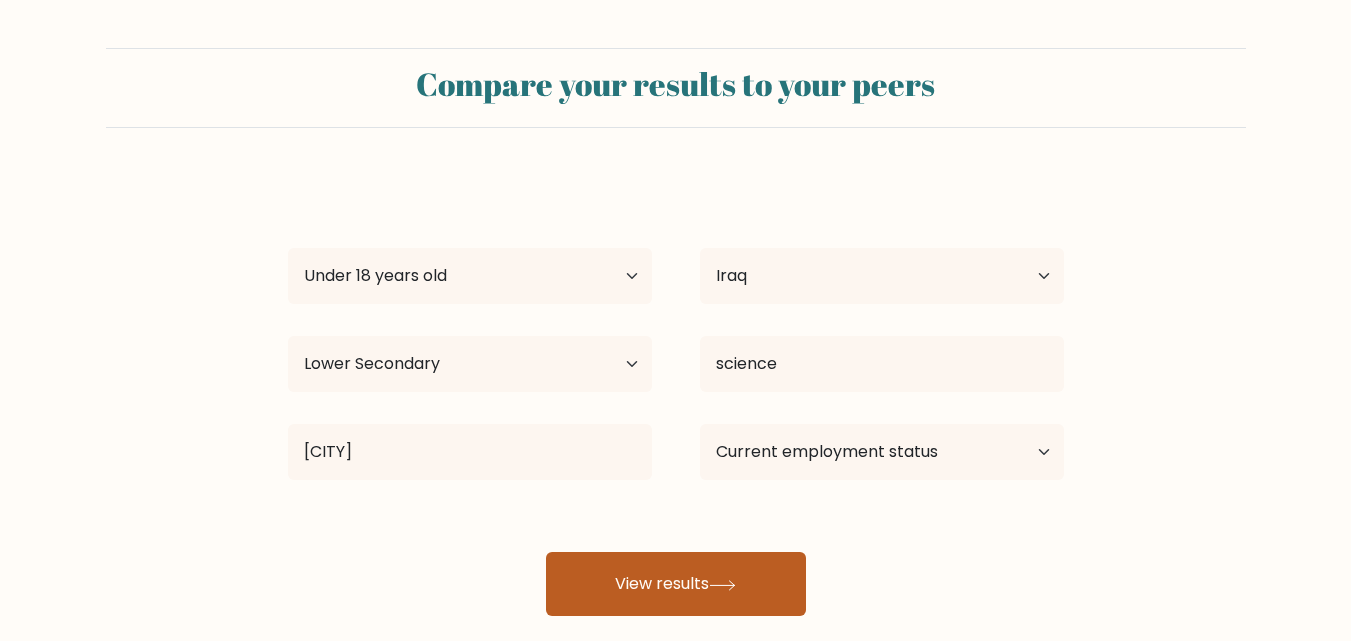 click on "View results" at bounding box center (676, 584) 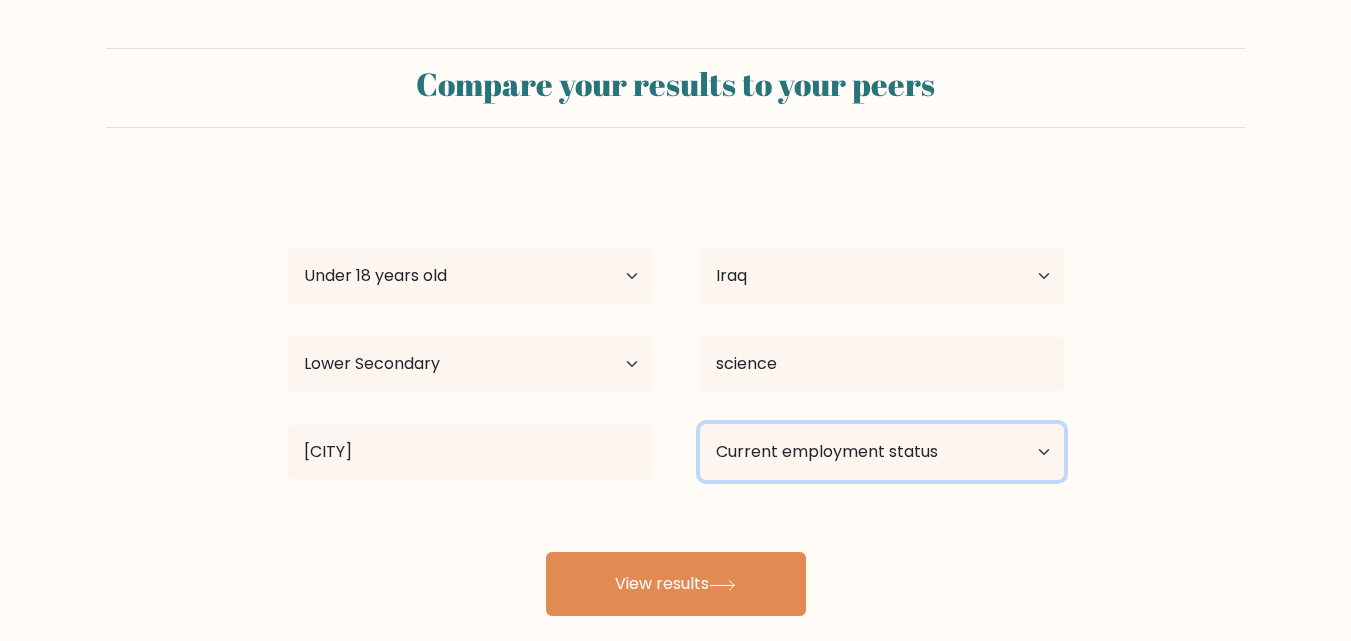click on "Current employment status
Employed
Student
Retired
Other / prefer not to answer" at bounding box center (882, 452) 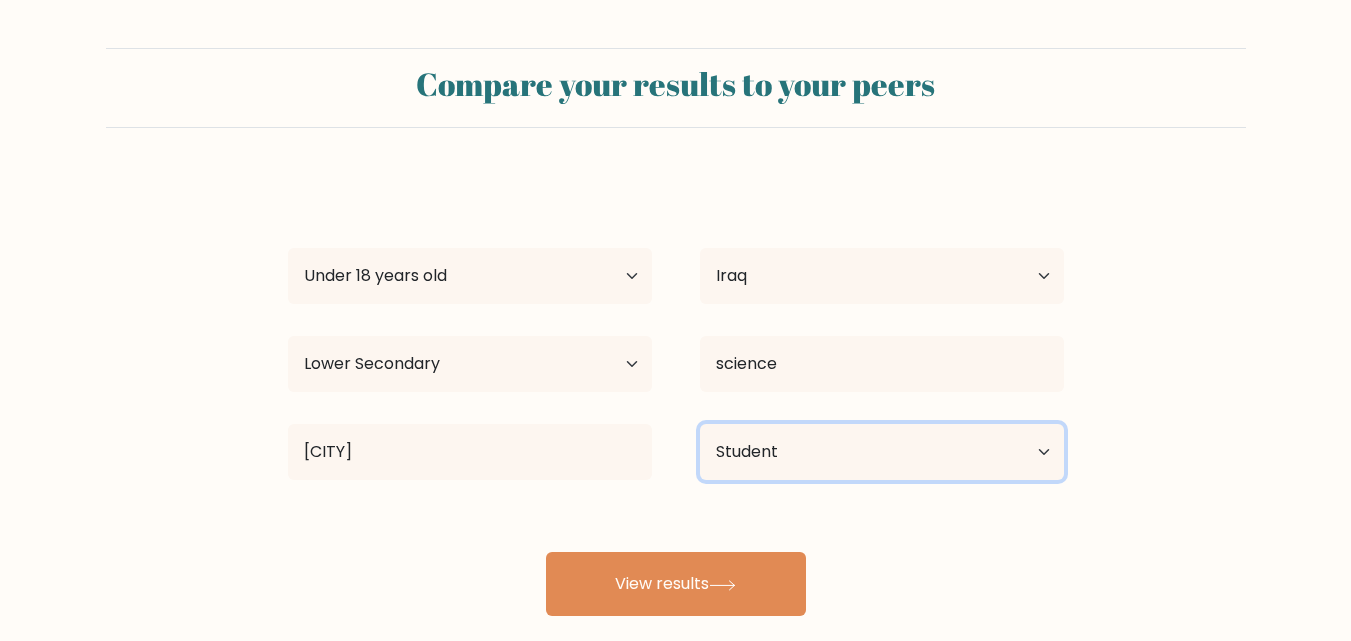 click on "Current employment status
Employed
Student
Retired
Other / prefer not to answer" at bounding box center (882, 452) 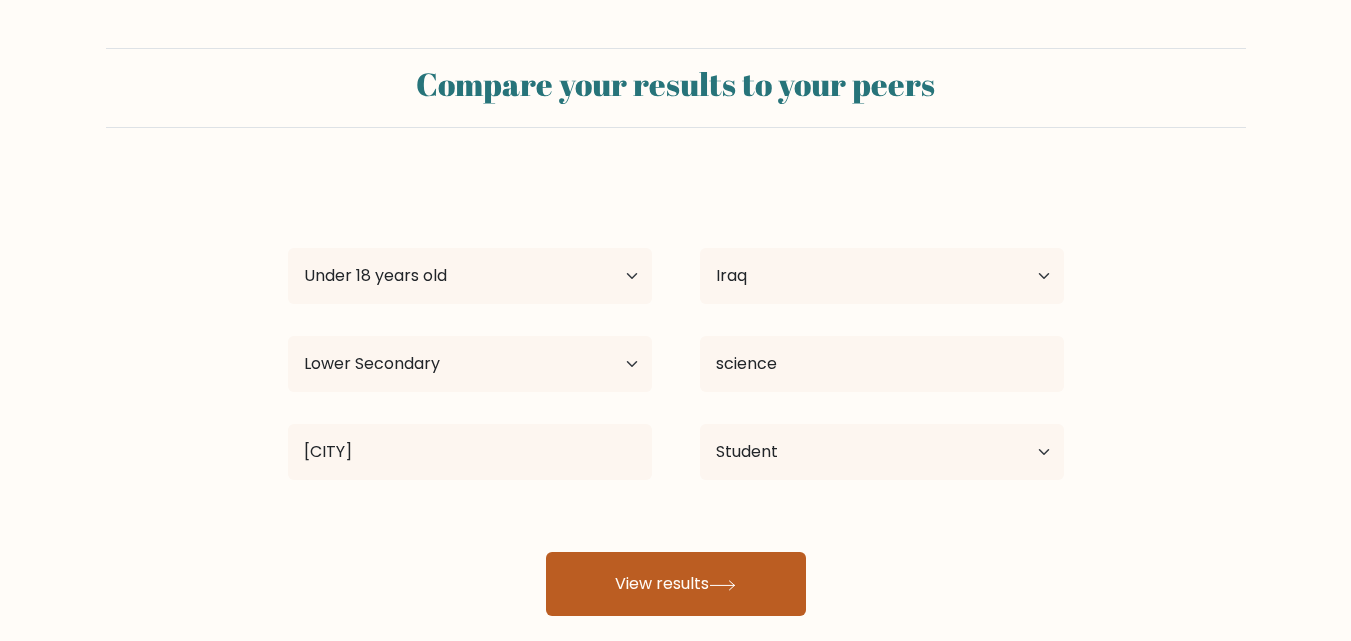 click on "View results" at bounding box center [676, 584] 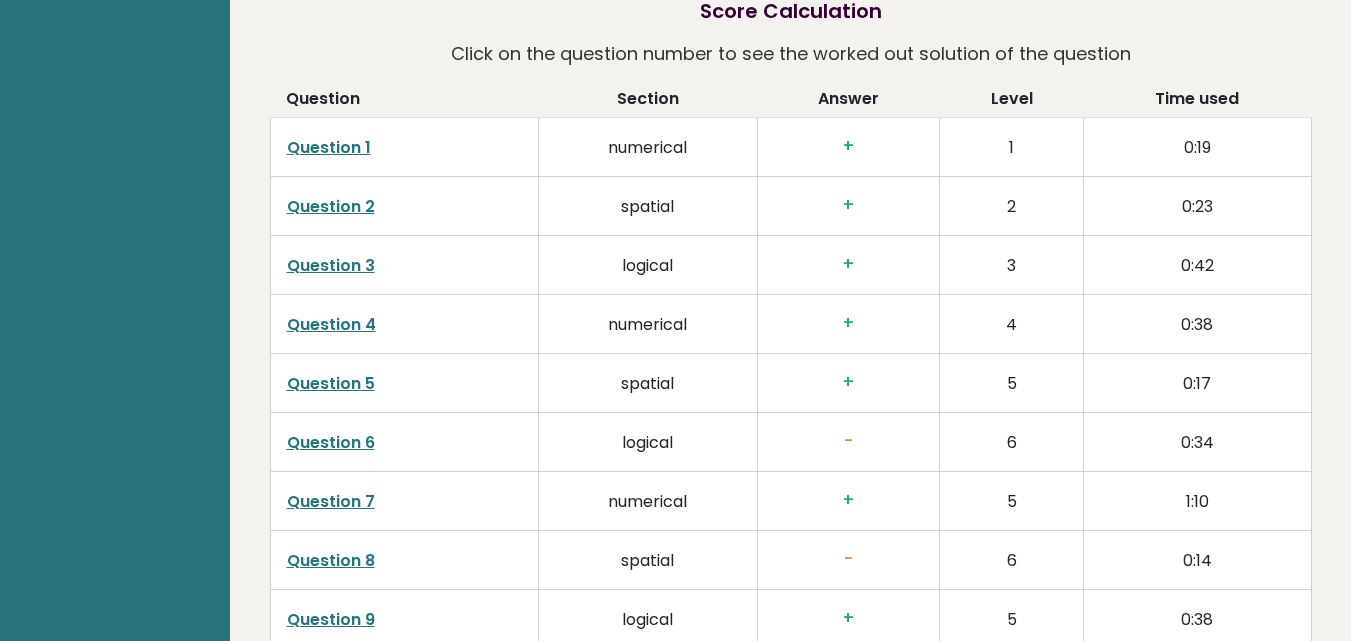 scroll, scrollTop: 3004, scrollLeft: 0, axis: vertical 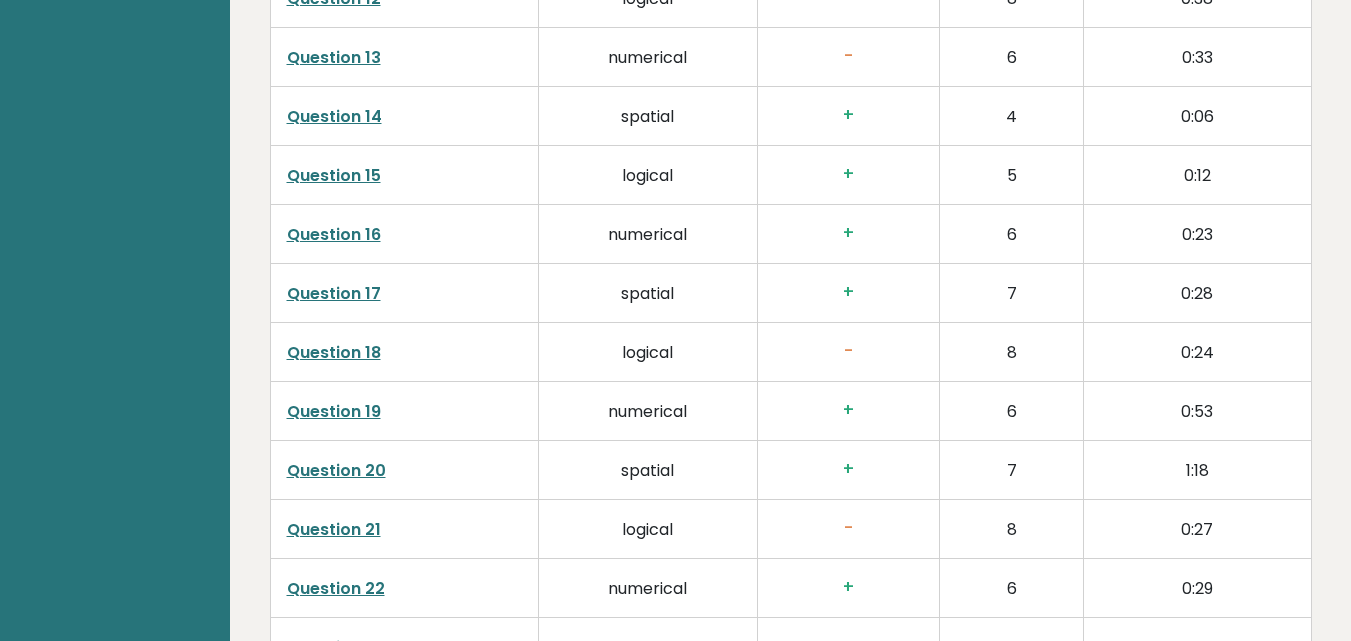 drag, startPoint x: 660, startPoint y: 530, endPoint x: 64, endPoint y: 516, distance: 596.1644 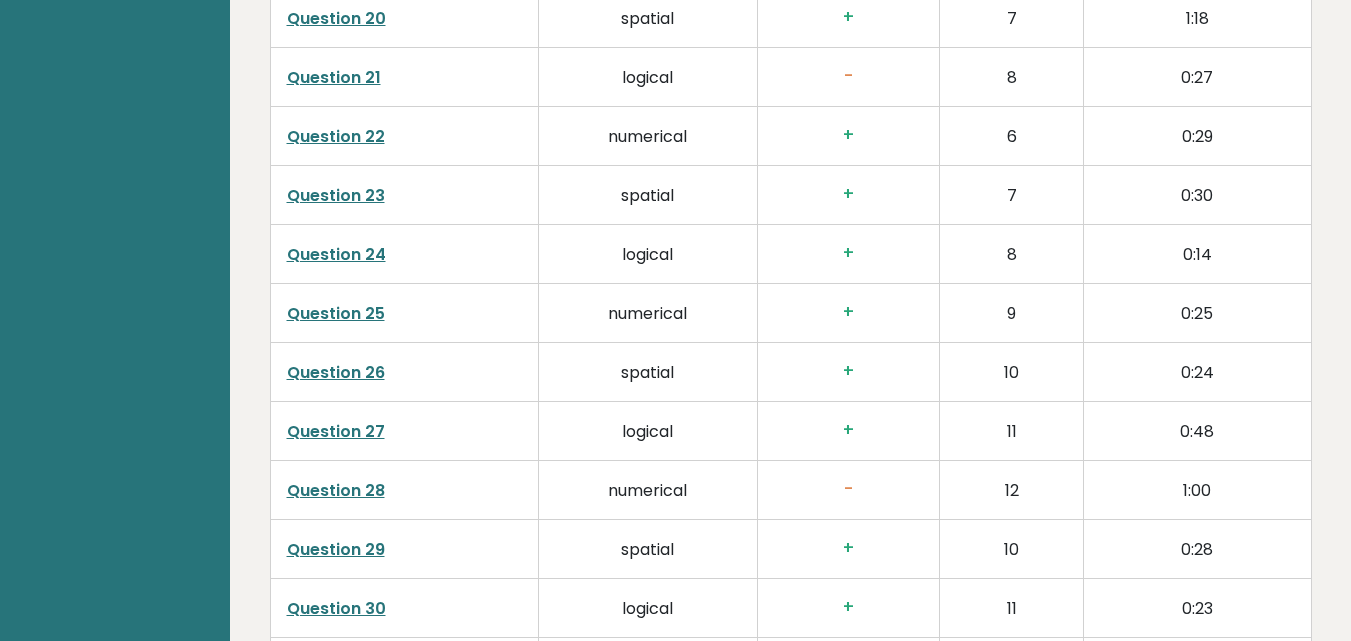 scroll, scrollTop: 4304, scrollLeft: 0, axis: vertical 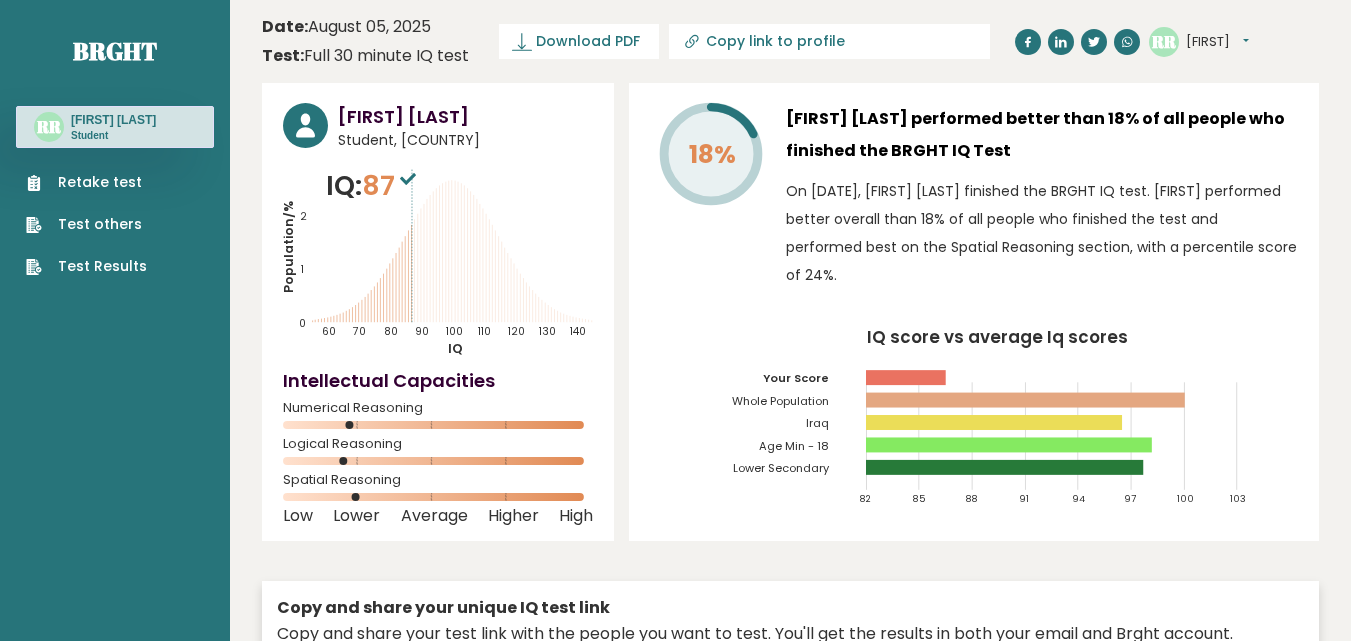 click on "[NAME]" at bounding box center (1217, 42) 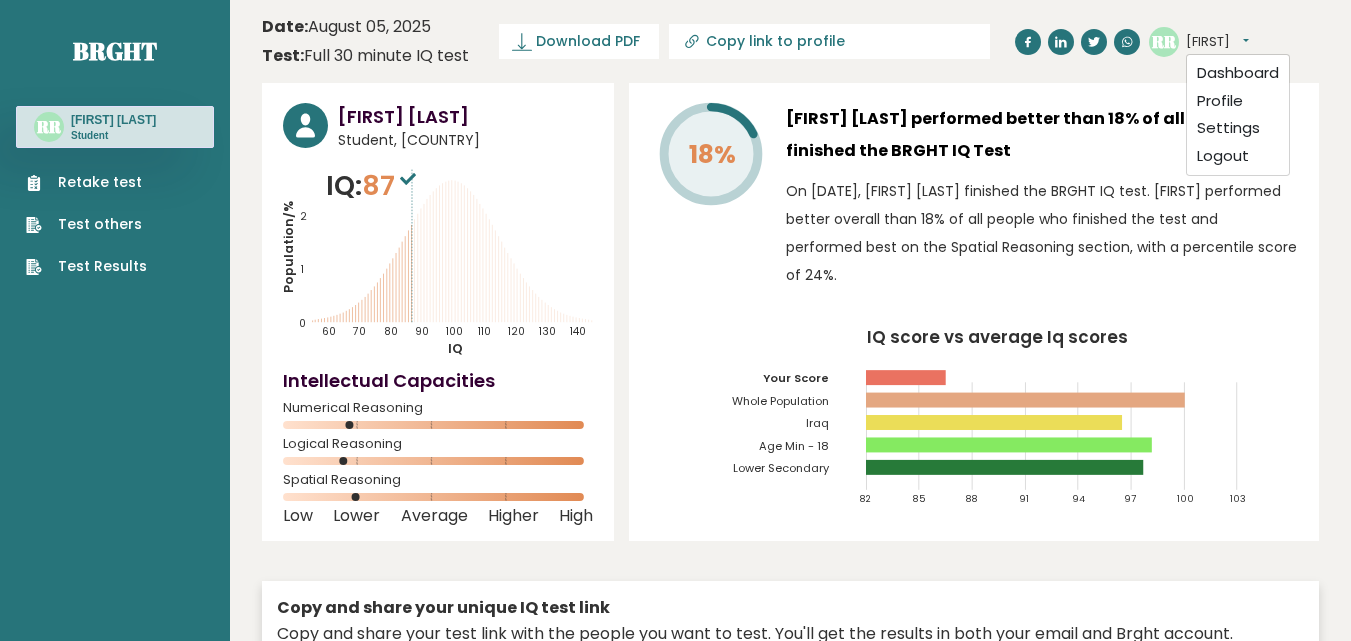 click on "Date:  August 05, 2025
Test:   Full 30 minute IQ test
Download PDF
Downloading...
Downloading
✓ Your PDF is downloaded...
Copy link to profile
RR
Roziiii
Dashboard
Profile
Settings
Logout
Roziiii Rojgar
Student,
Iraq
IQ:  87
Population/%
IQ
0" at bounding box center (790, 2882) 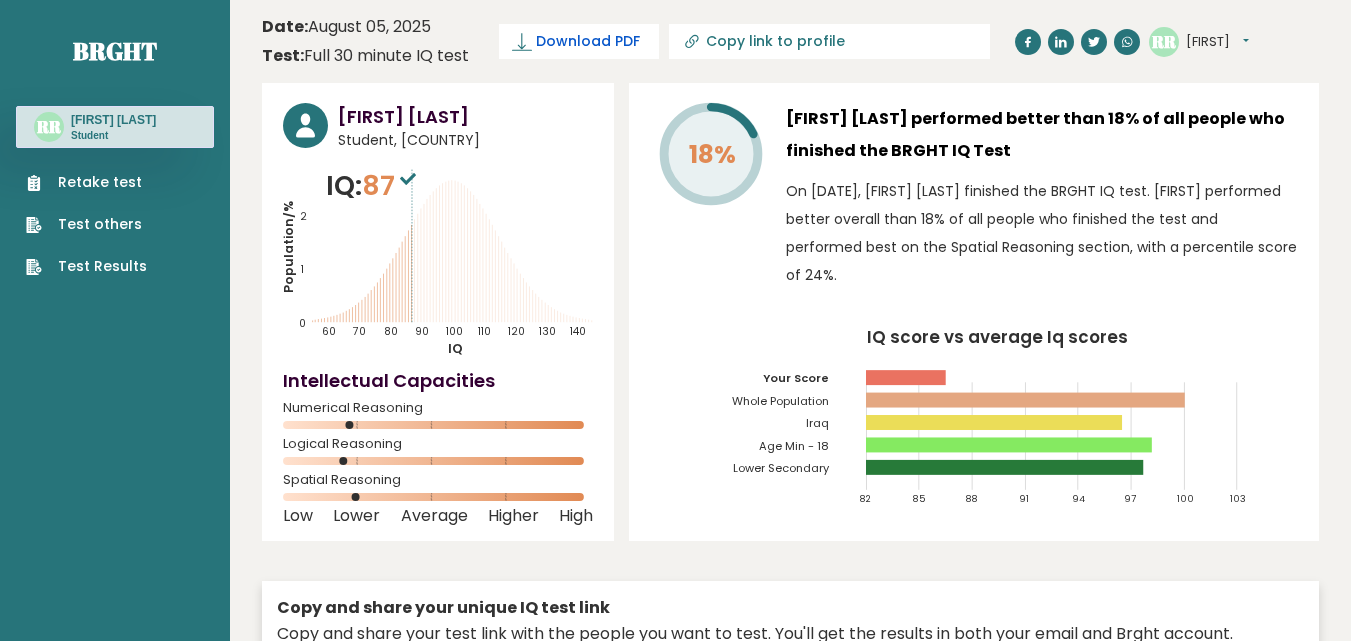 click on "Download PDF" at bounding box center (588, 41) 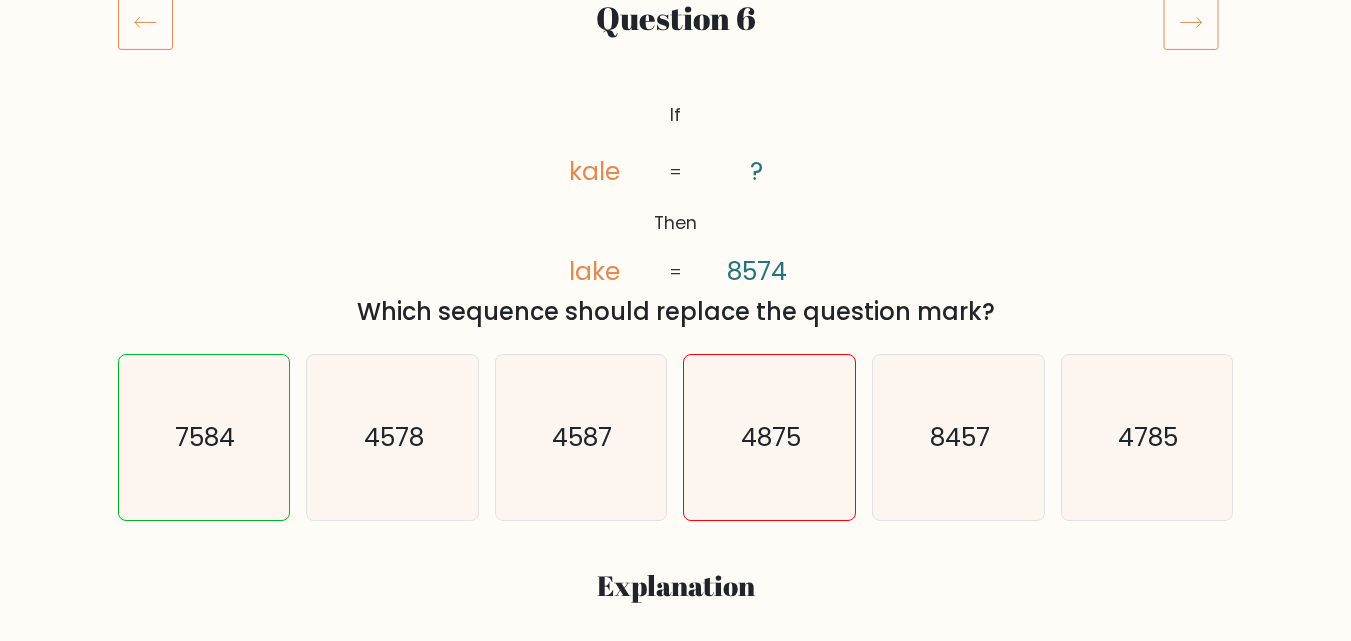 scroll, scrollTop: 100, scrollLeft: 0, axis: vertical 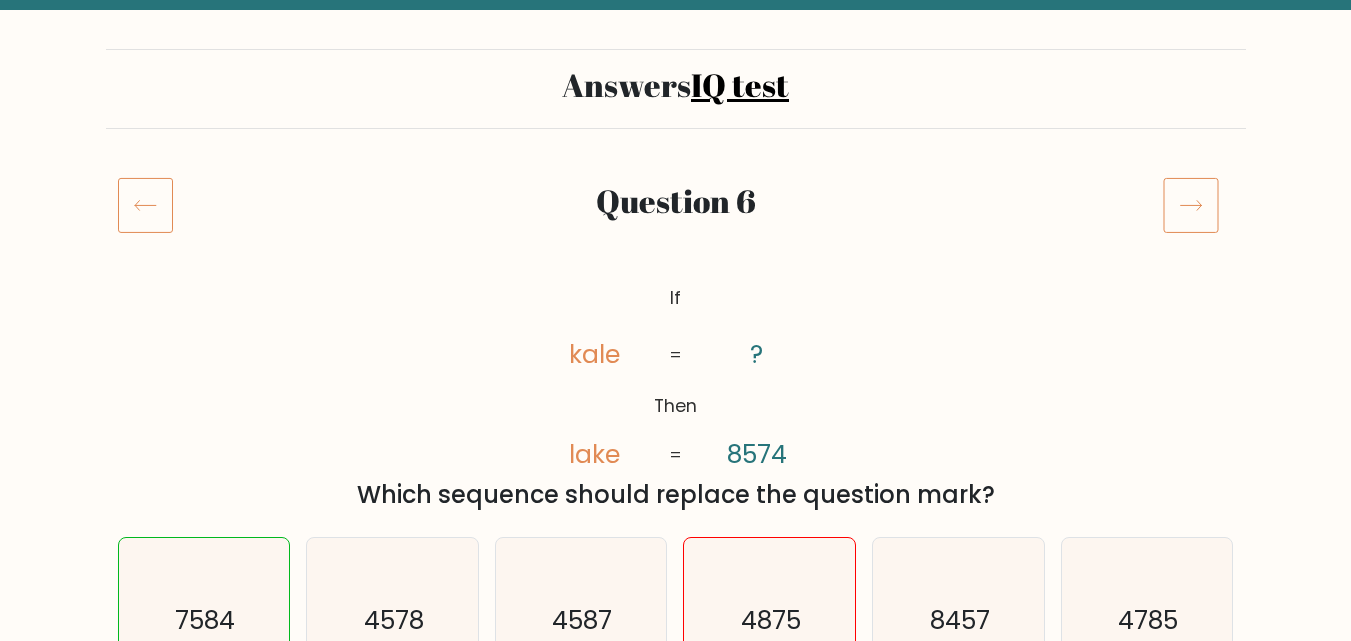 click on "lake" 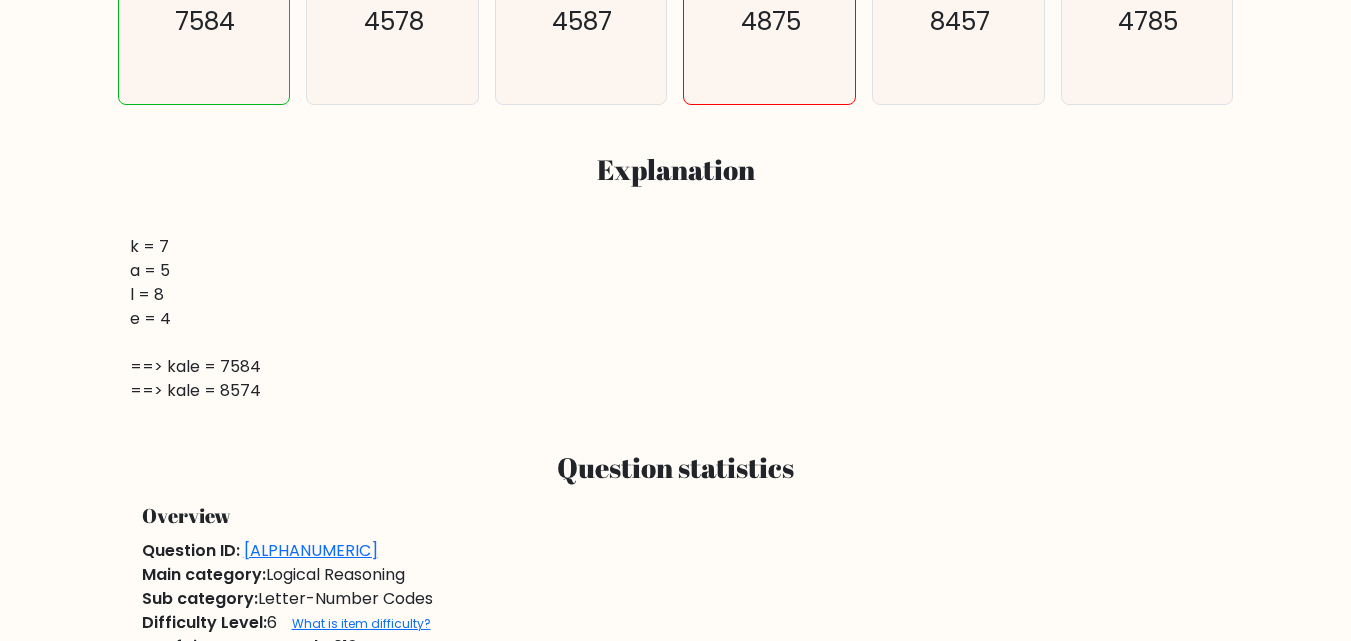 scroll, scrollTop: 700, scrollLeft: 0, axis: vertical 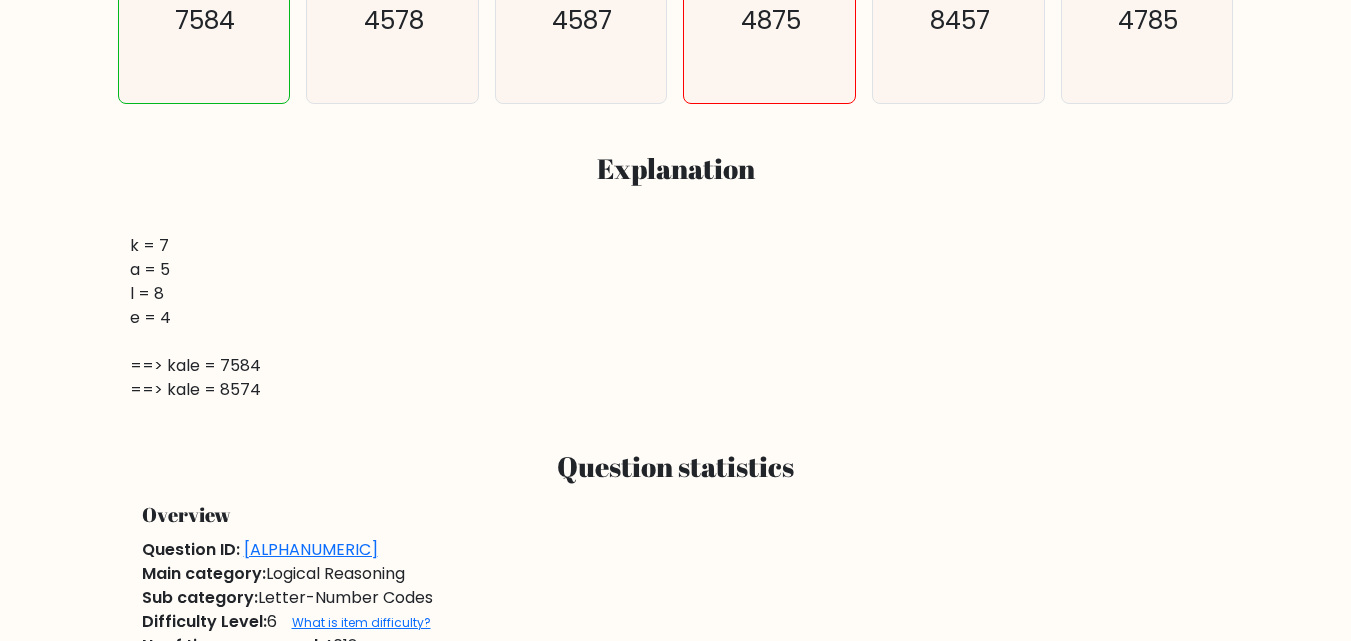 click on "k = 7 a = 5 l = 8 e = 4 ==> kale = 7584 ==> lake = 8574" at bounding box center (676, 318) 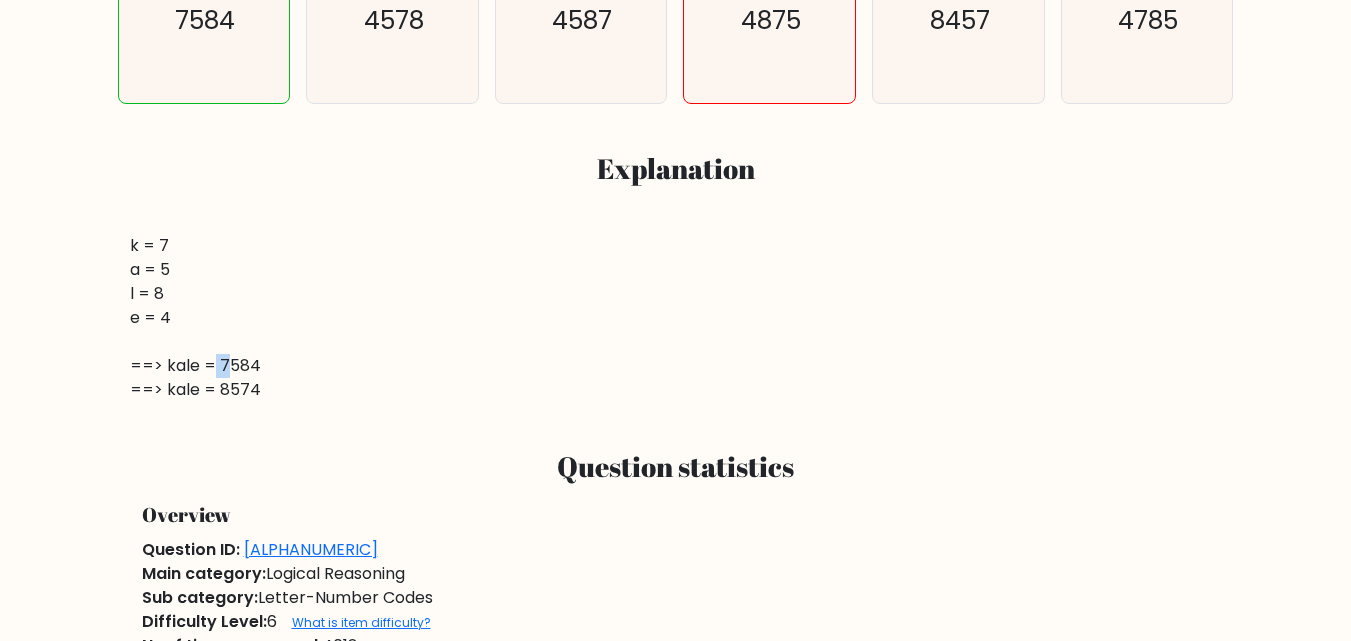 drag, startPoint x: 218, startPoint y: 365, endPoint x: 228, endPoint y: 367, distance: 10.198039 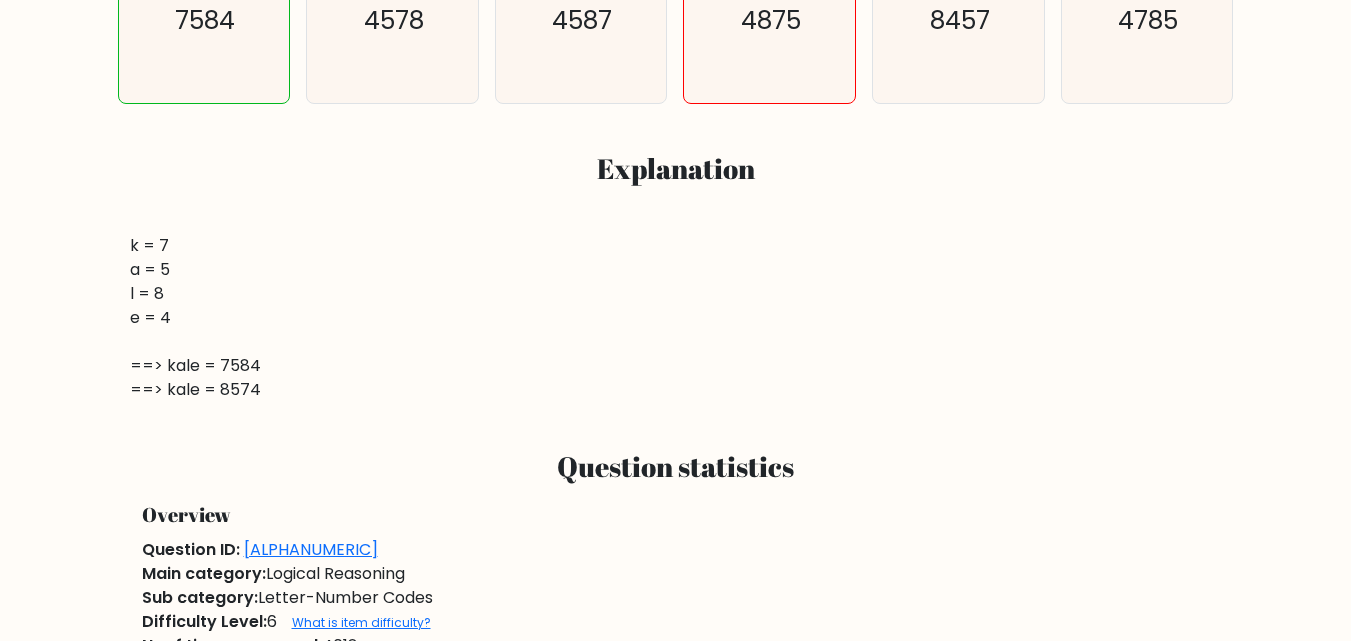 click on "k = 7 a = 5 l = 8 e = 4 ==> kale = 7584 ==> lake = 8574" at bounding box center [676, 318] 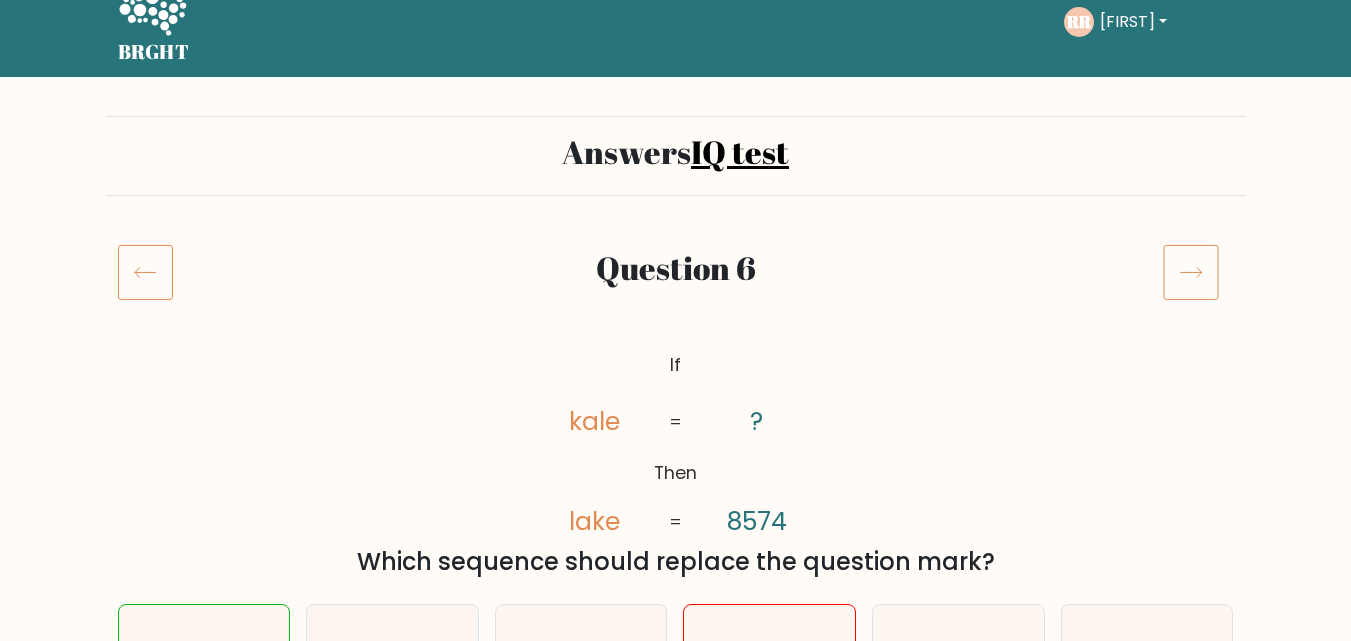scroll, scrollTop: 0, scrollLeft: 0, axis: both 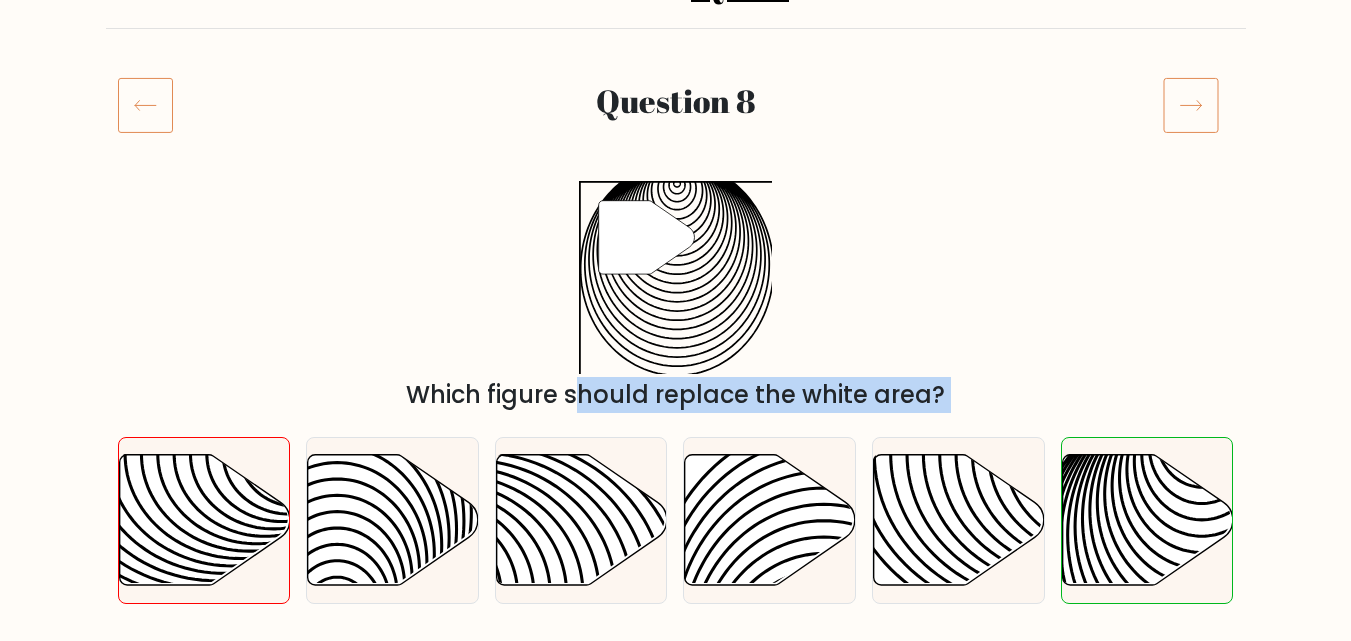 drag, startPoint x: 976, startPoint y: 488, endPoint x: 771, endPoint y: 233, distance: 327.18497 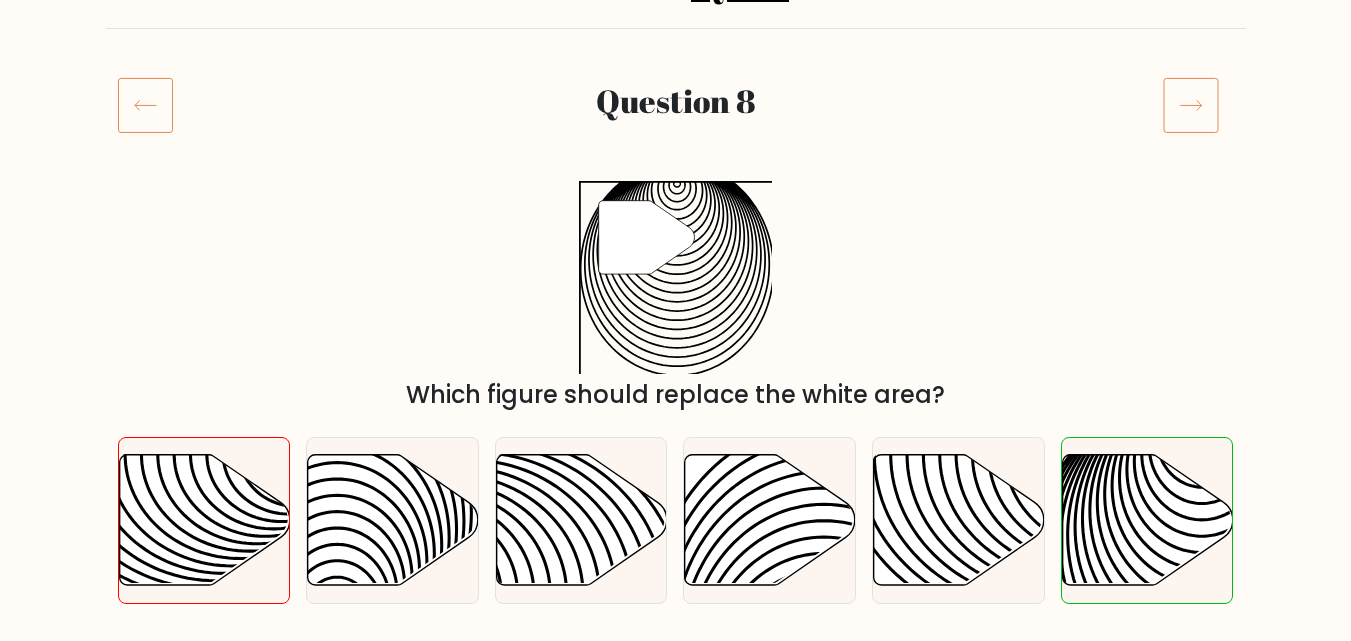 click on "Answers  IQ test
Question 8
"
Which figure should replace the white area?
a.
b." at bounding box center (675, 1609) 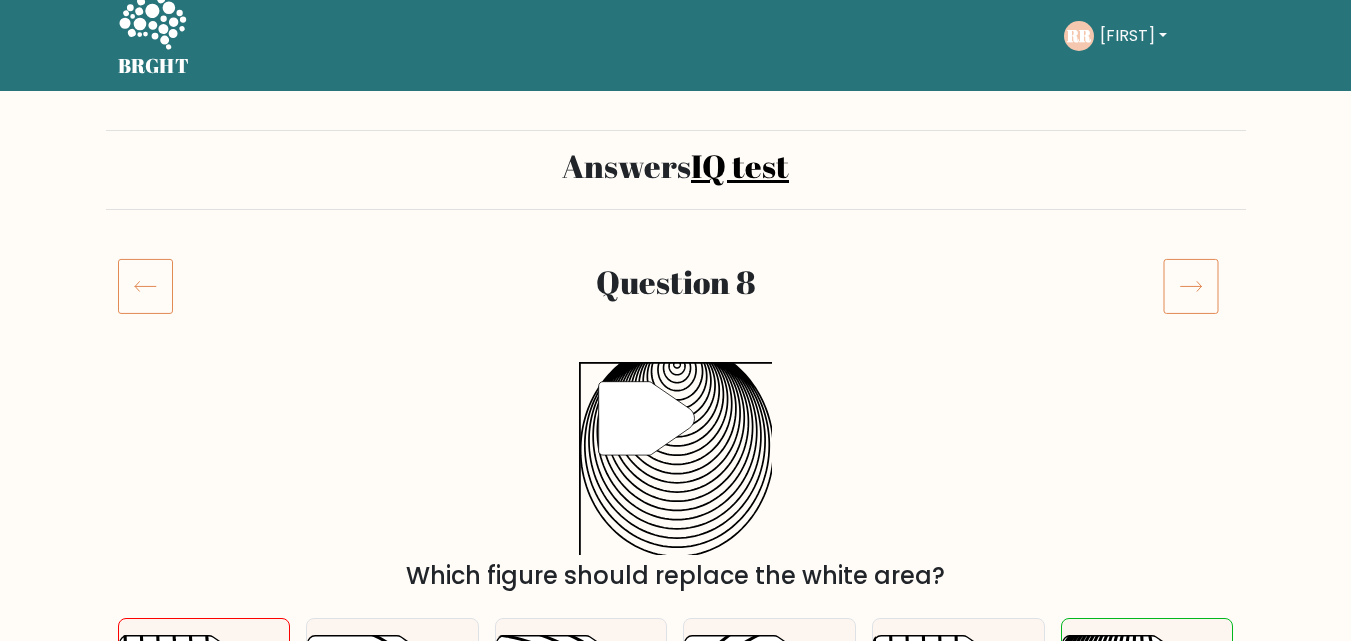 scroll, scrollTop: 0, scrollLeft: 0, axis: both 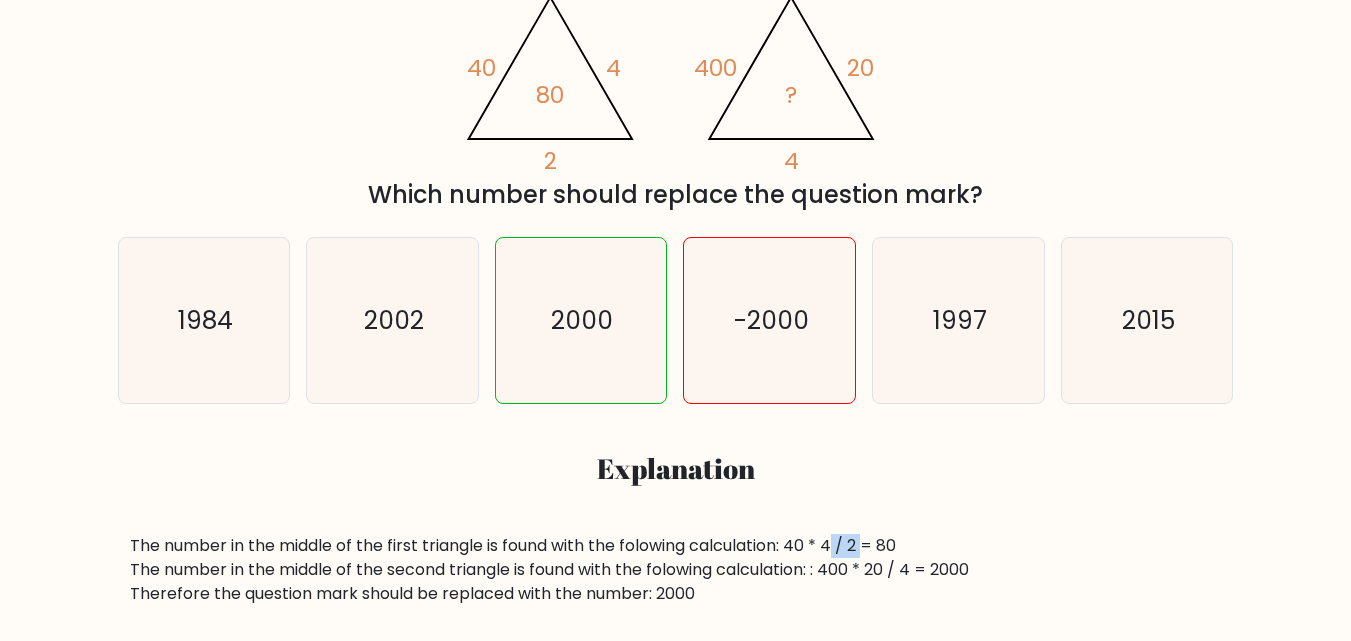 drag, startPoint x: 839, startPoint y: 547, endPoint x: 868, endPoint y: 551, distance: 29.274563 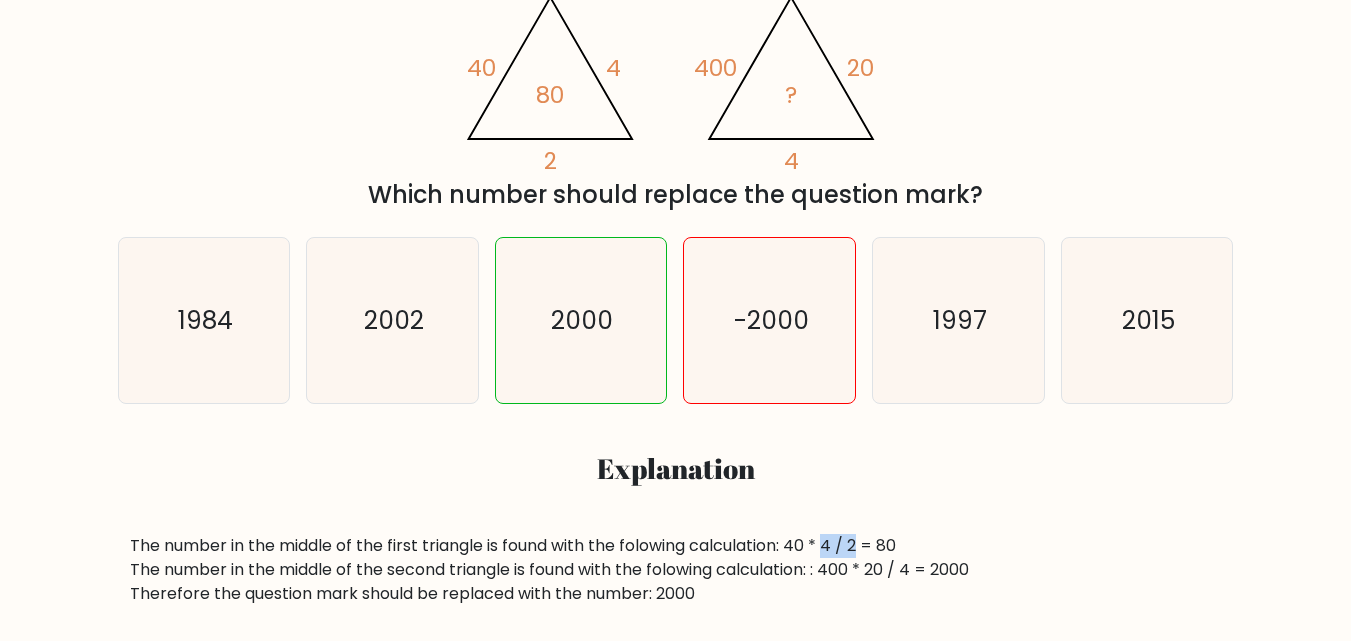 drag, startPoint x: 865, startPoint y: 545, endPoint x: 832, endPoint y: 545, distance: 33 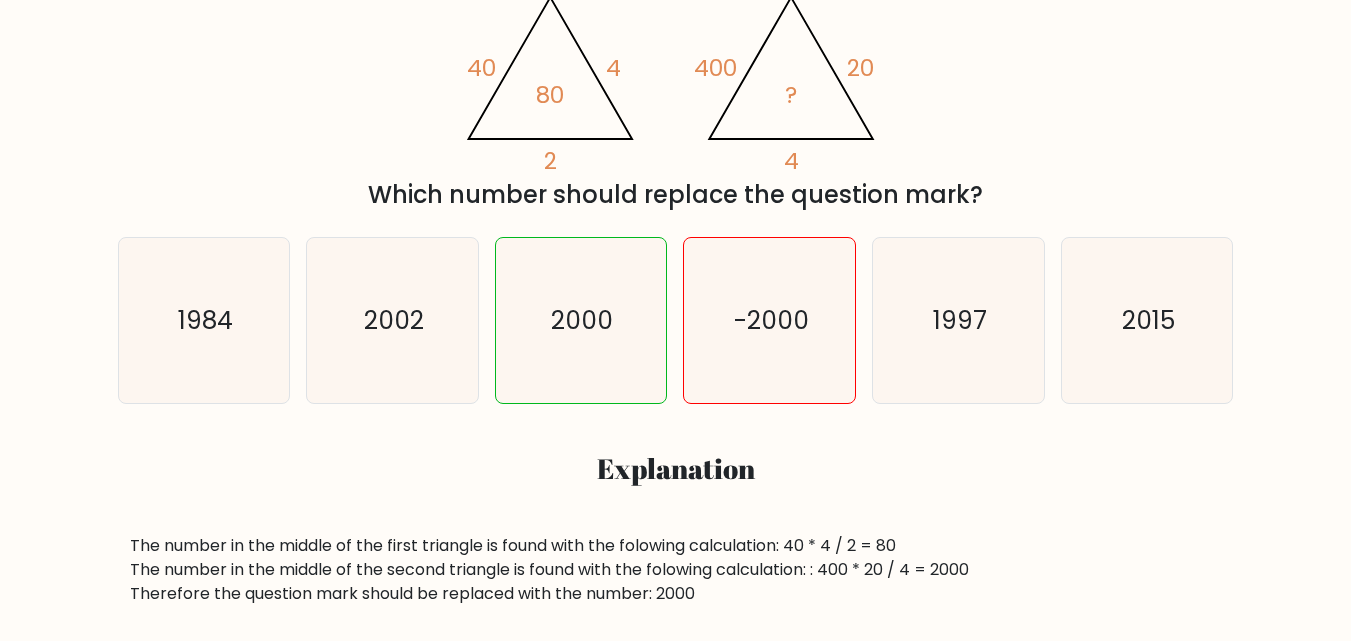click on "The number in the middle of the first triangle is found with the folowing calculation:             40 * 4 / 2 = 80   The number in the middle of the second triangle is found            with the folowing calculation: : 400 * 20 / 4 = 2000   Therefore the question            mark should be replaced with the number: 2000" at bounding box center [676, 570] 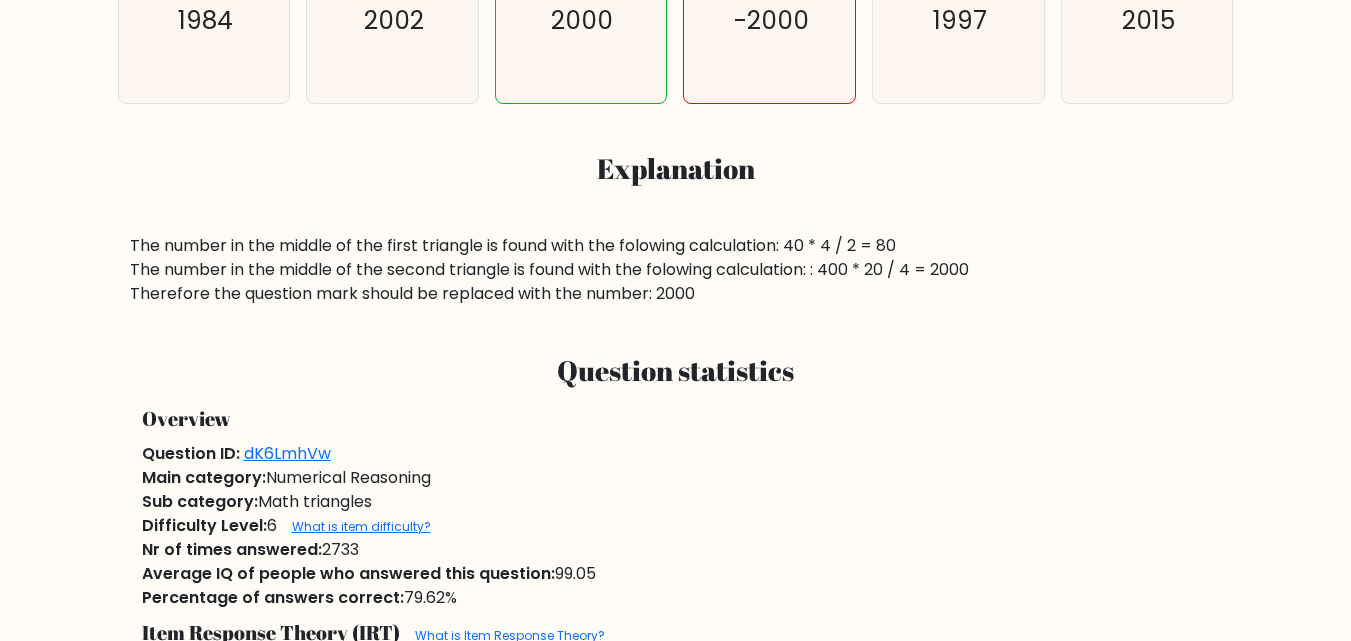 scroll, scrollTop: 500, scrollLeft: 0, axis: vertical 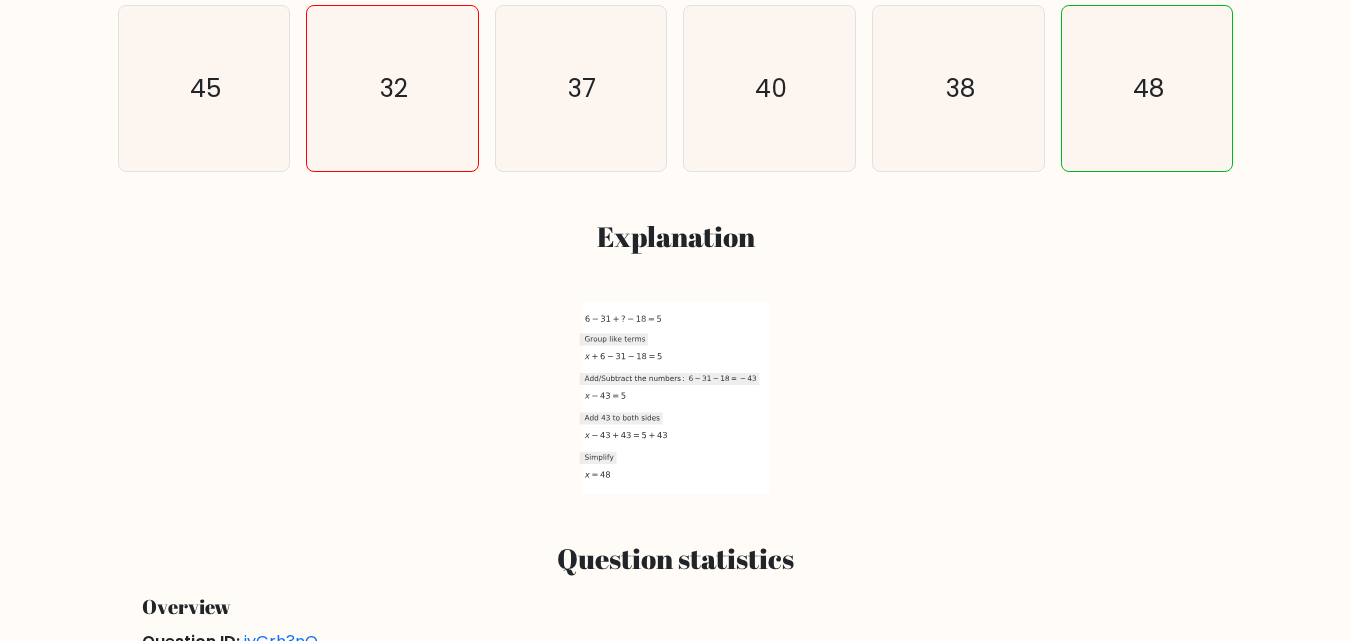 click 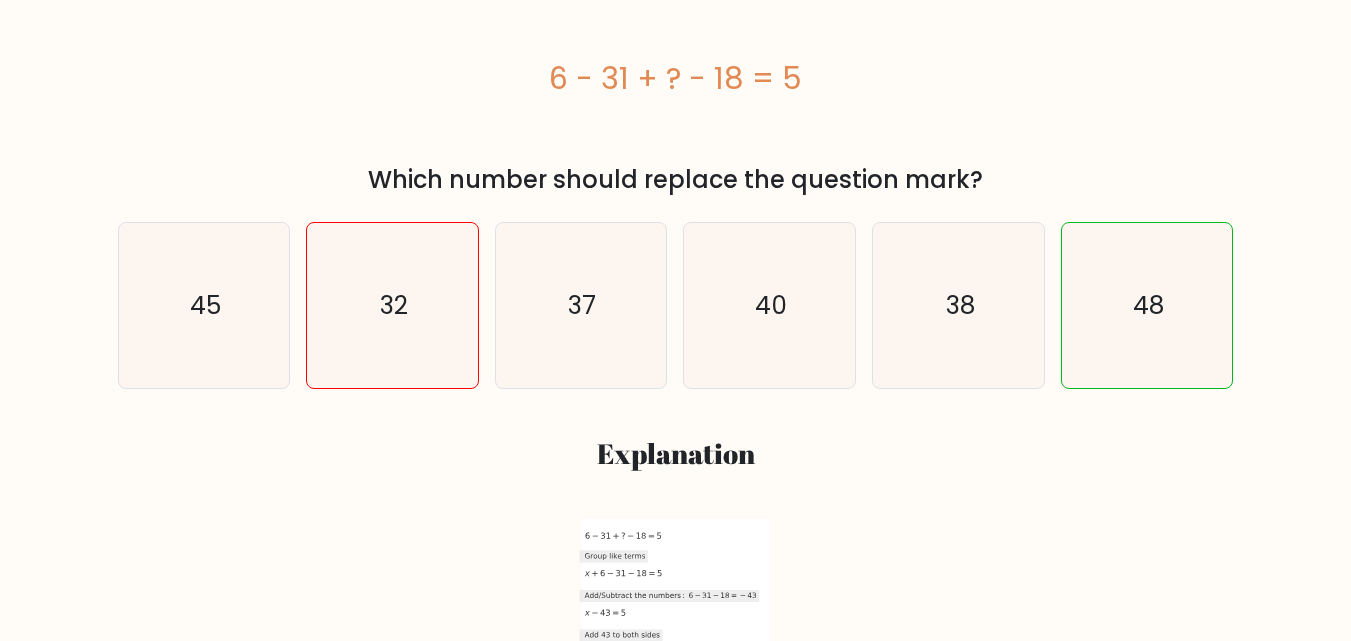 scroll, scrollTop: 300, scrollLeft: 0, axis: vertical 